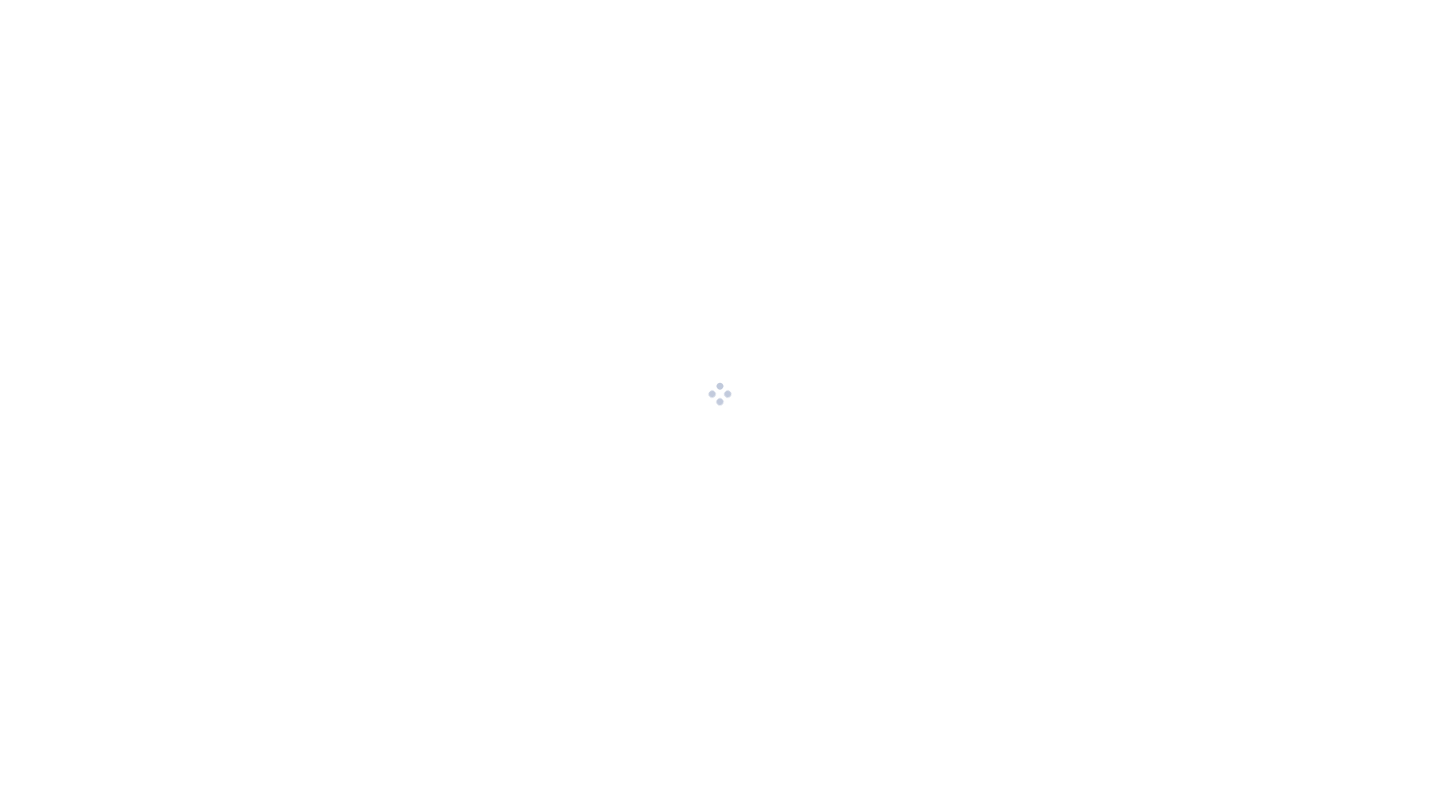 scroll, scrollTop: 0, scrollLeft: 0, axis: both 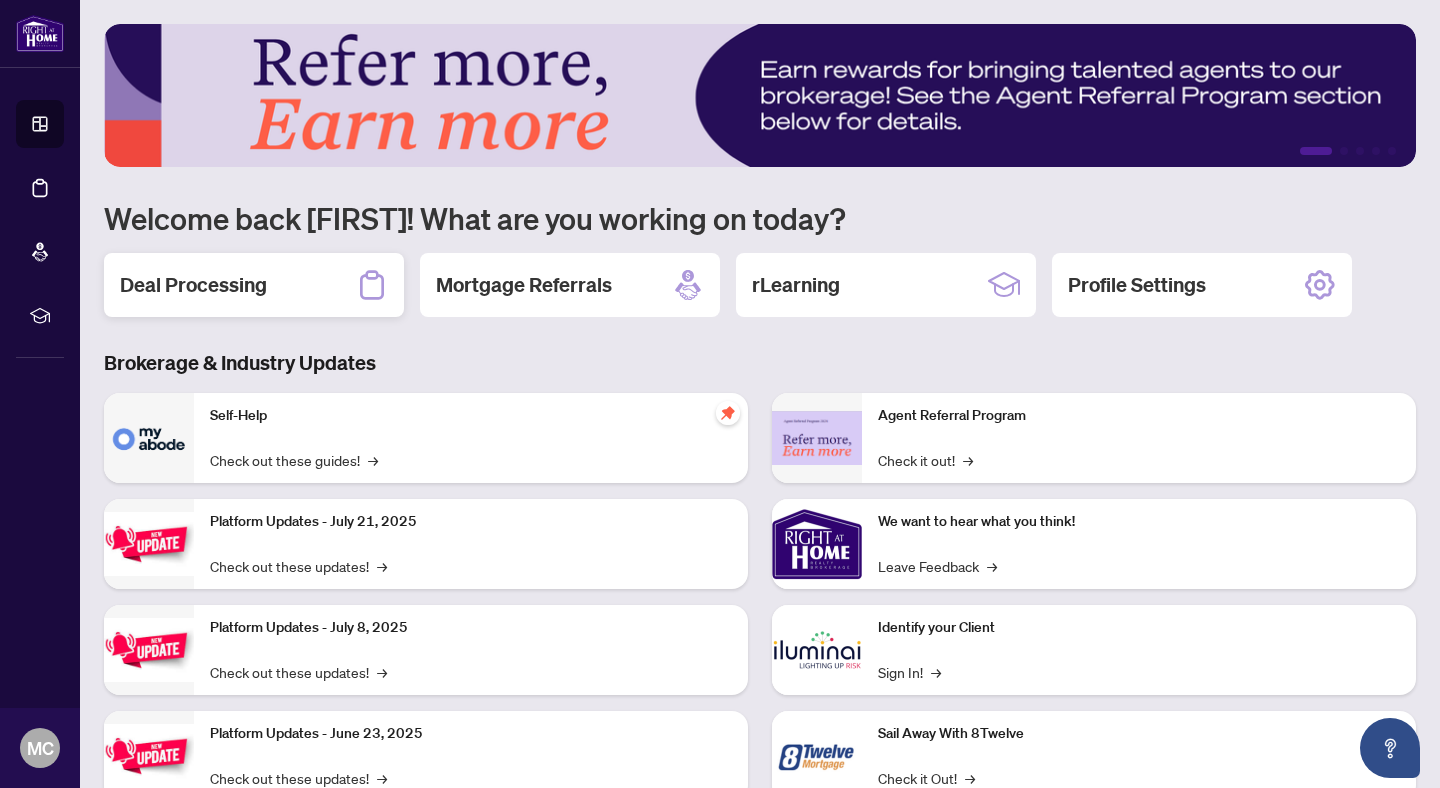 click on "Deal Processing" at bounding box center (254, 285) 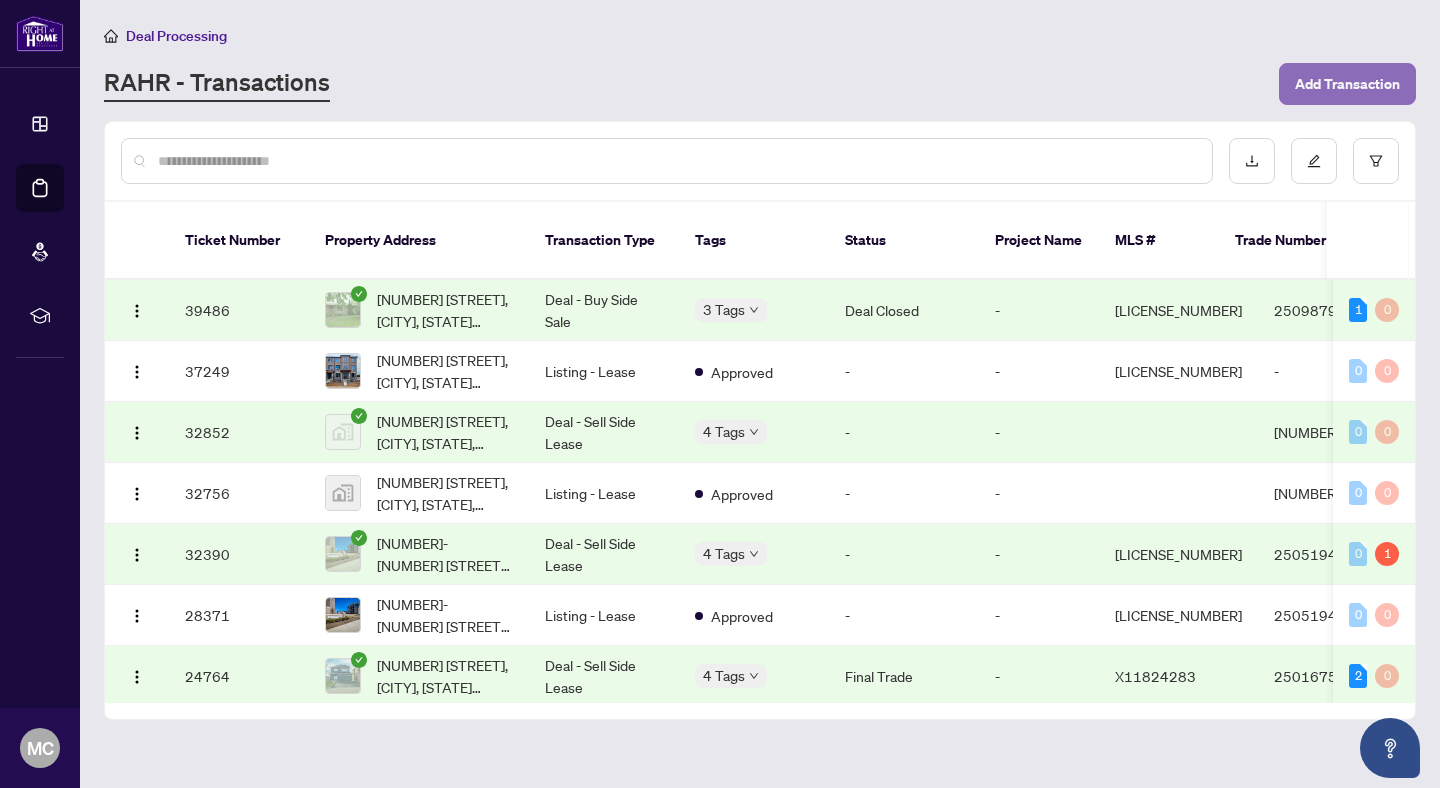 click on "Add Transaction" at bounding box center (1347, 84) 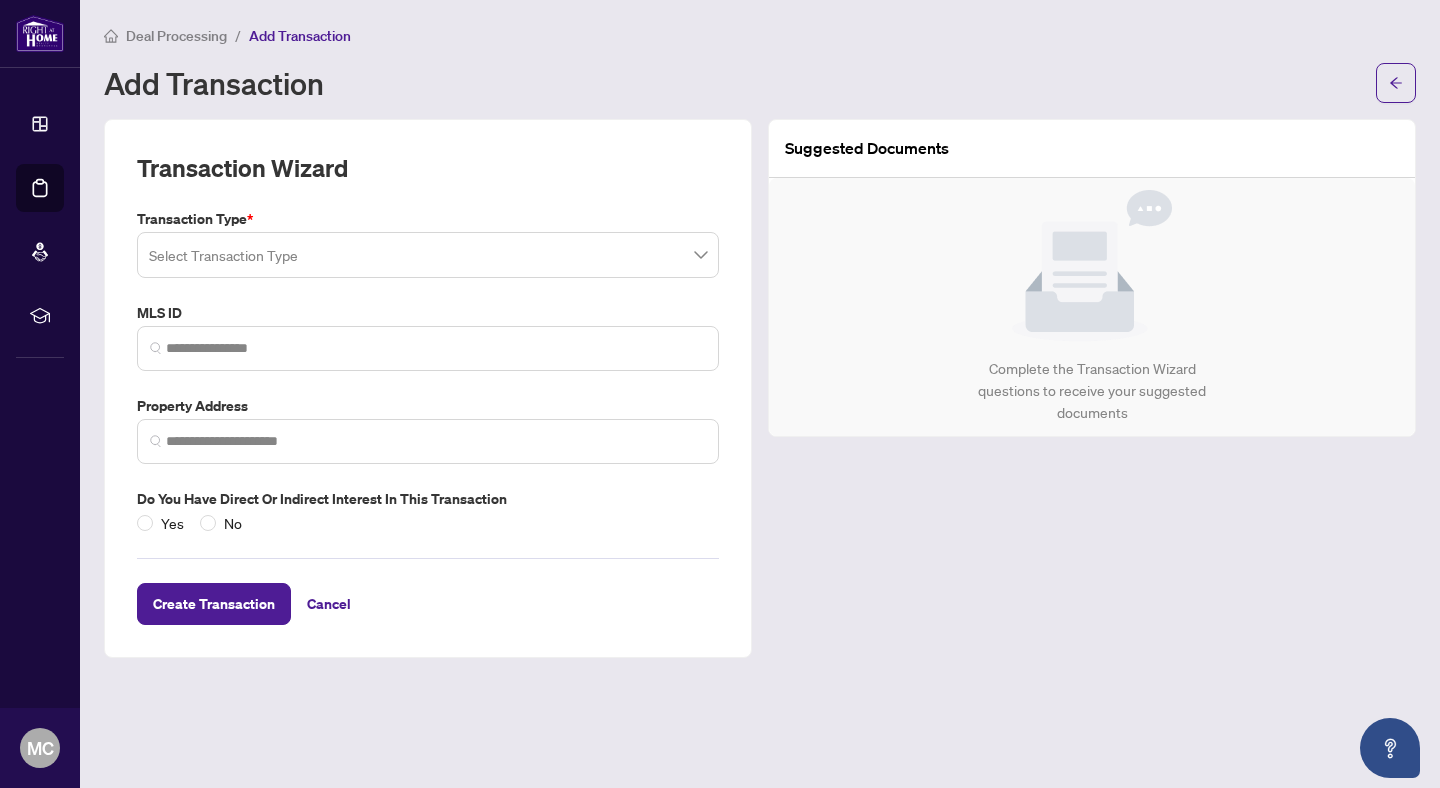 click at bounding box center (428, 255) 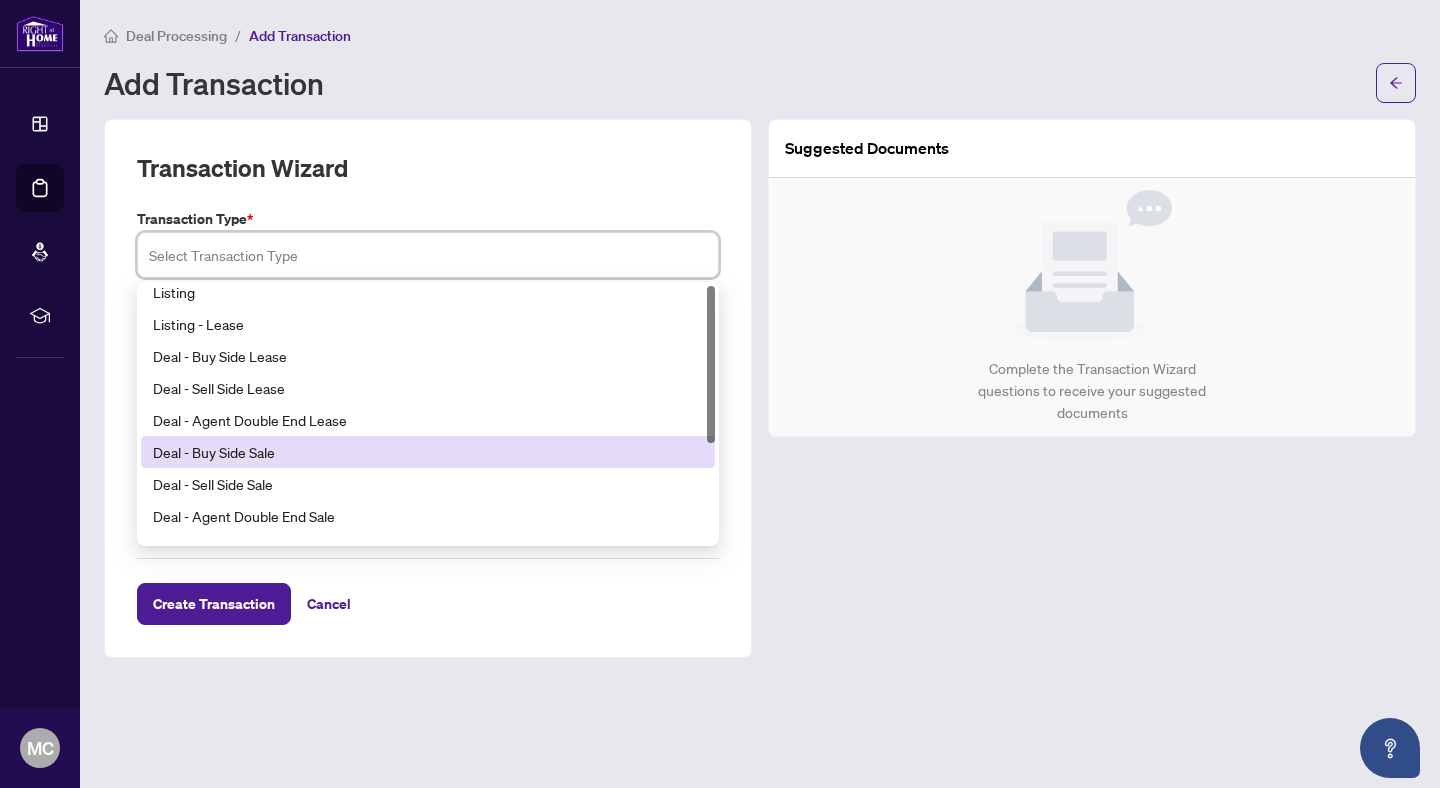 scroll, scrollTop: 0, scrollLeft: 0, axis: both 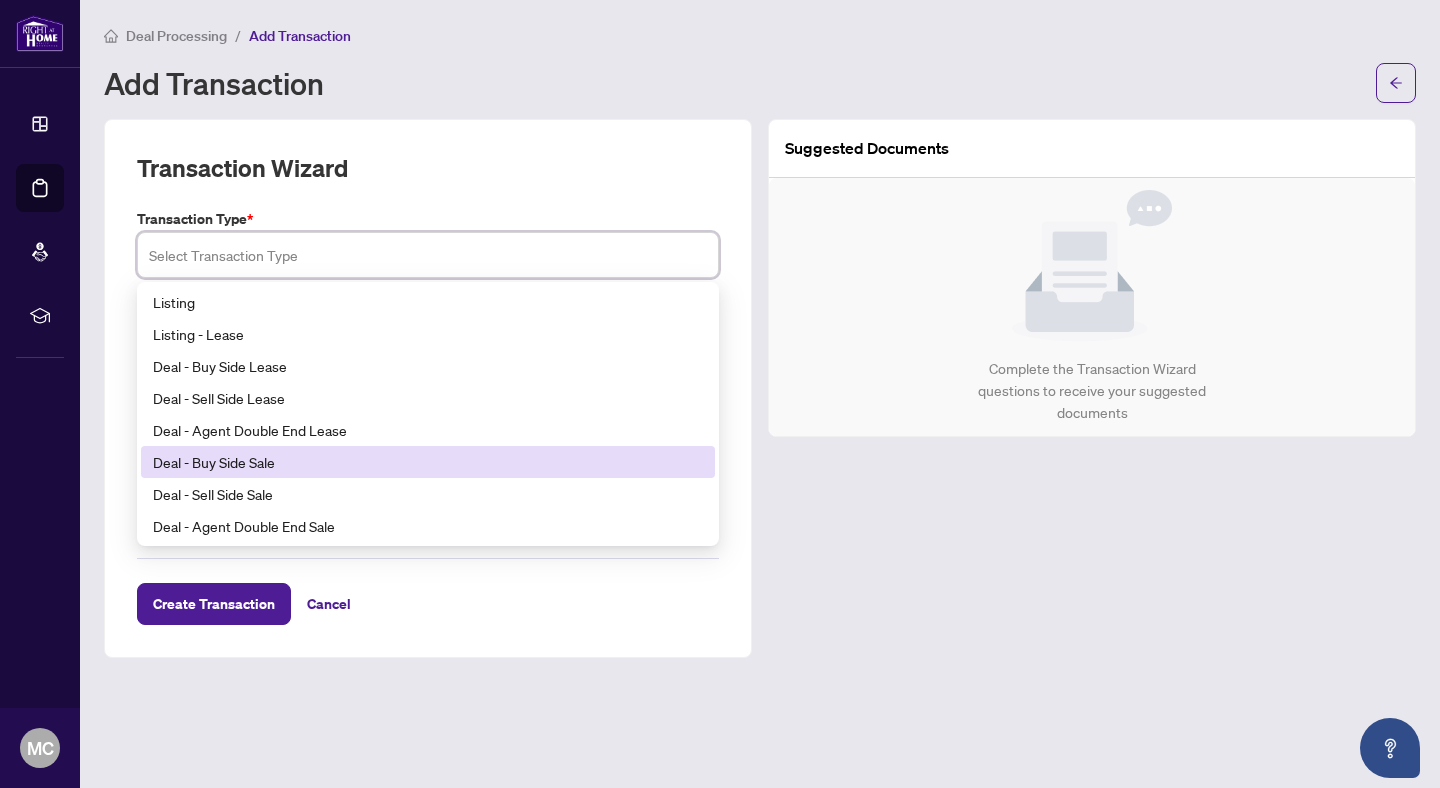 click on "Deal - Buy Side Sale" at bounding box center (428, 462) 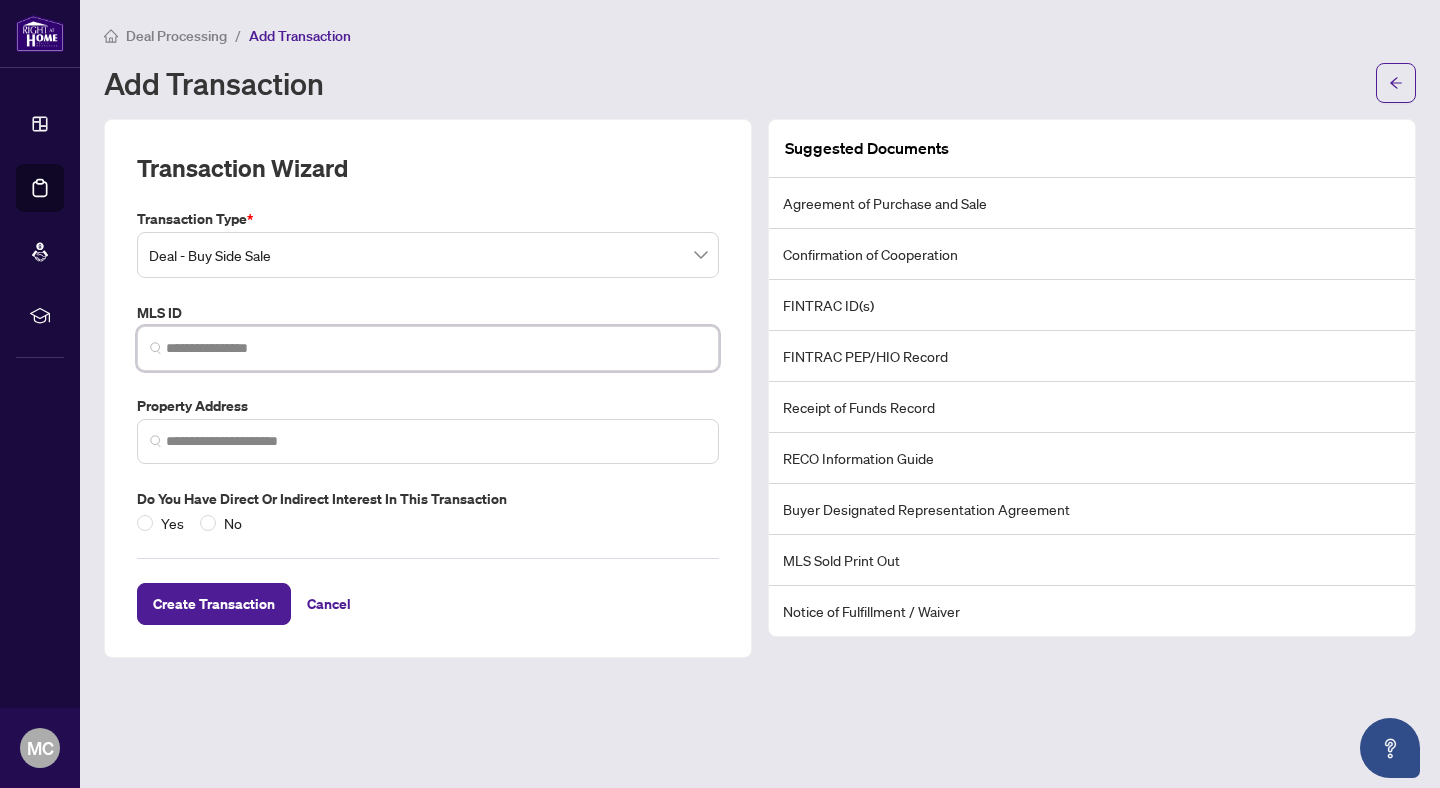 click at bounding box center [436, 348] 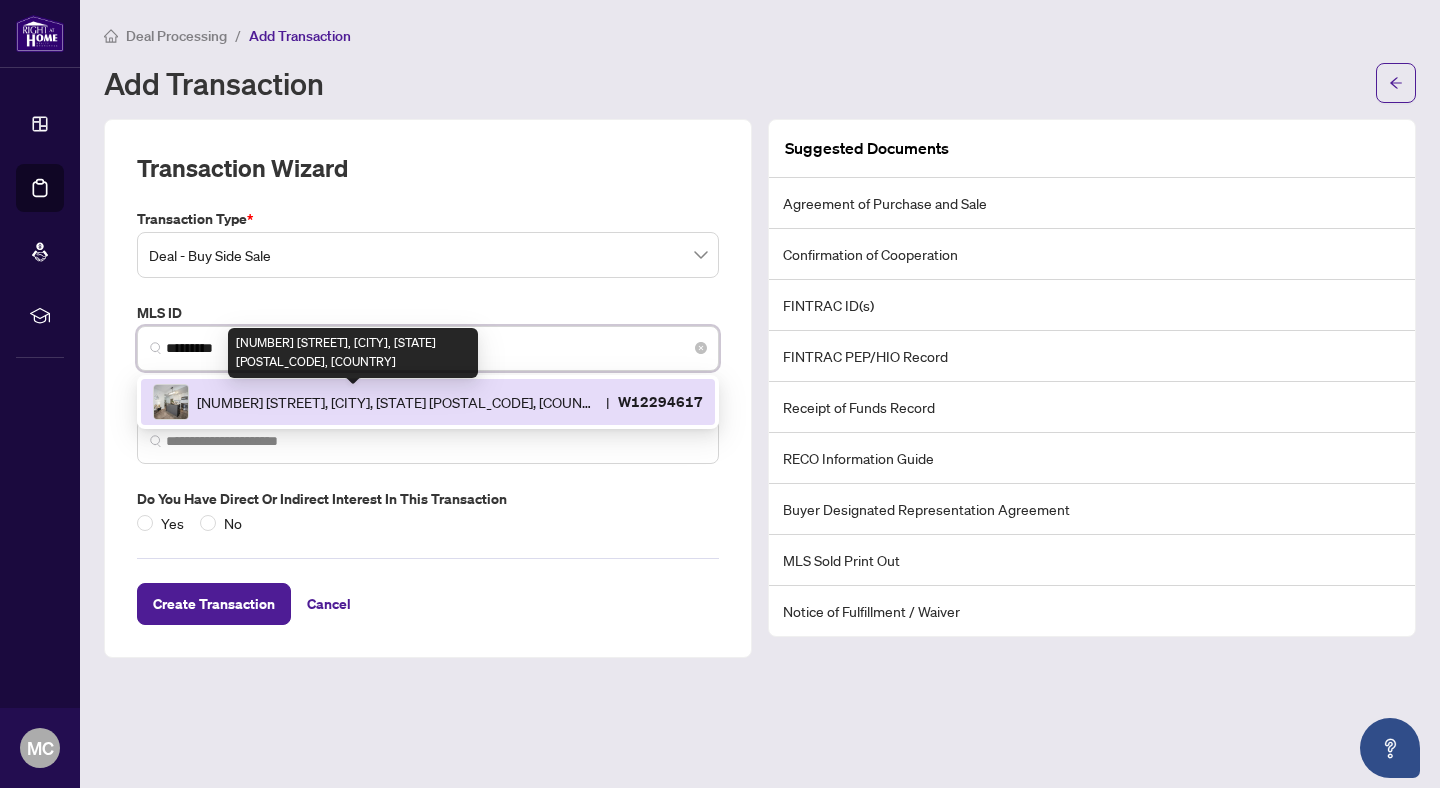 click on "[NUMBER] [STREET], [CITY], [STATE] [POSTAL_CODE], [COUNTRY]" at bounding box center (397, 402) 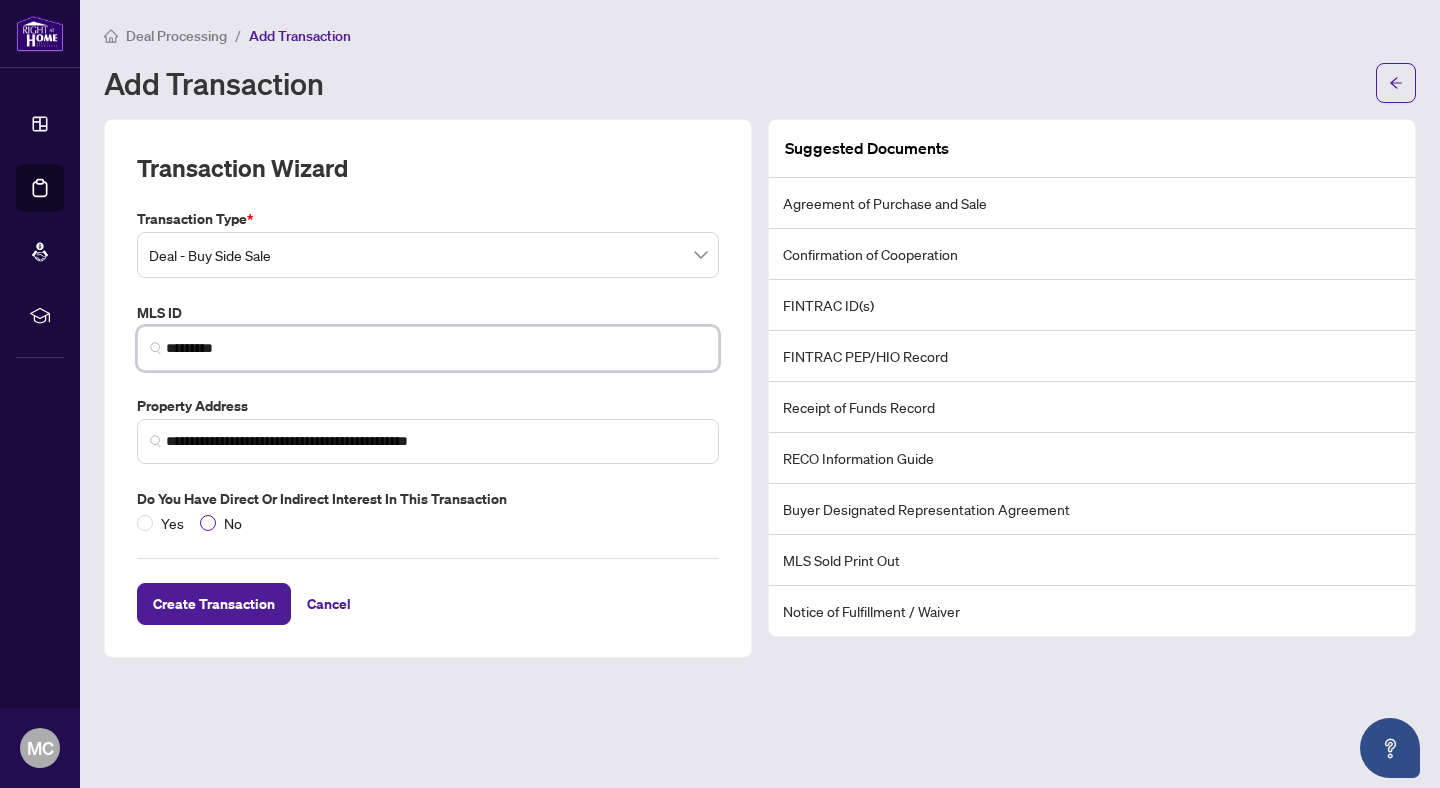 type on "*********" 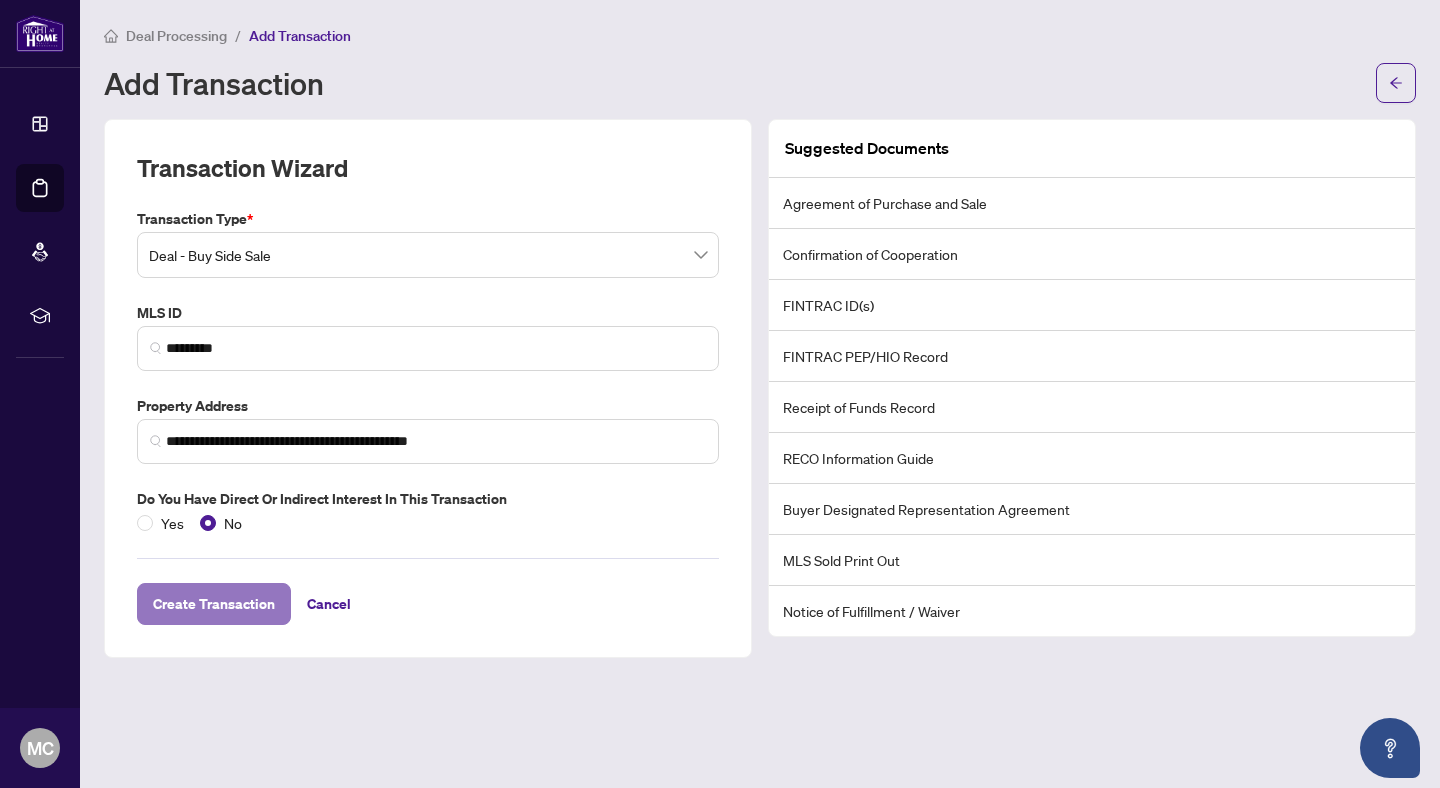 click on "Create Transaction" at bounding box center [214, 604] 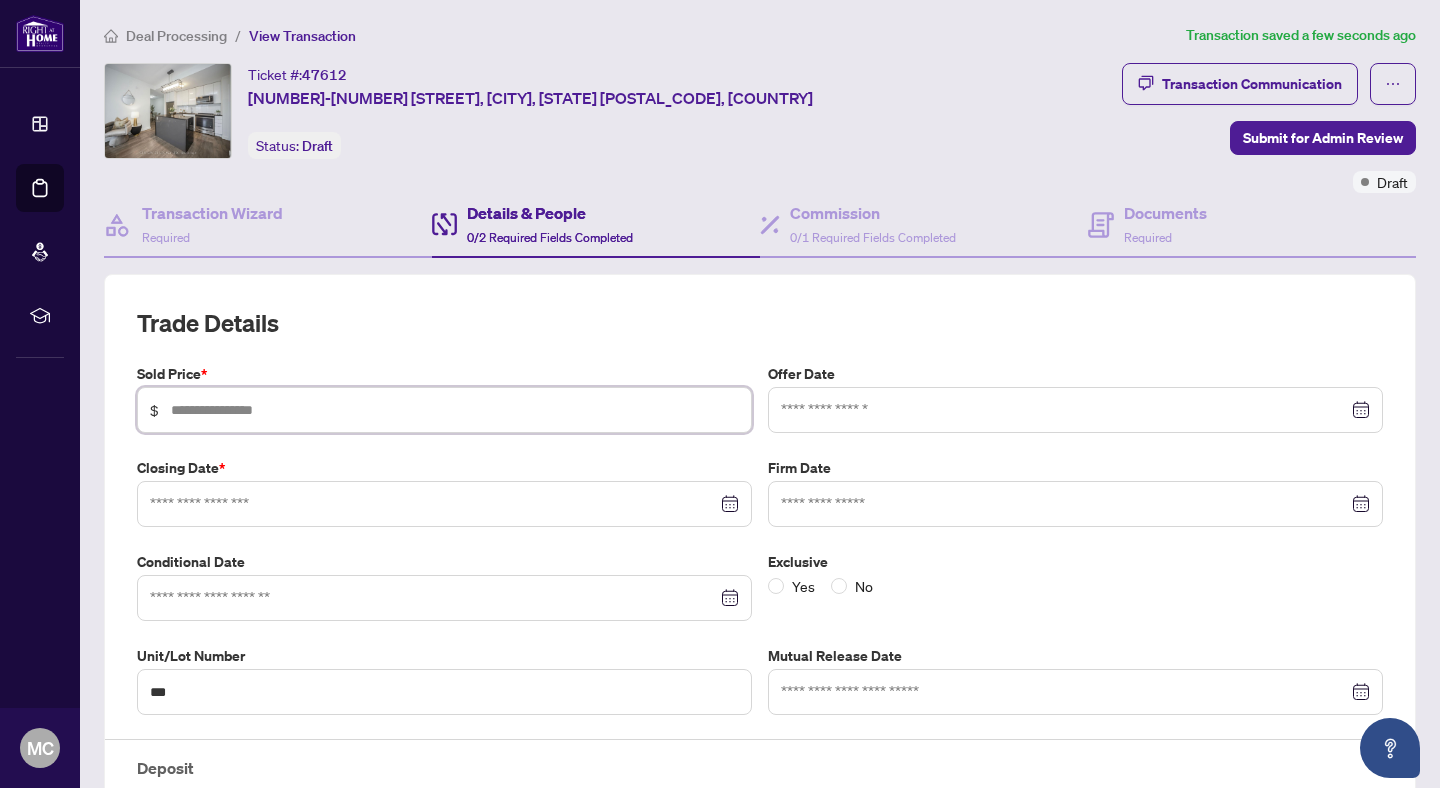 click at bounding box center [455, 410] 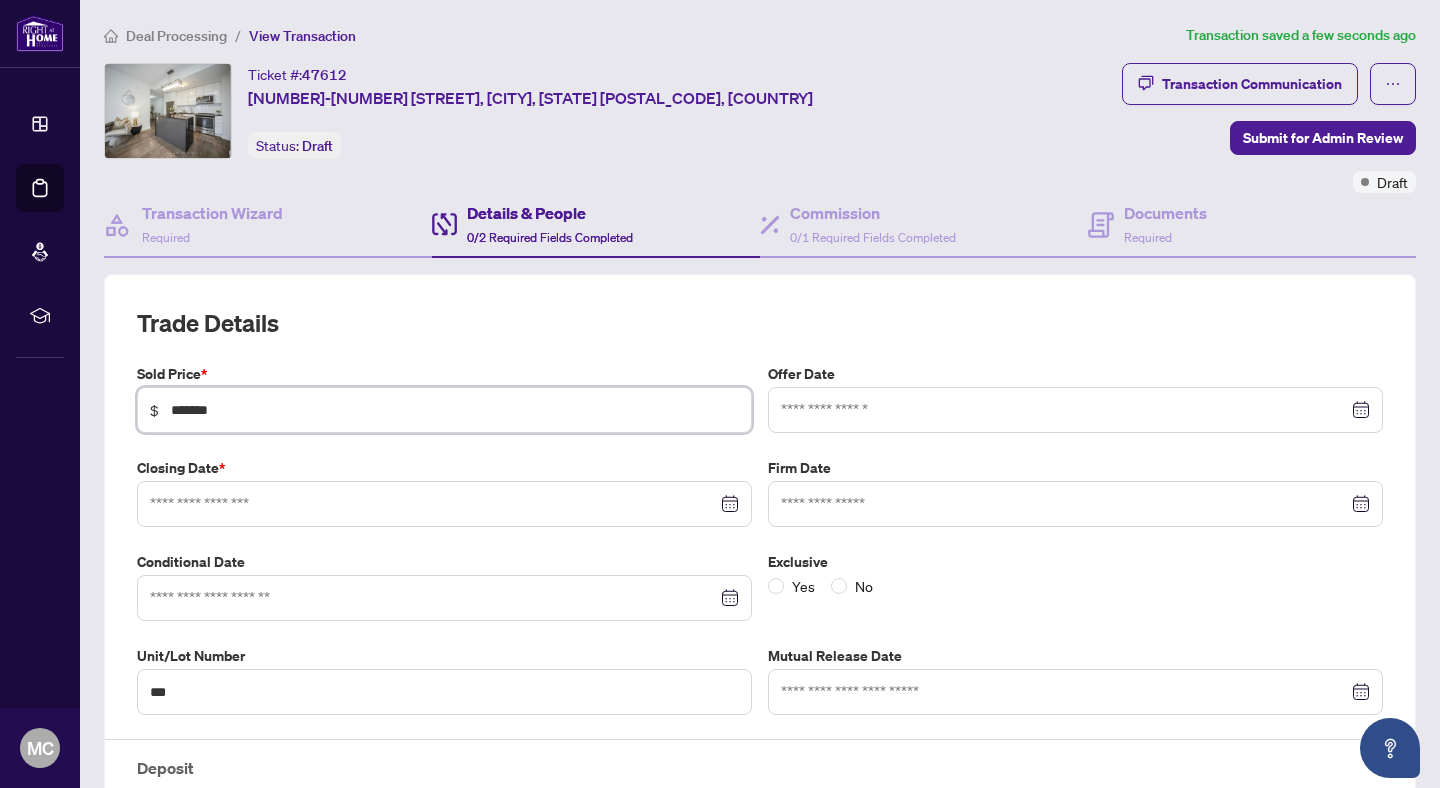 type on "*******" 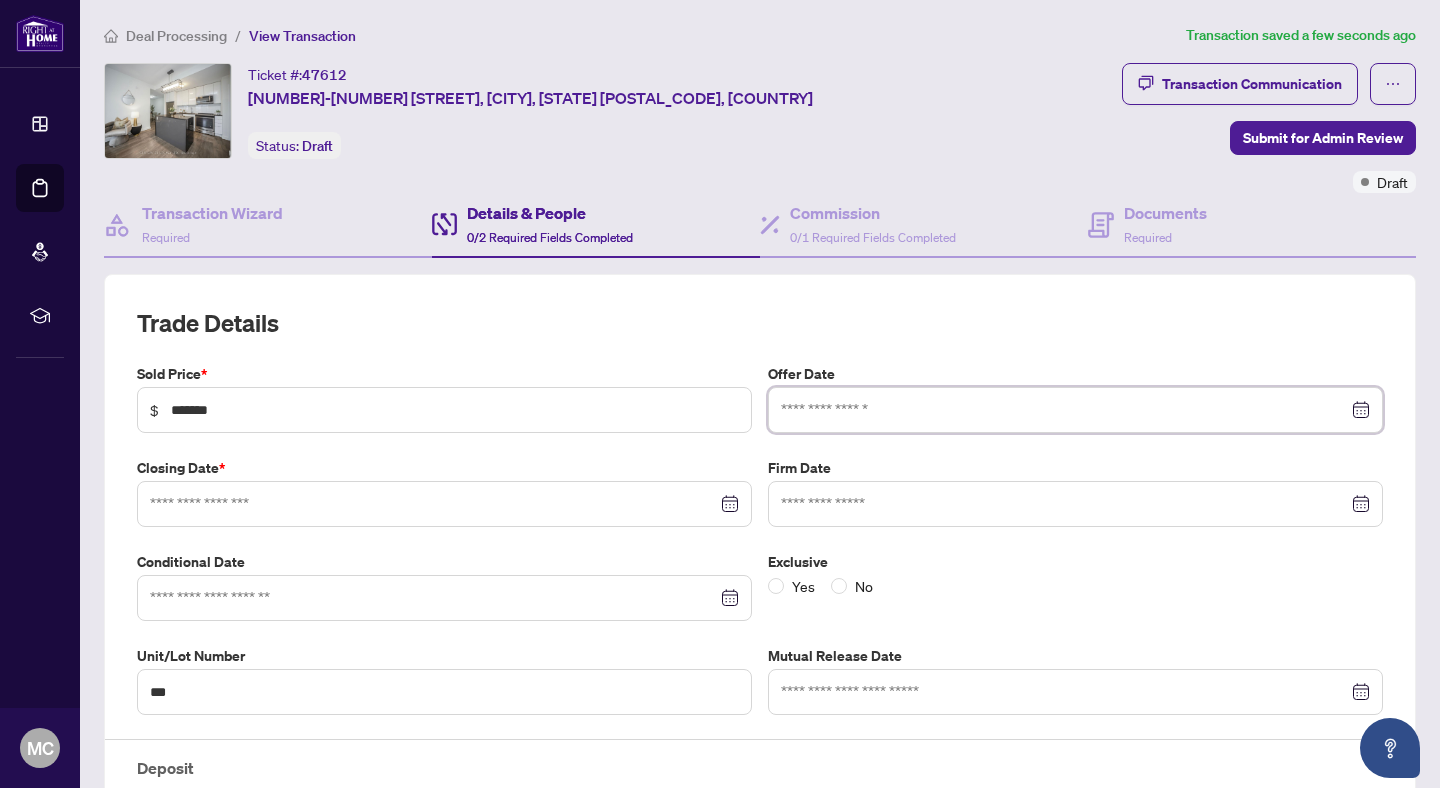 click at bounding box center (1064, 410) 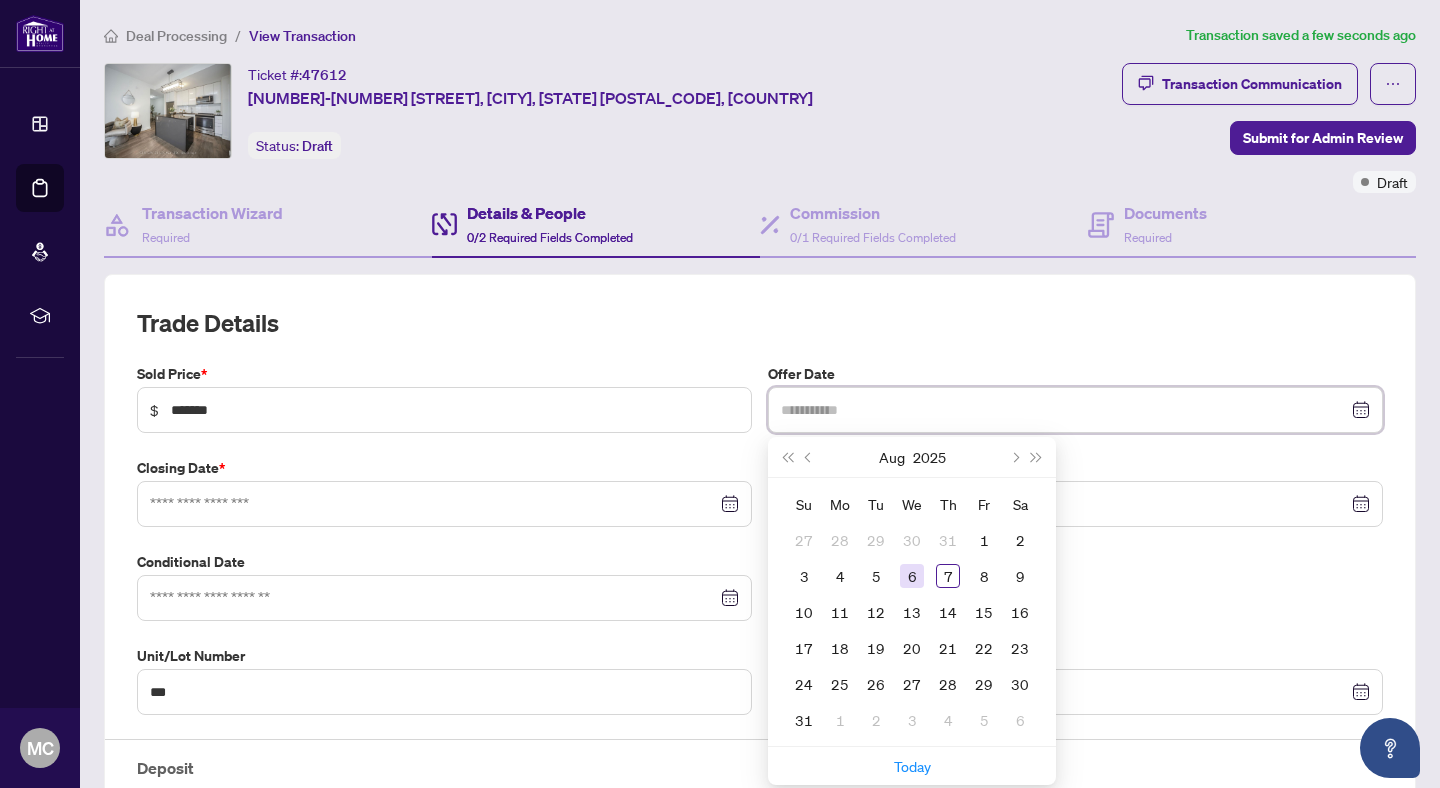 type on "**********" 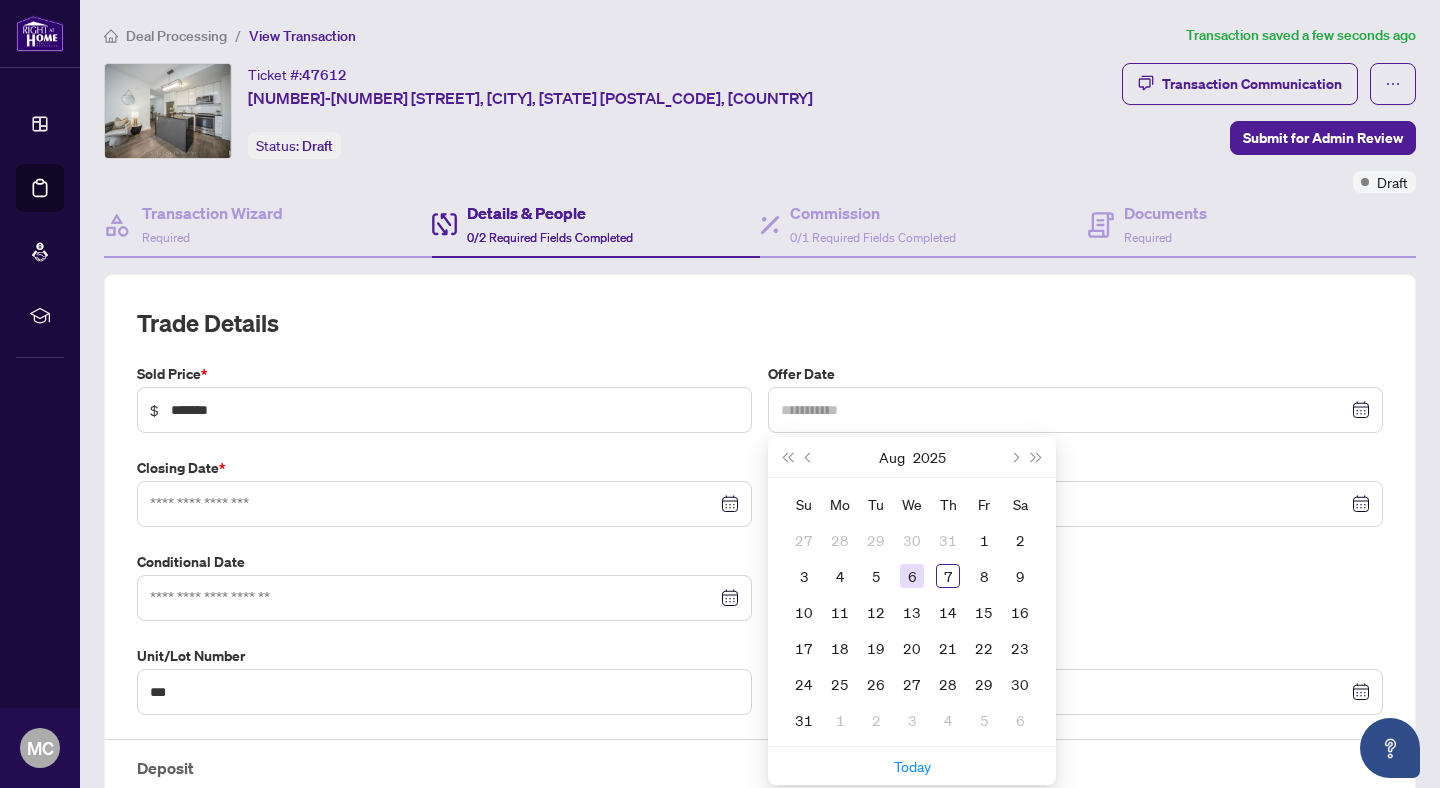 click on "6" at bounding box center [912, 576] 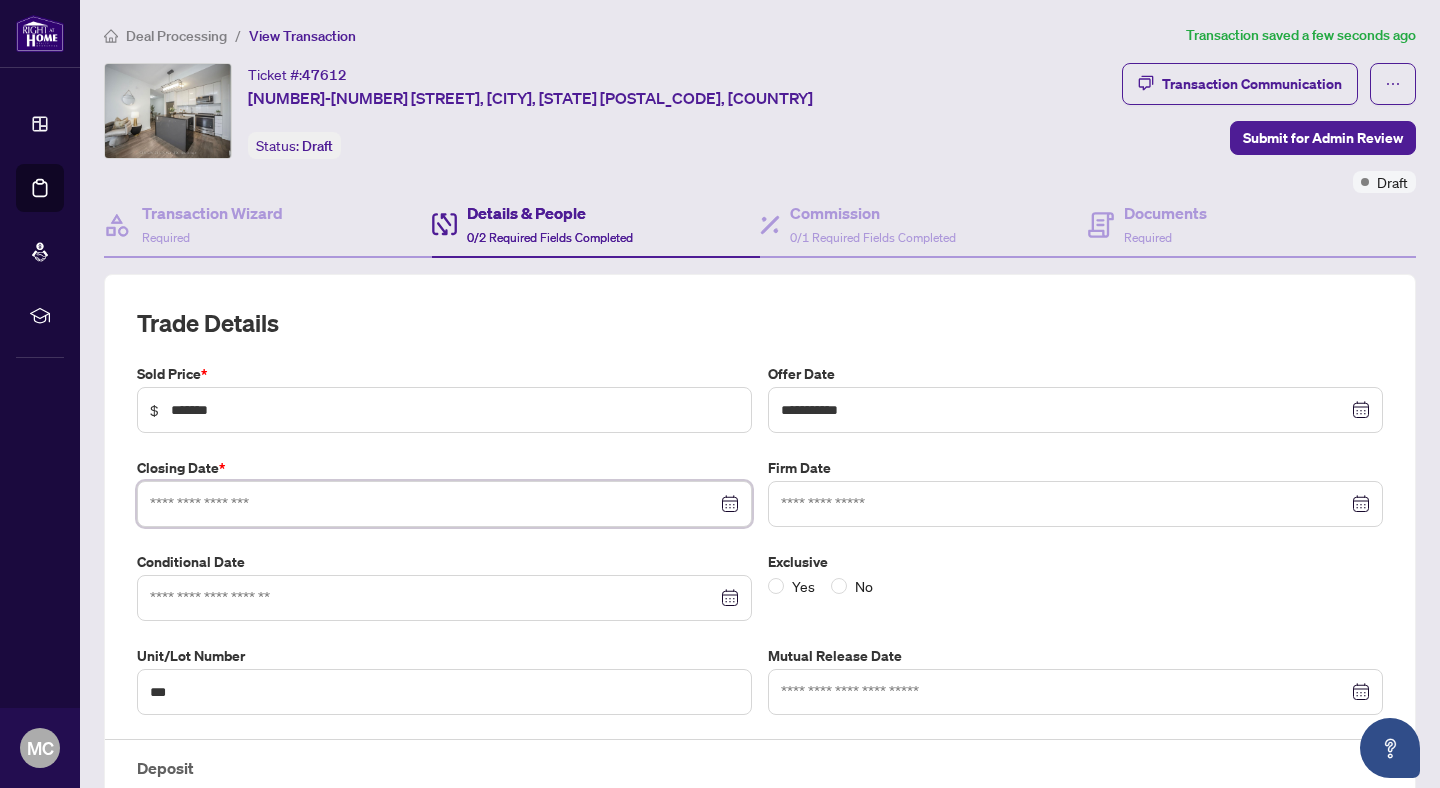 click at bounding box center (433, 504) 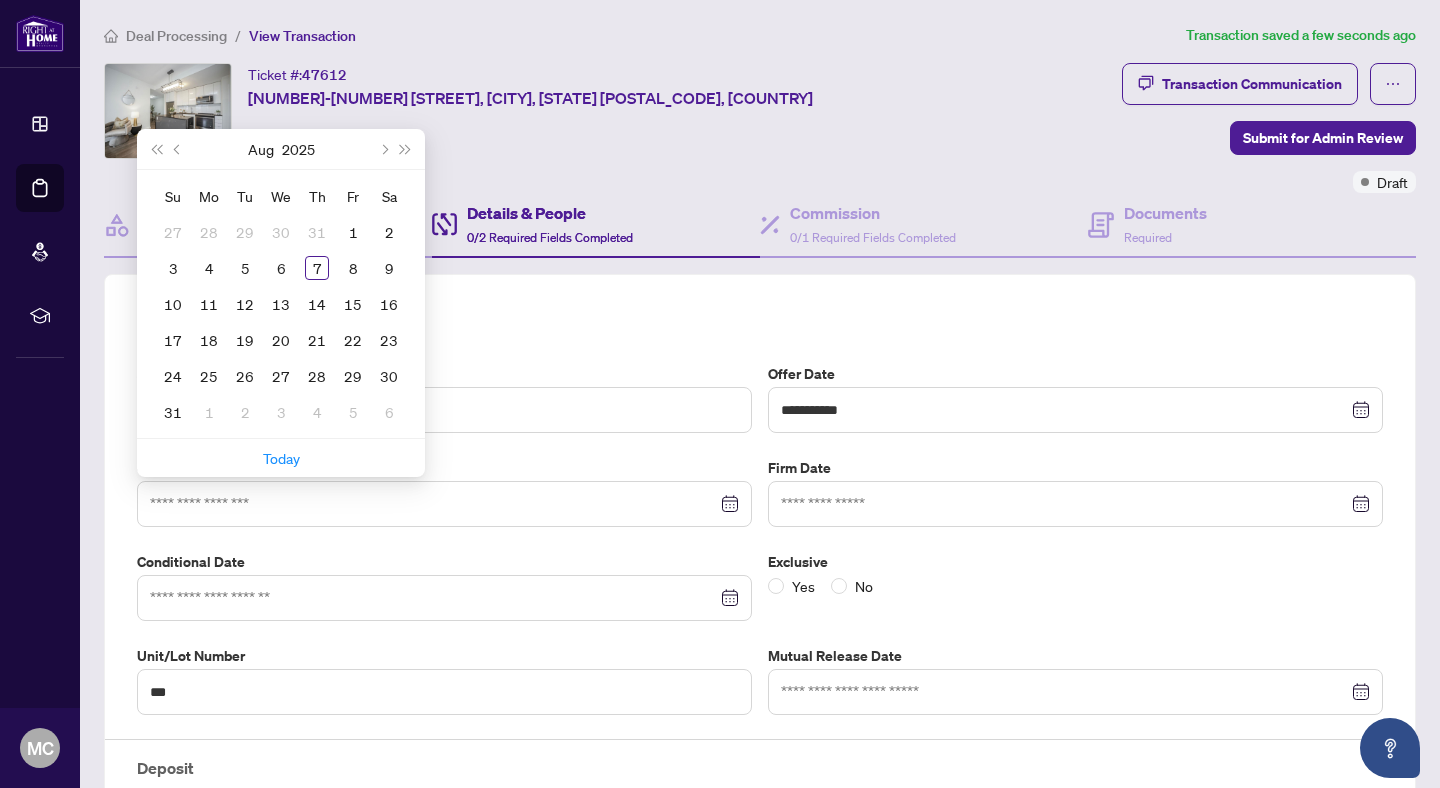 click on "**********" at bounding box center (760, 640) 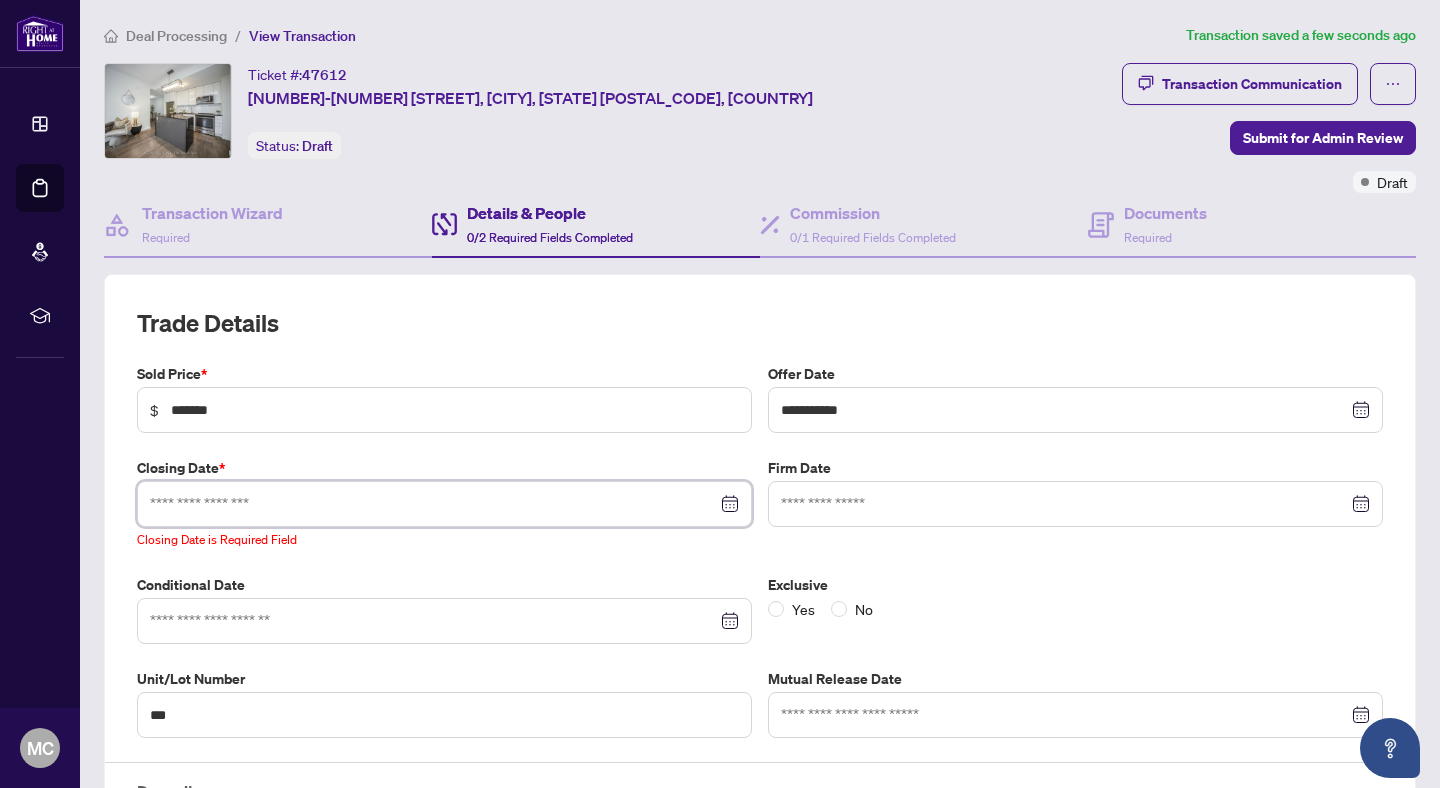 click at bounding box center [433, 504] 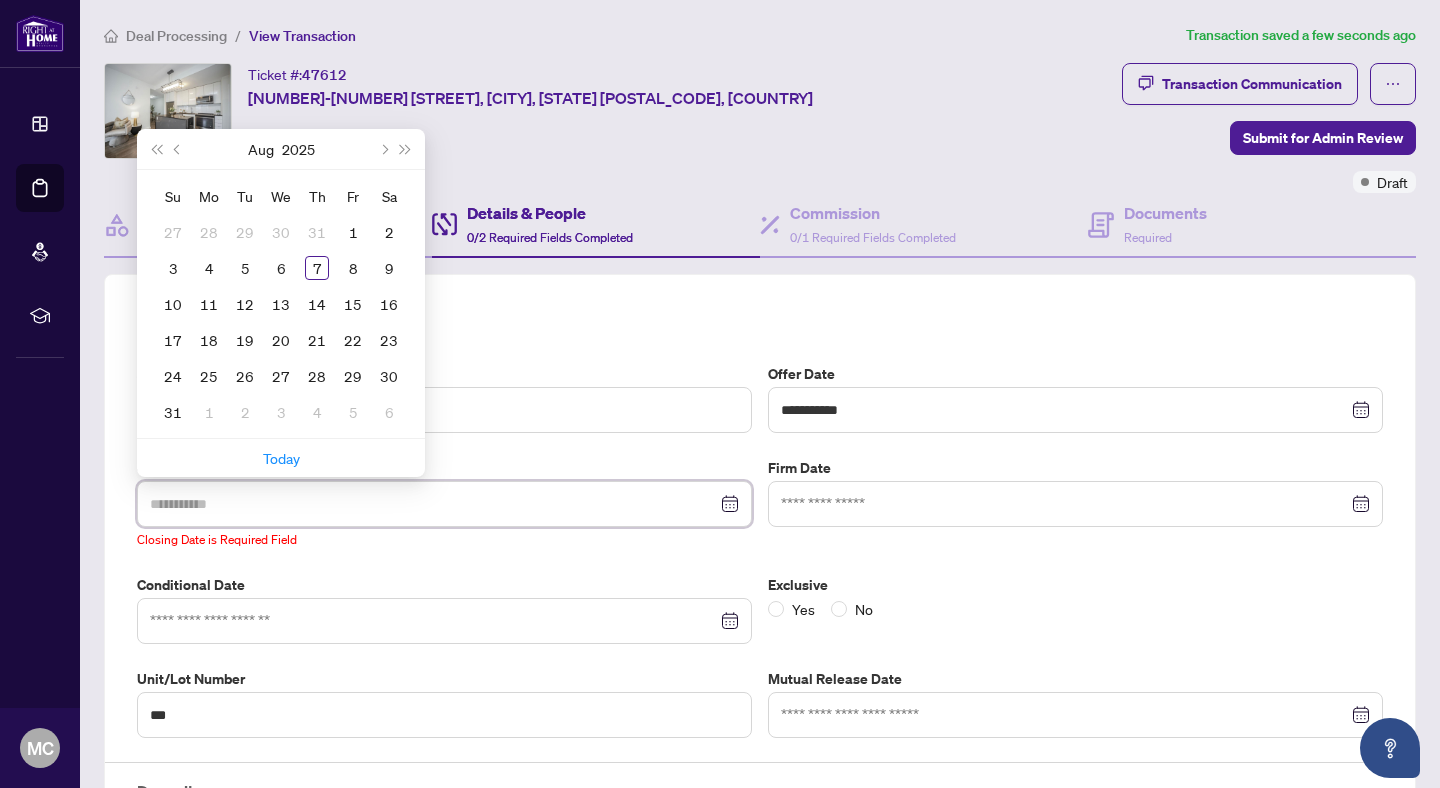 type on "**********" 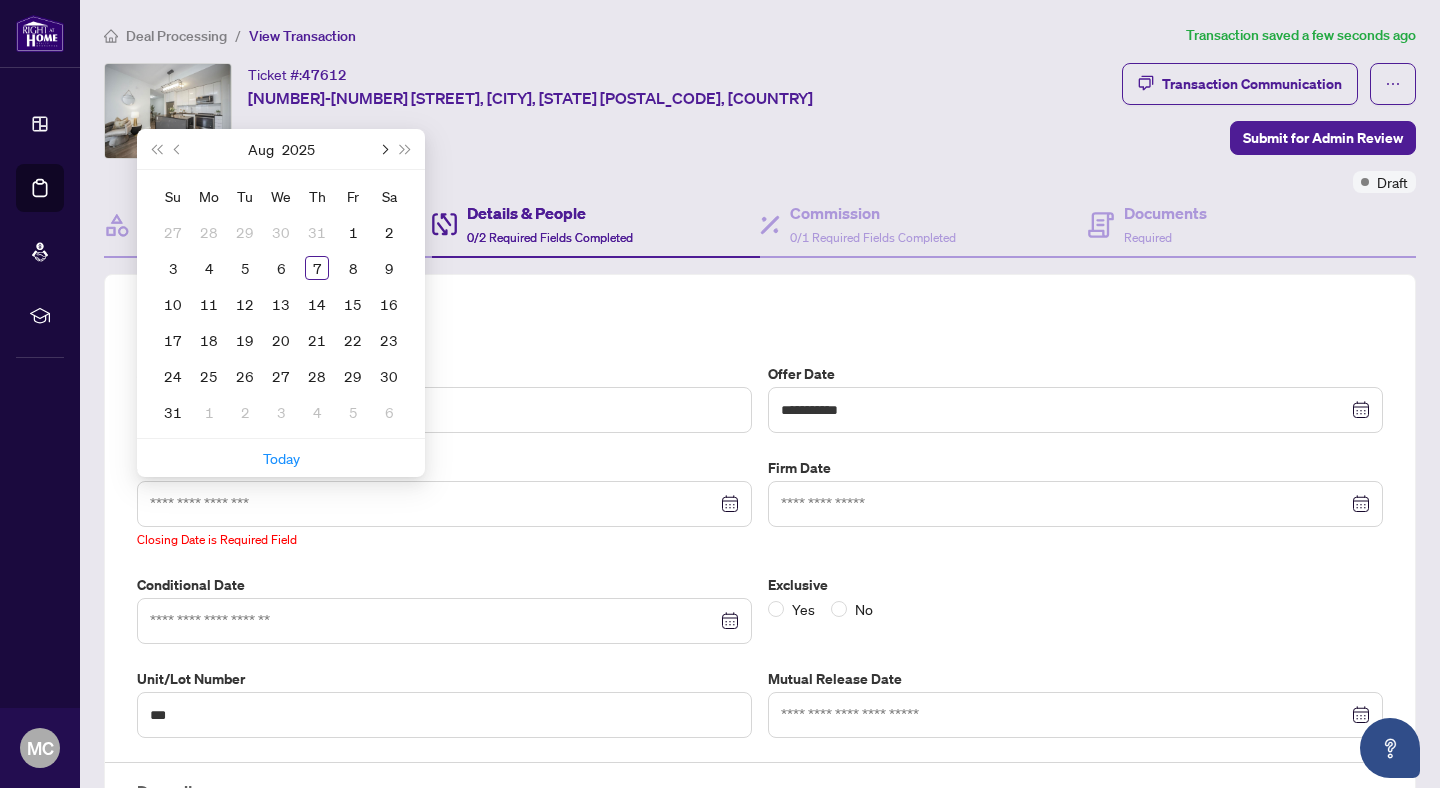 click at bounding box center [383, 149] 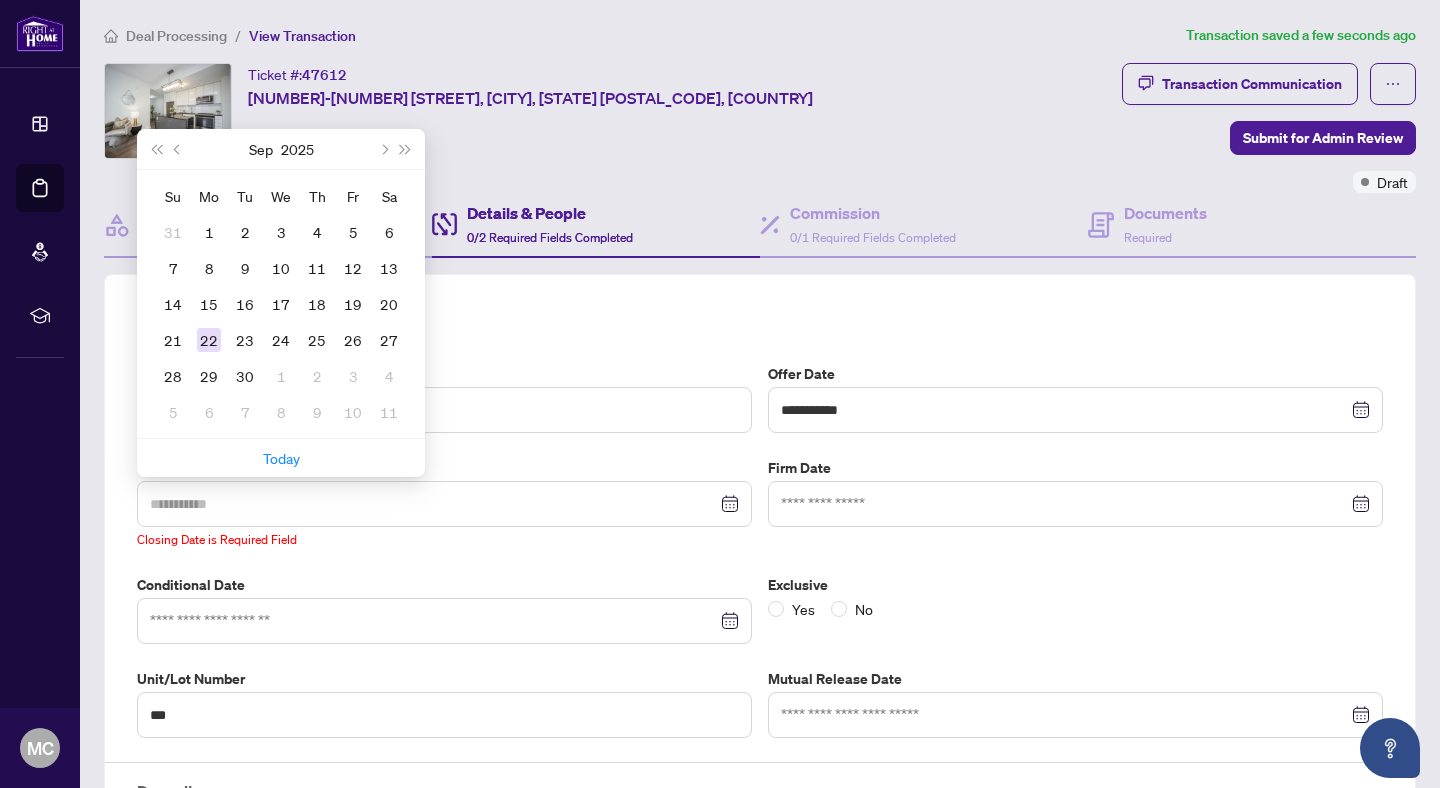type on "**********" 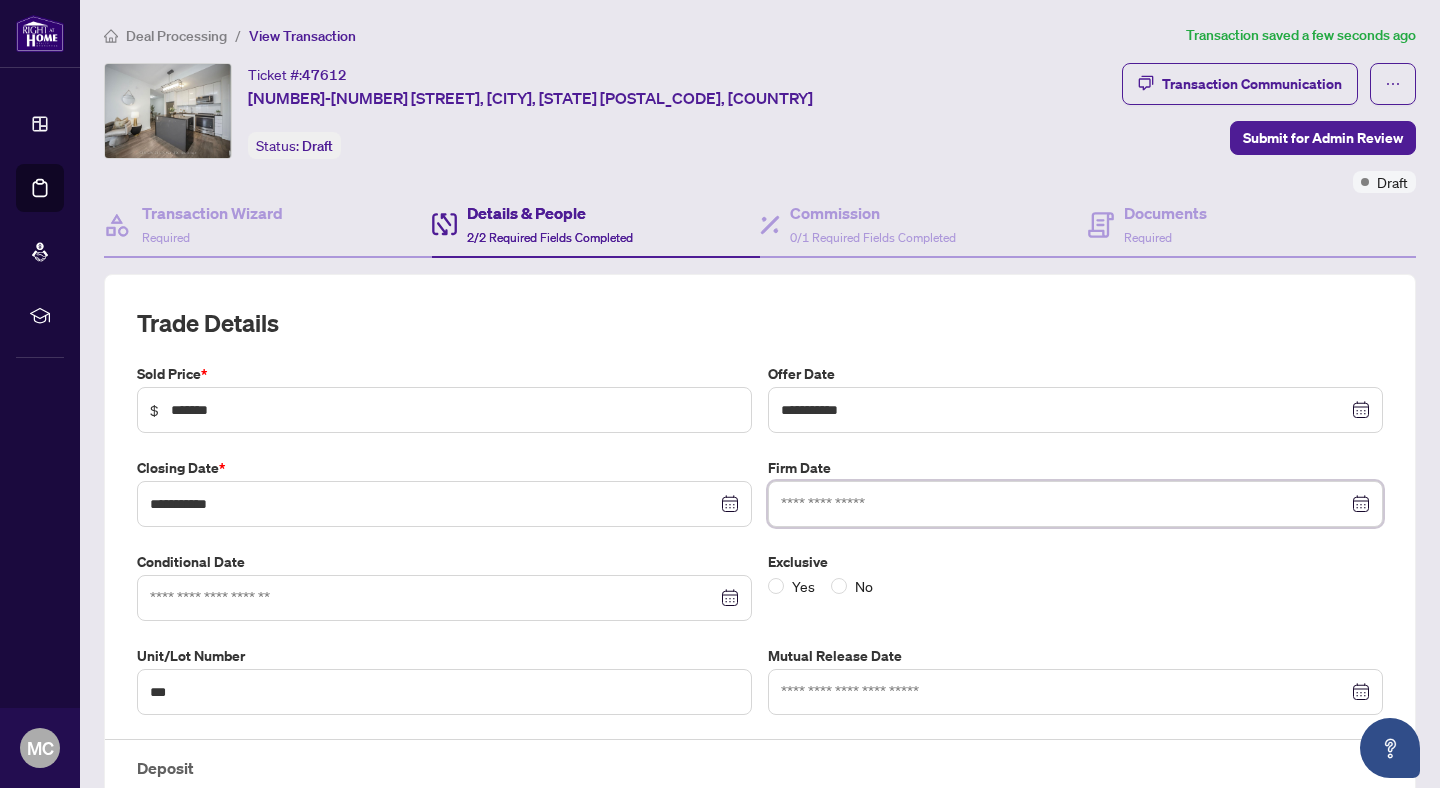 click at bounding box center [1064, 504] 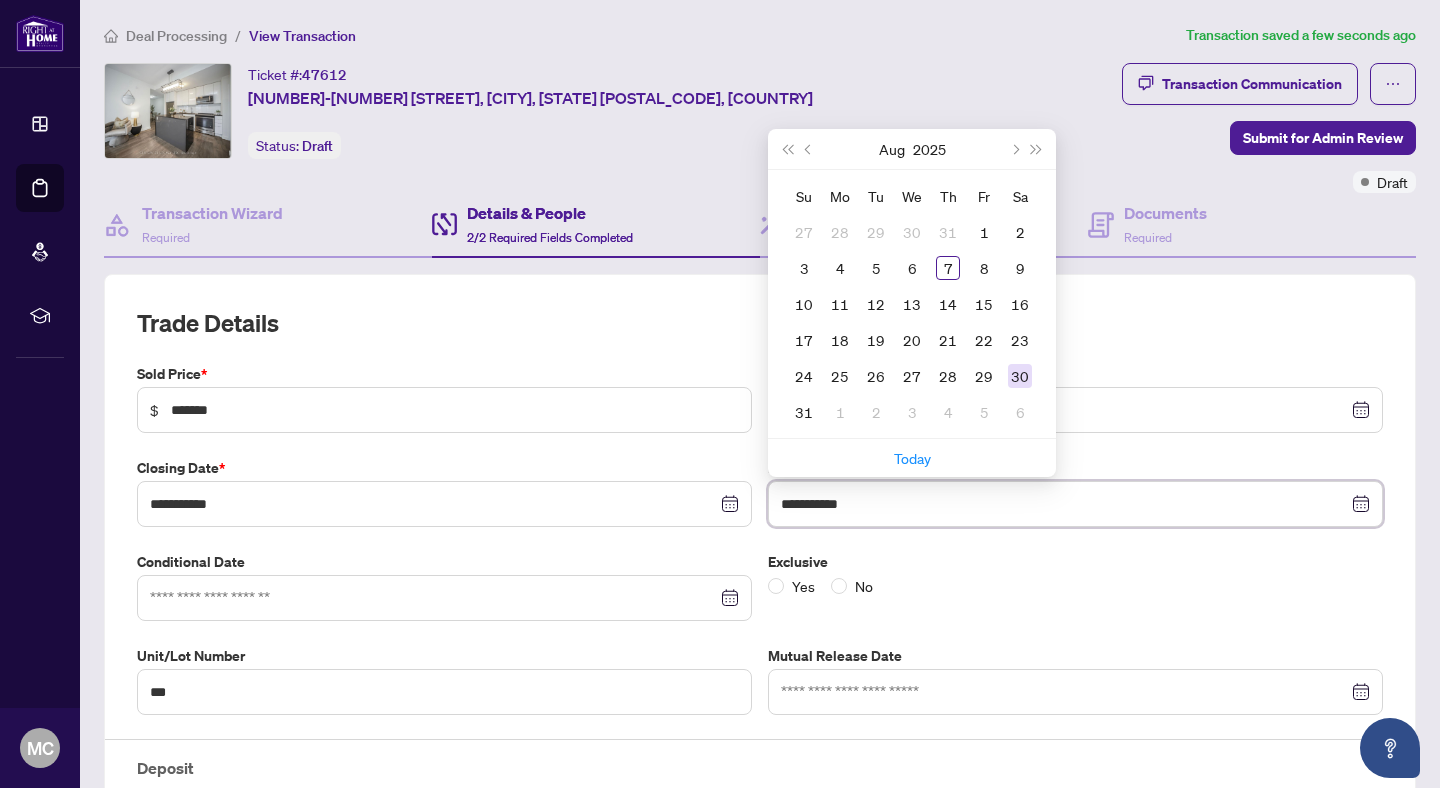 type on "**********" 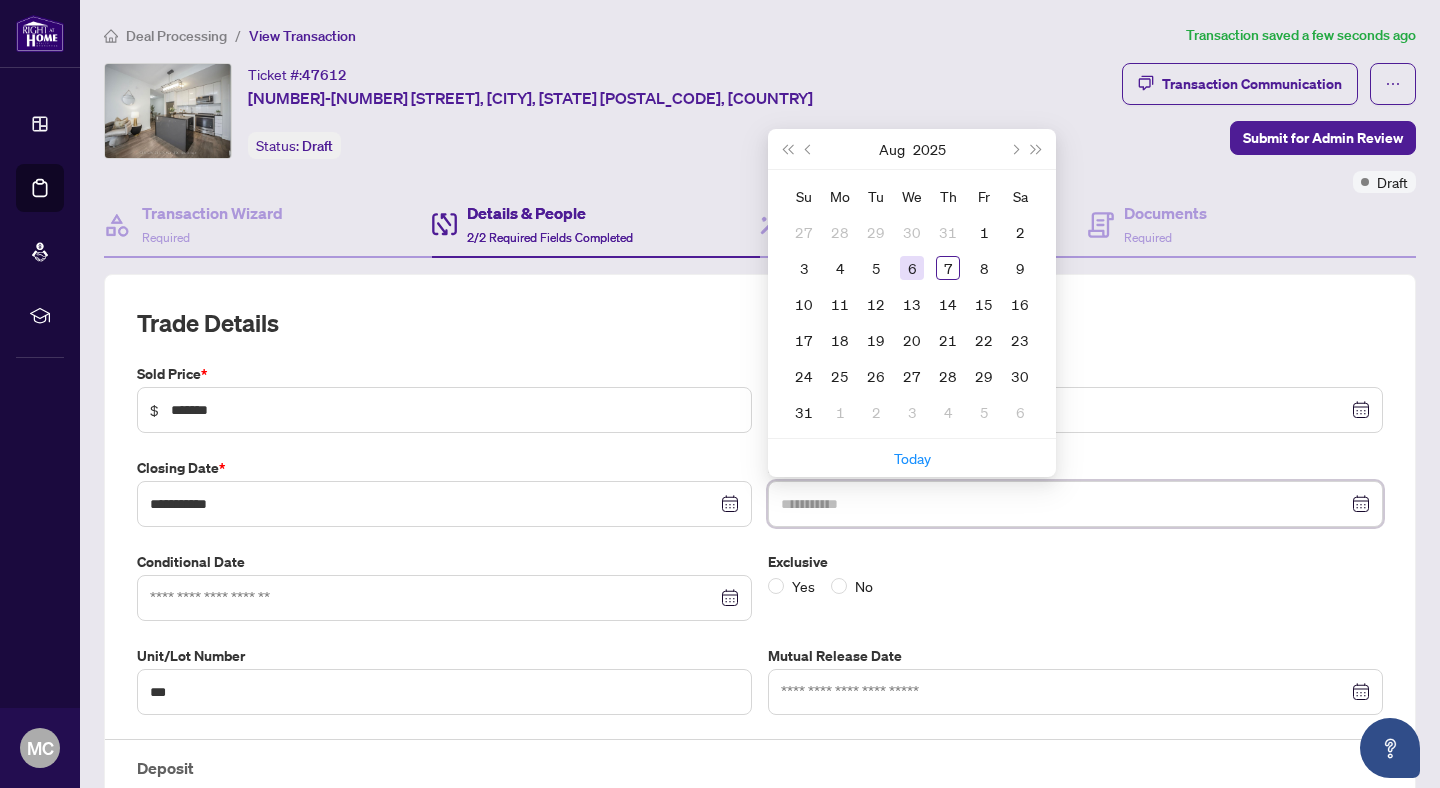 type on "**********" 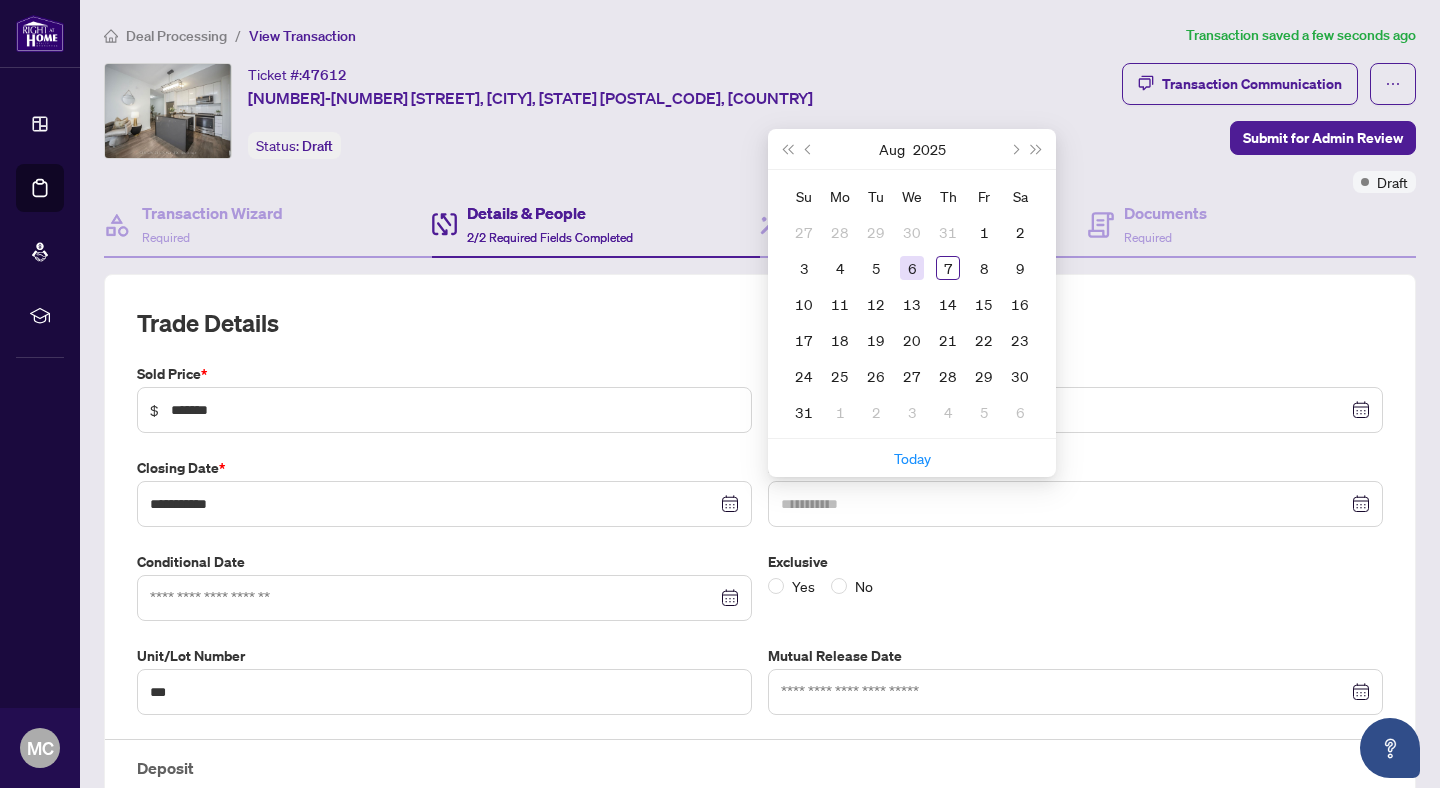 click on "6" at bounding box center [912, 268] 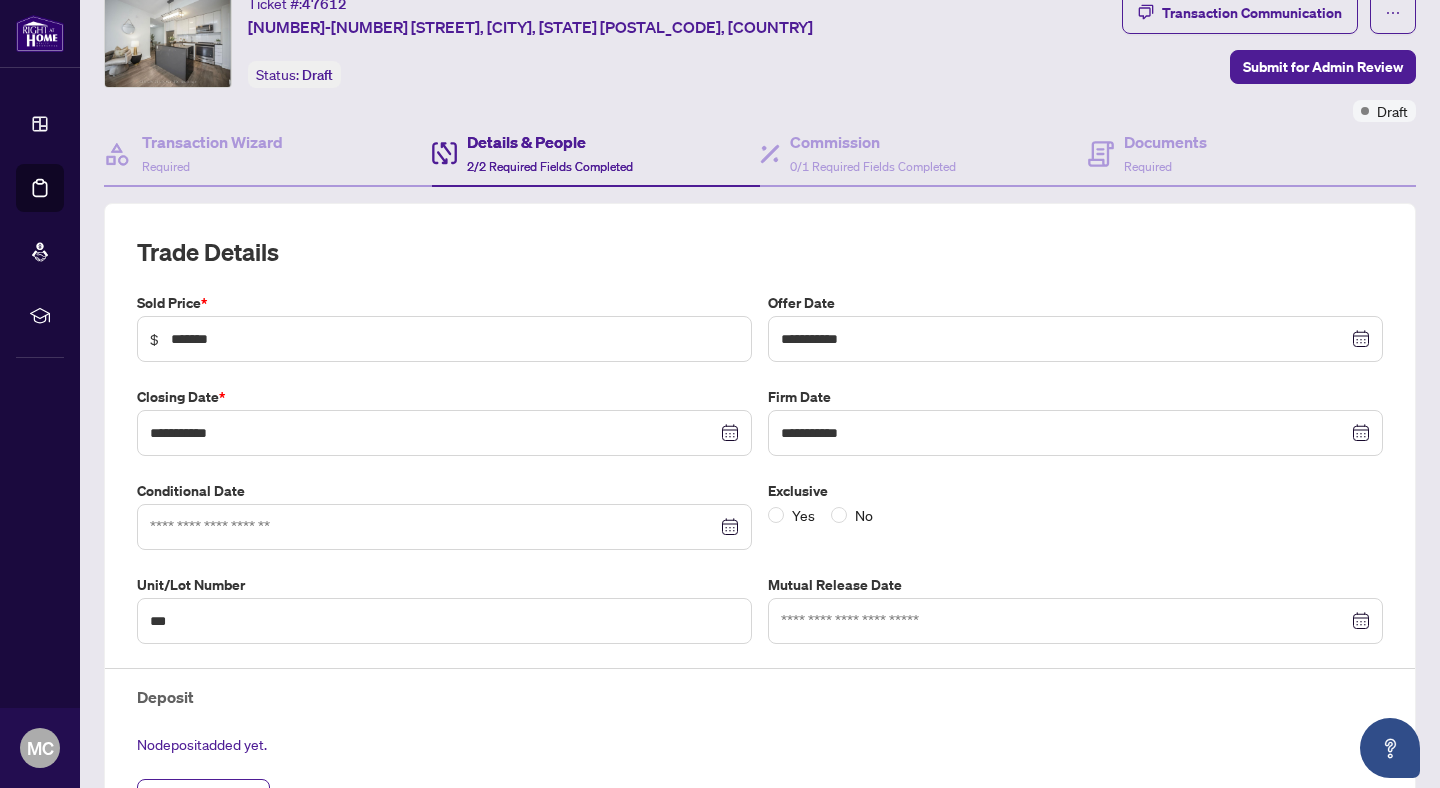 scroll, scrollTop: 72, scrollLeft: 0, axis: vertical 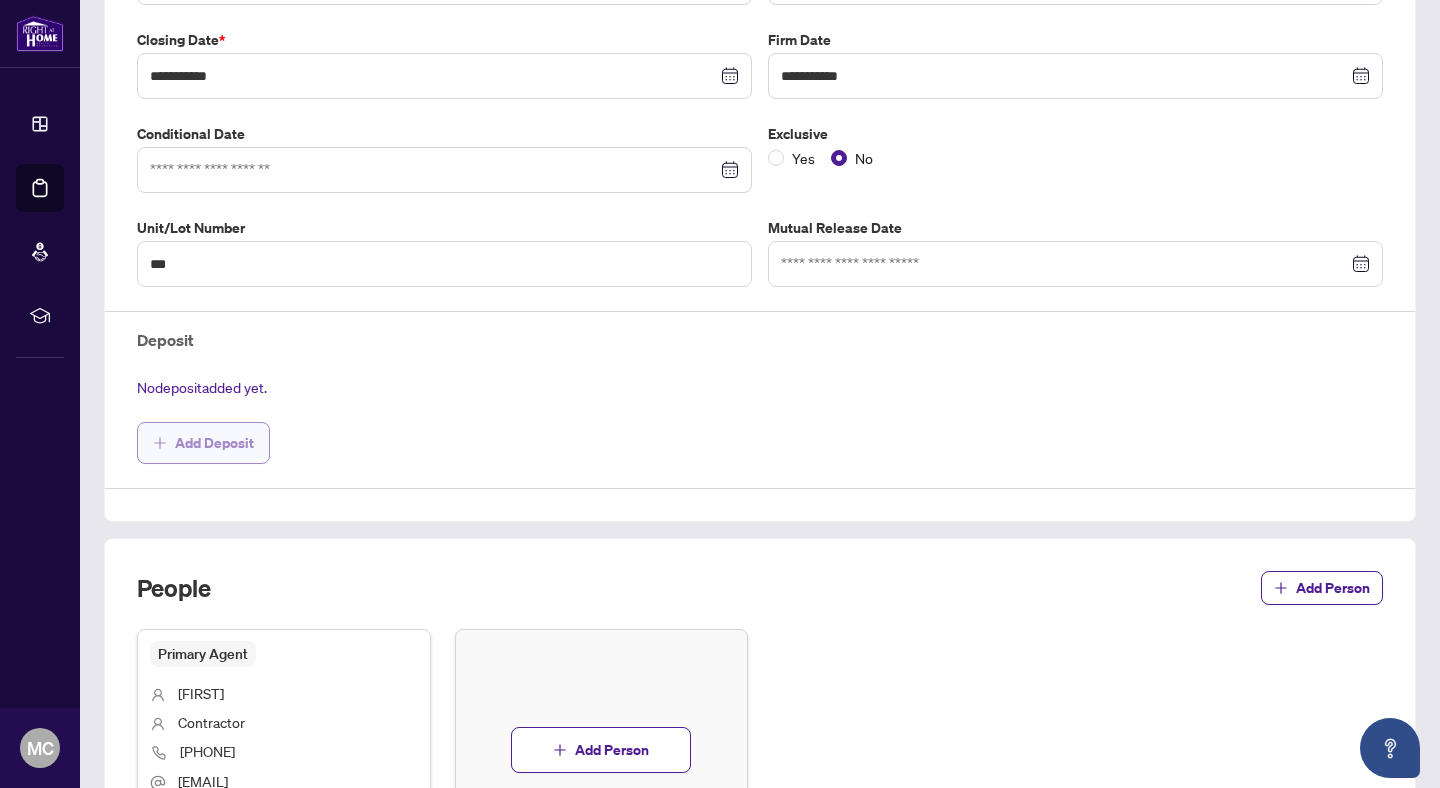 click on "Add Deposit" at bounding box center [214, 443] 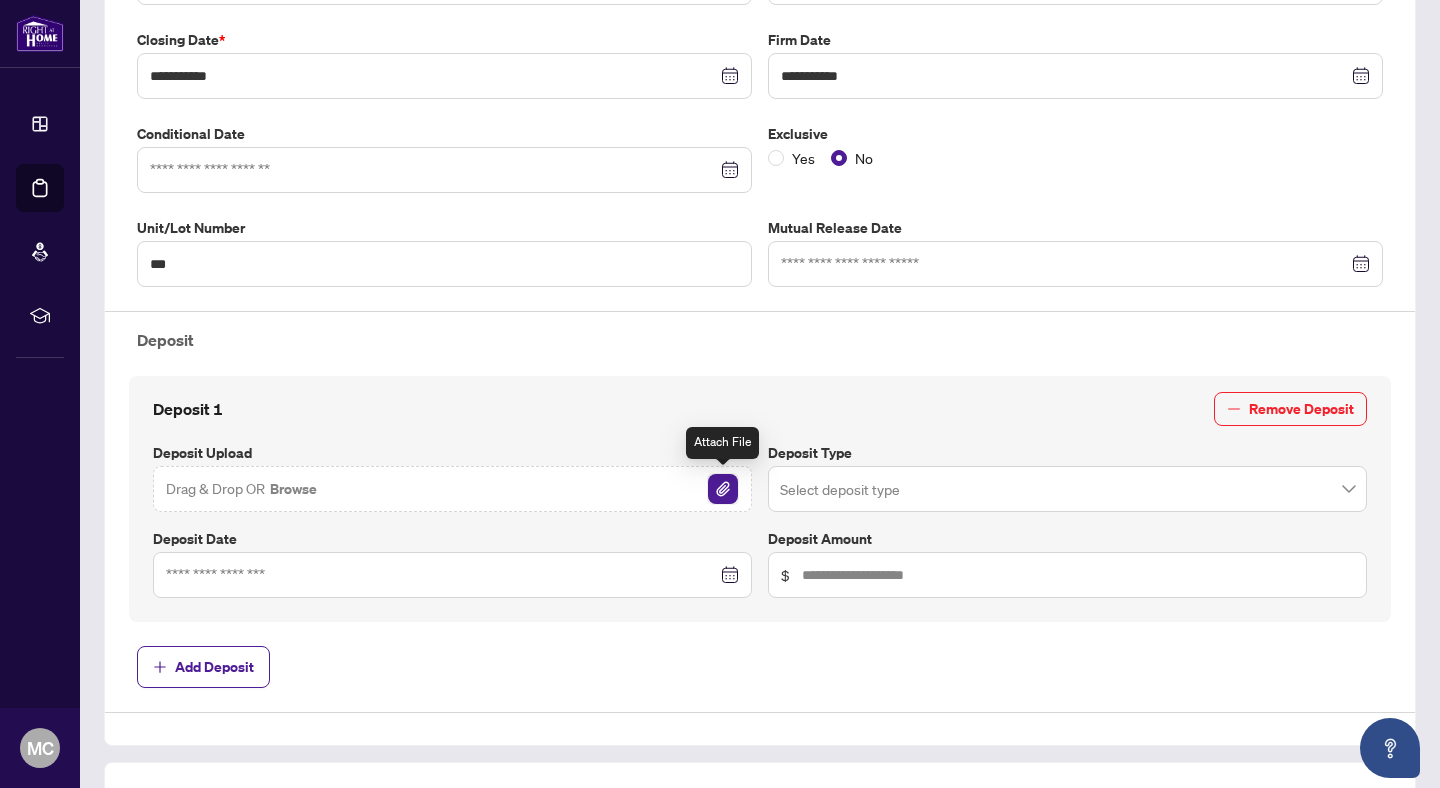click at bounding box center [723, 489] 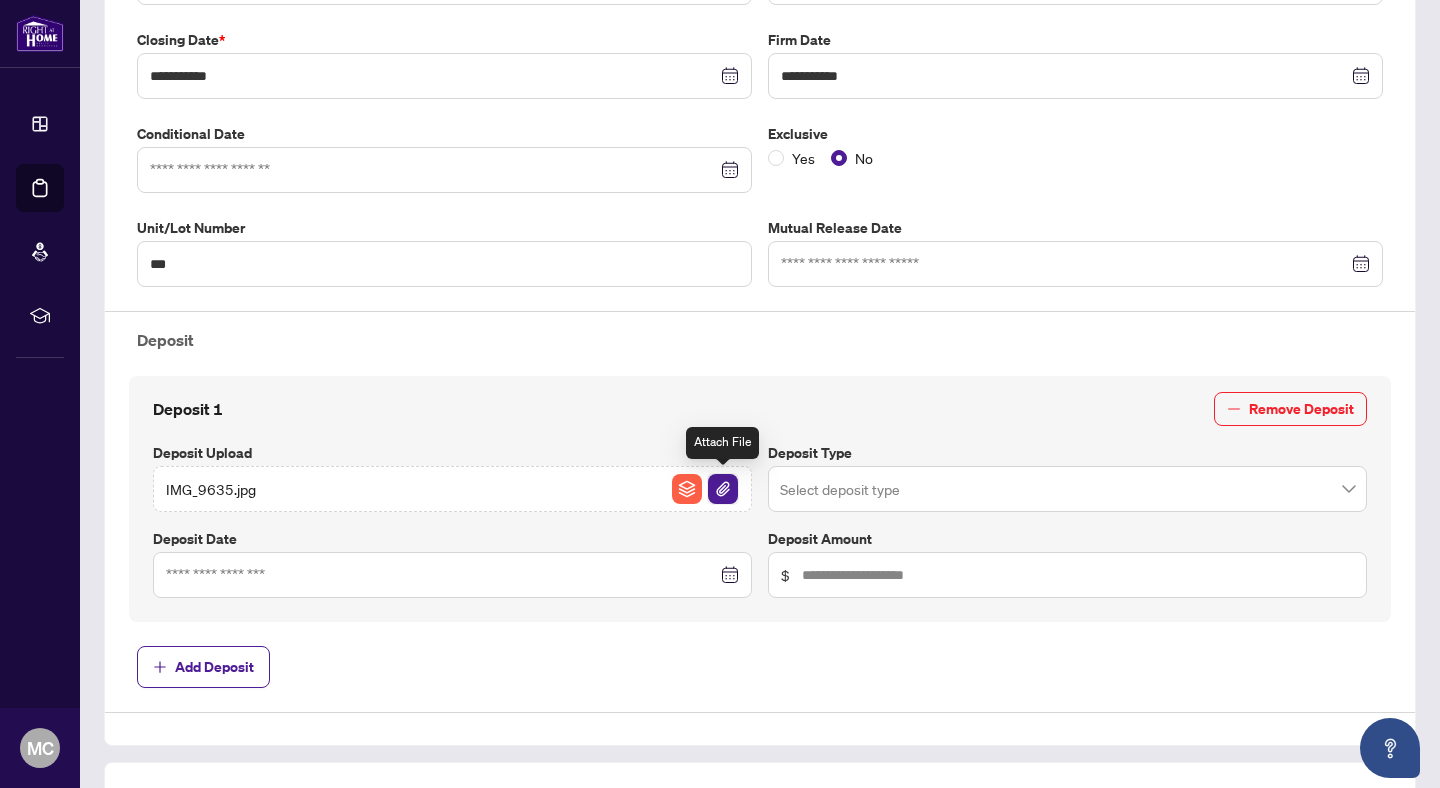 click at bounding box center [723, 489] 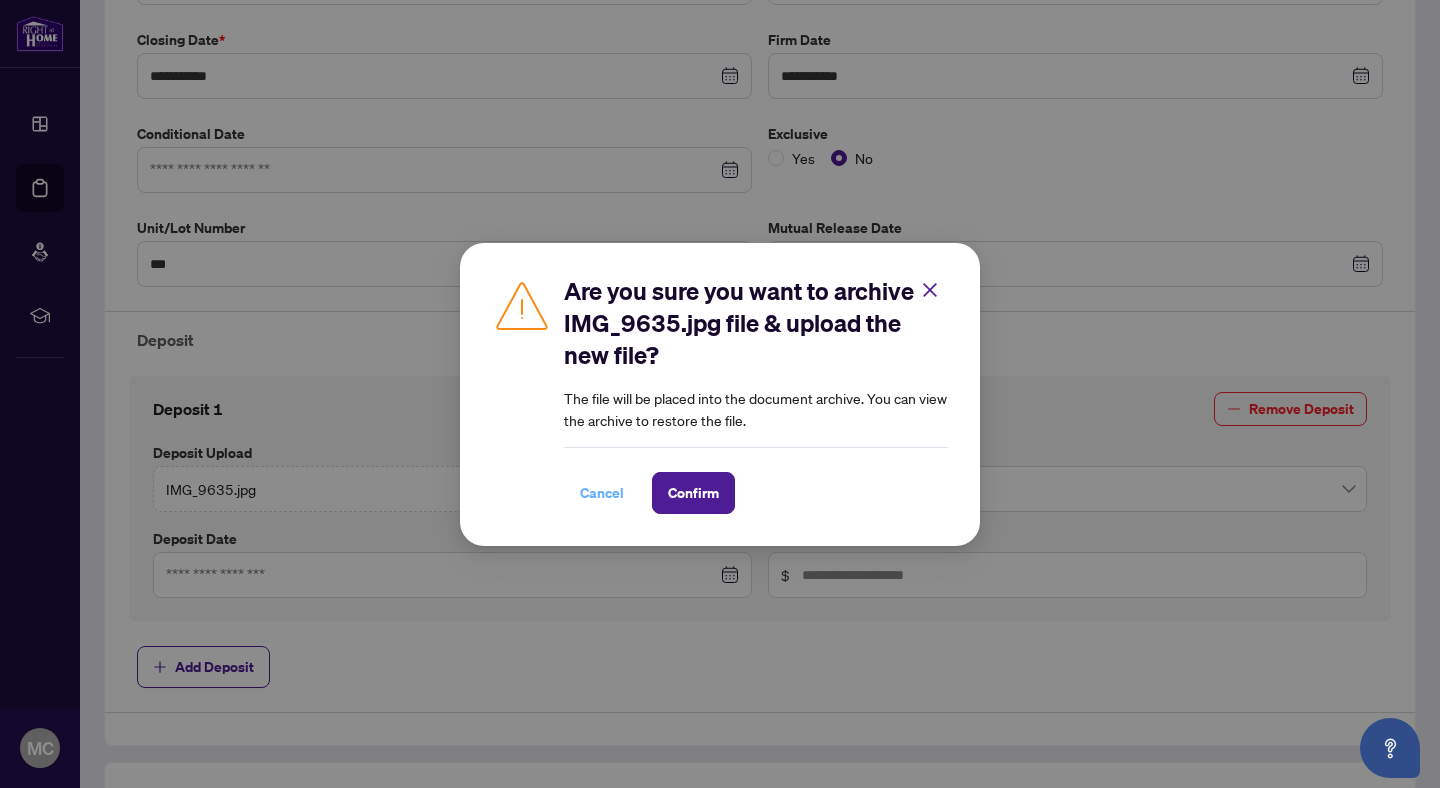 click on "Cancel" at bounding box center [602, 493] 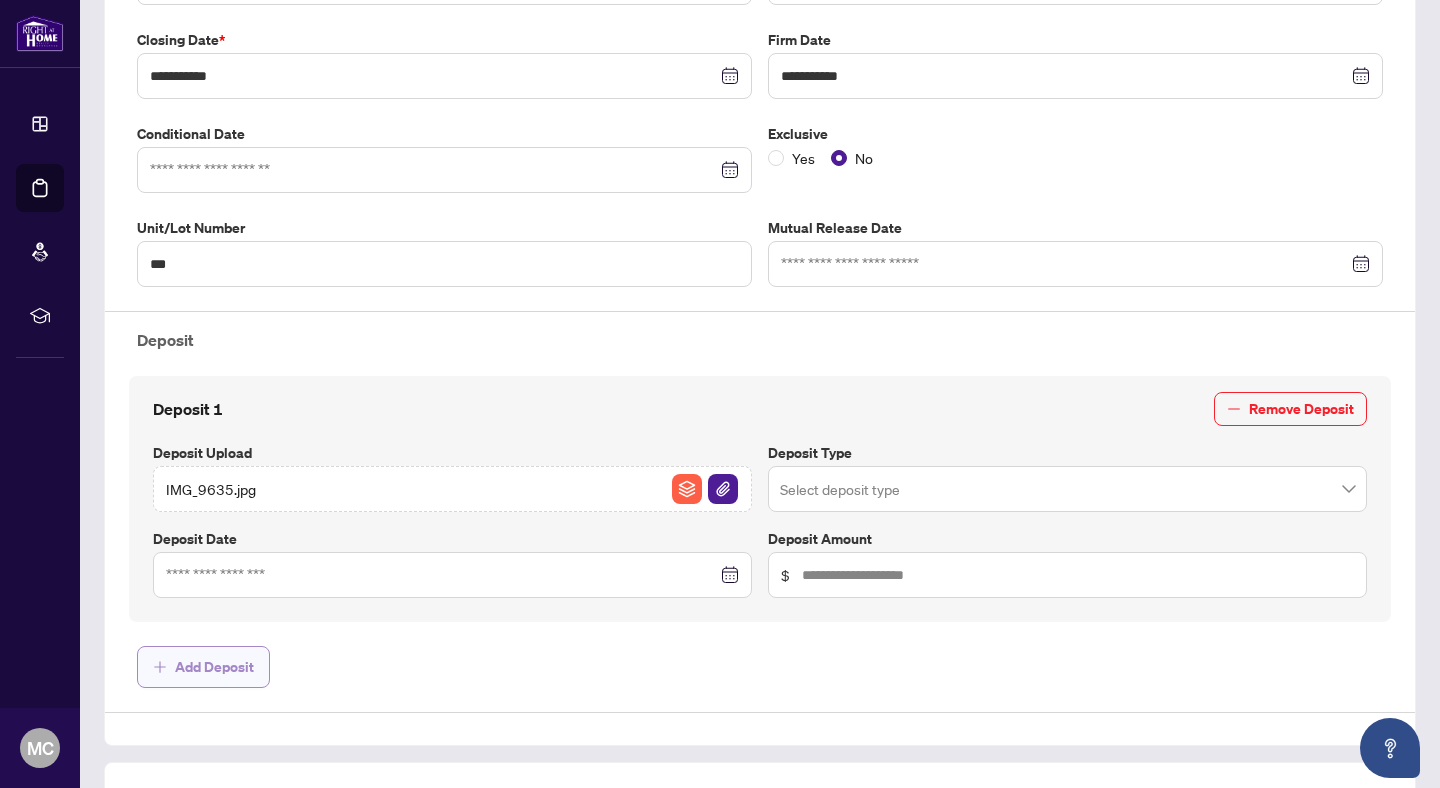 click on "Add Deposit" at bounding box center (214, 667) 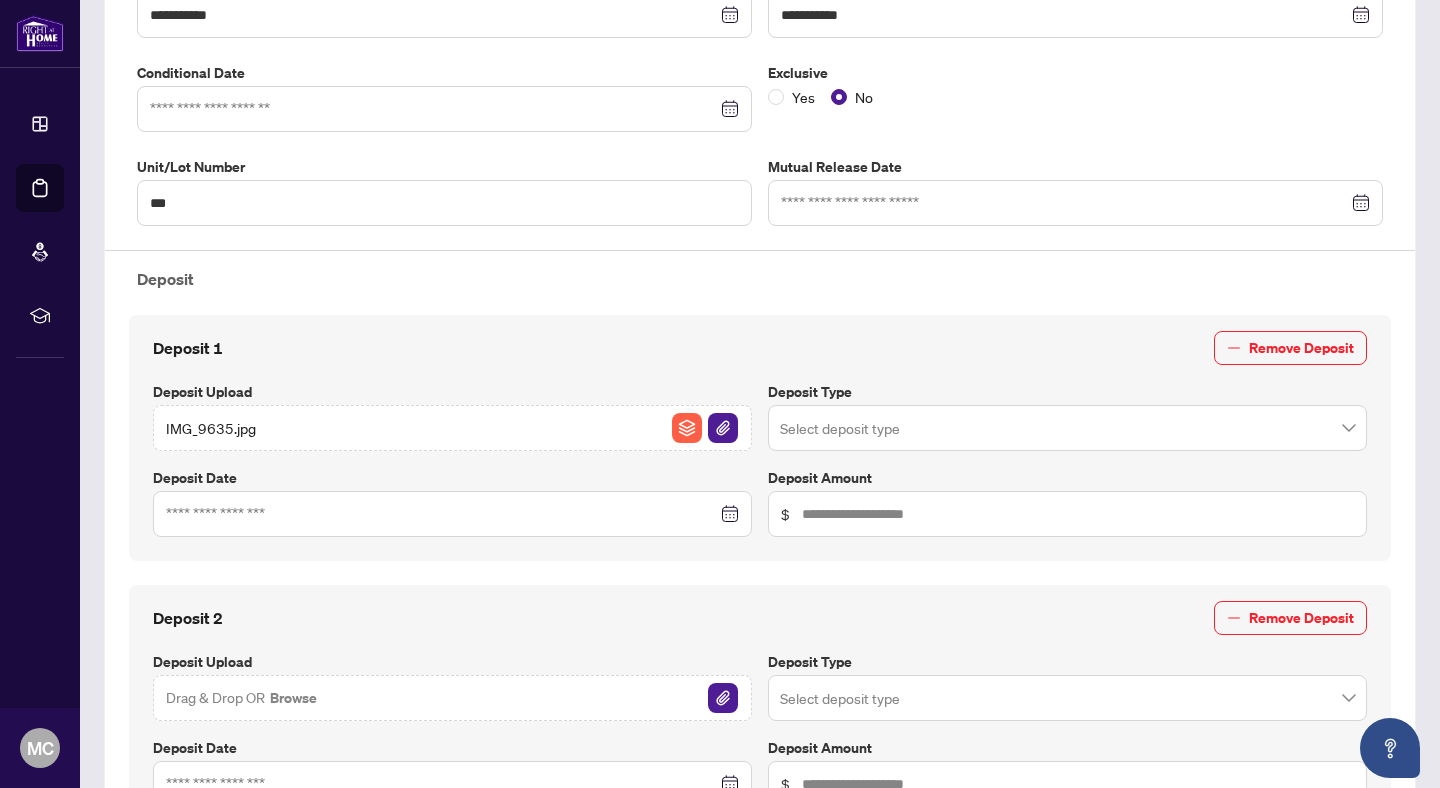 scroll, scrollTop: 487, scrollLeft: 0, axis: vertical 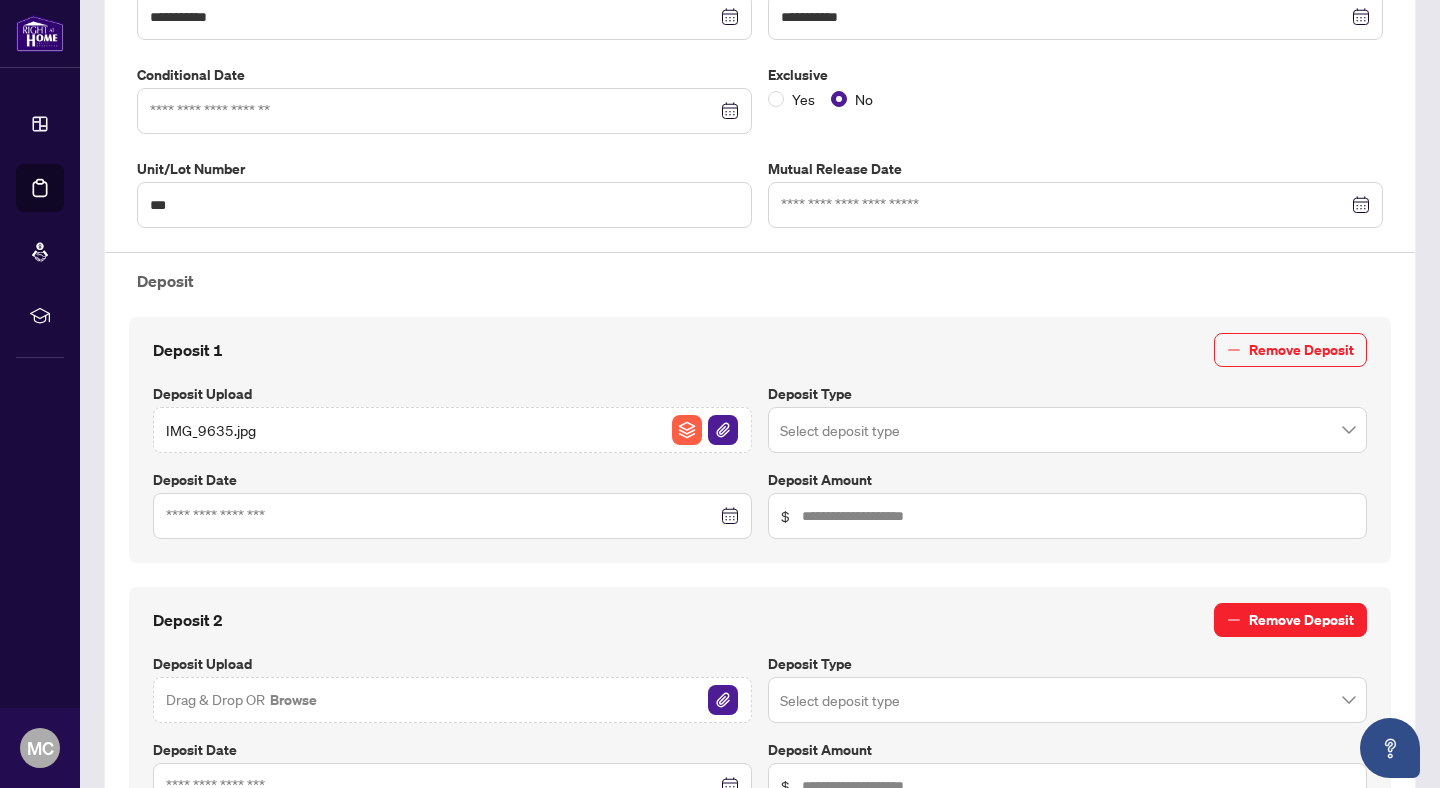 click on "Remove Deposit" at bounding box center [1301, 620] 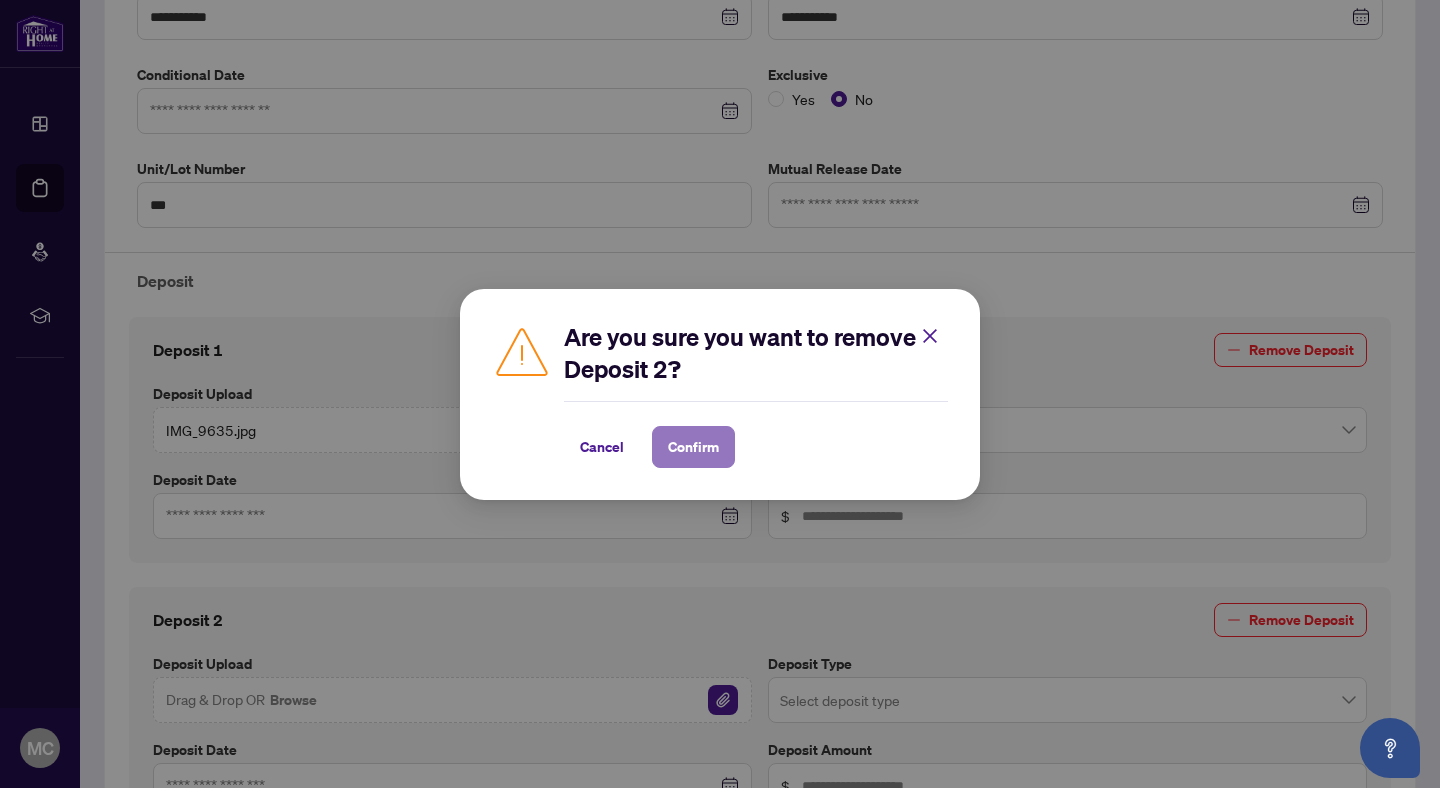 click on "Confirm" at bounding box center [693, 447] 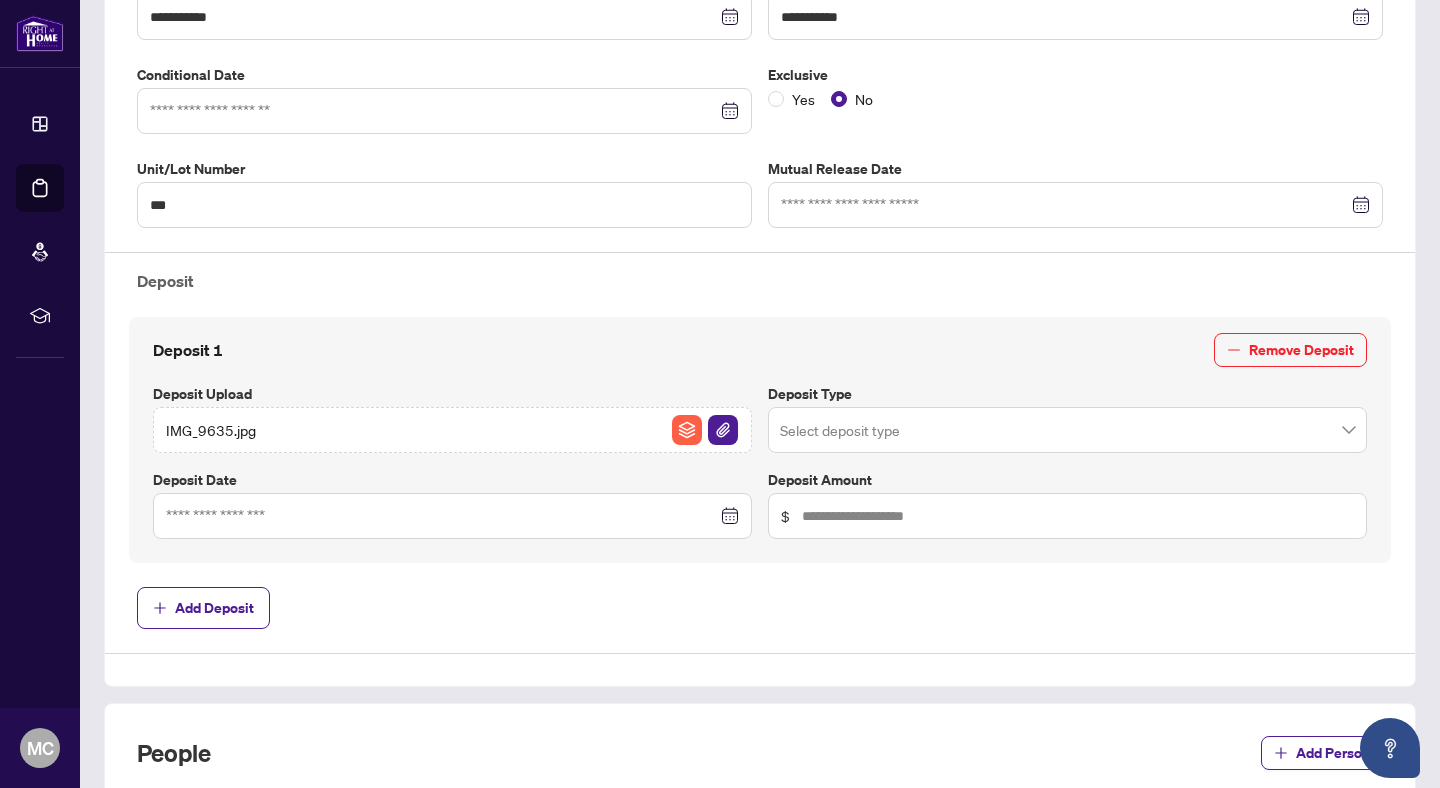 click at bounding box center (452, 516) 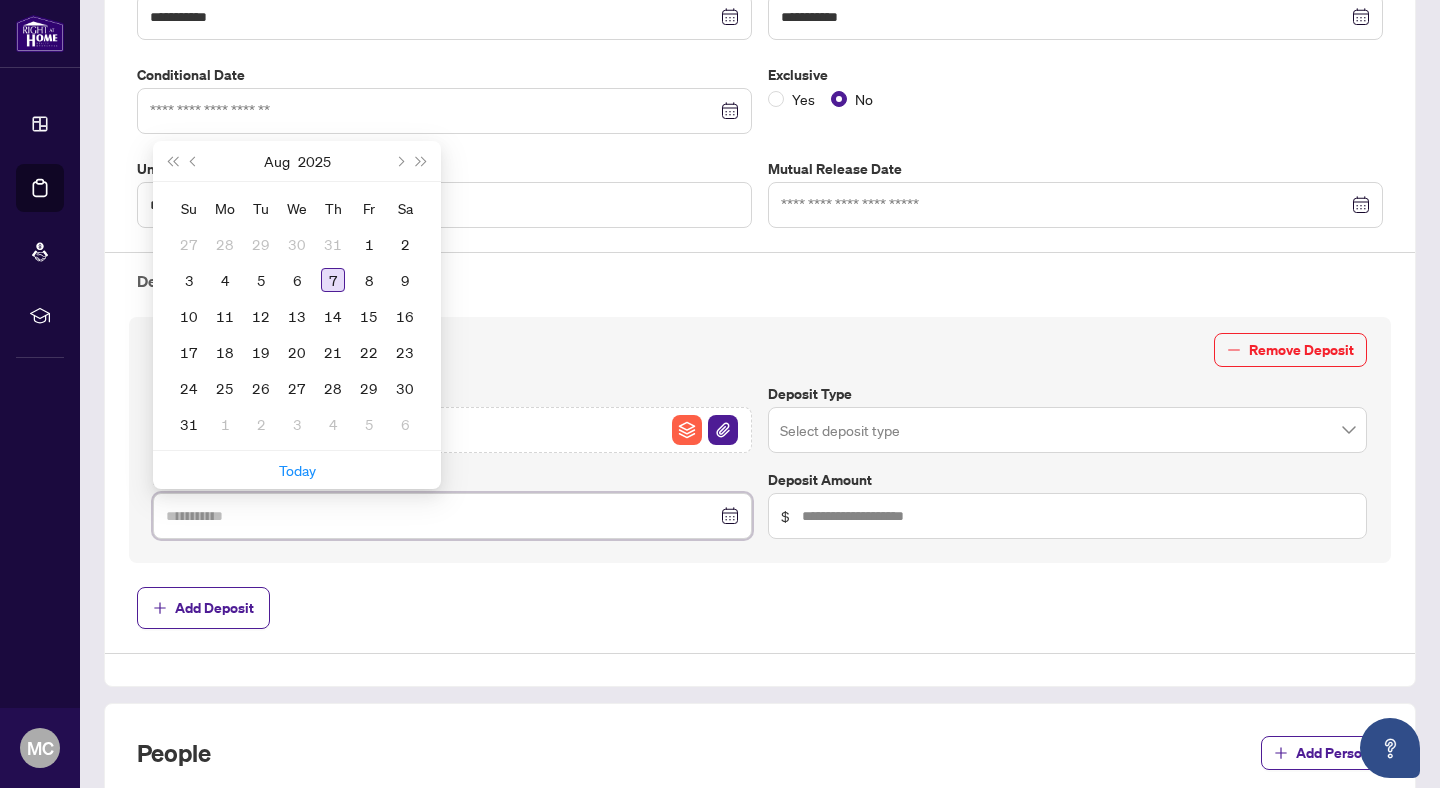 type on "**********" 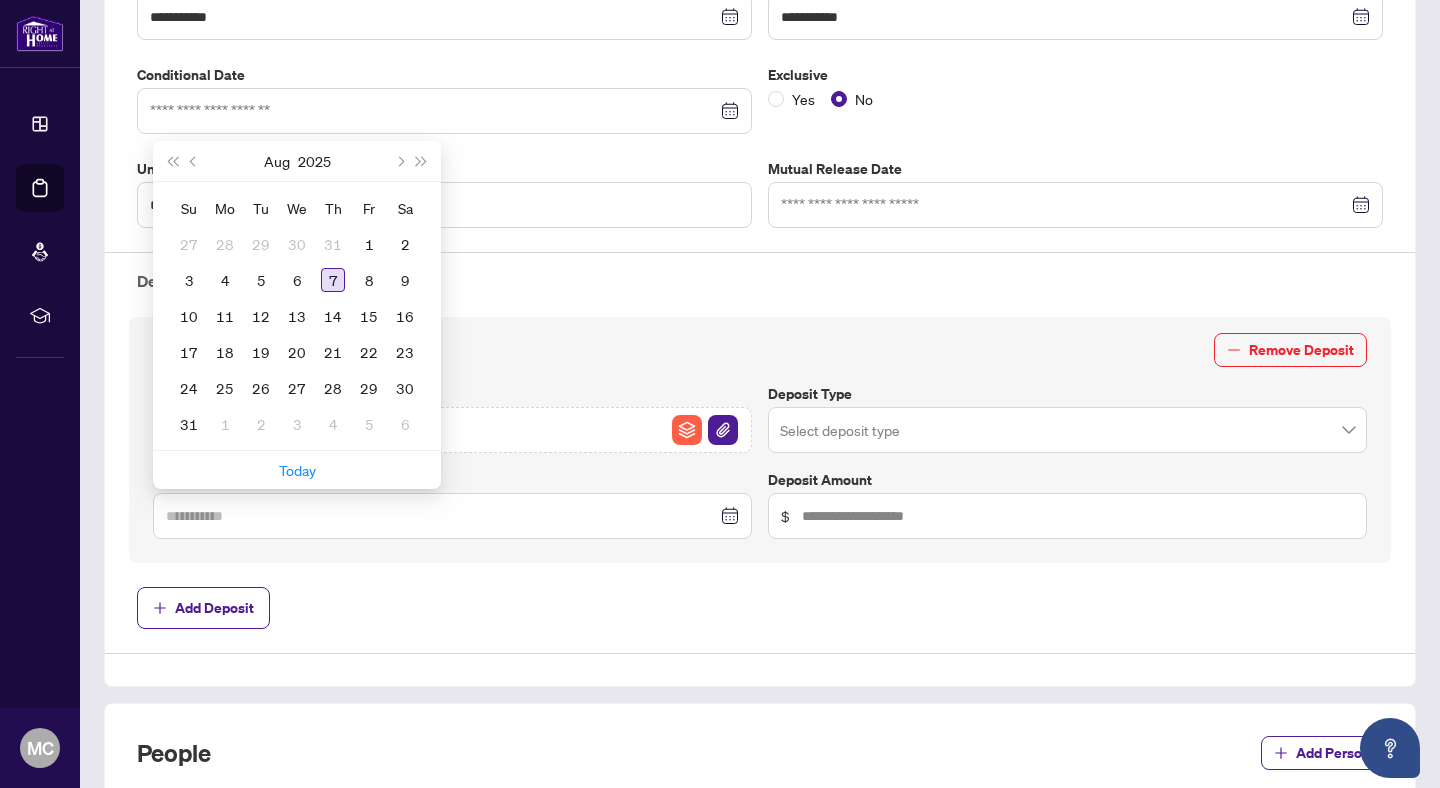 click on "7" at bounding box center [333, 280] 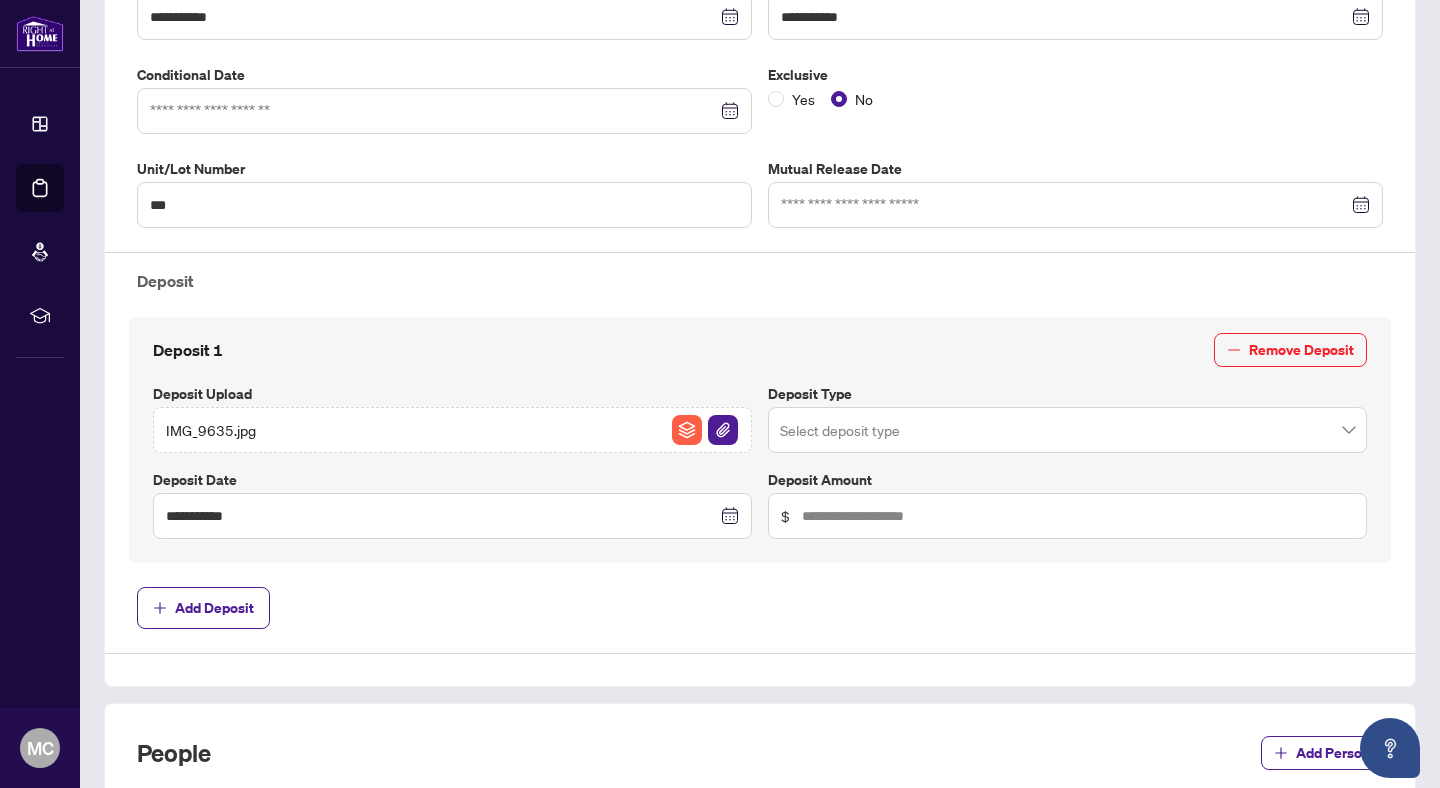 click at bounding box center [1067, 430] 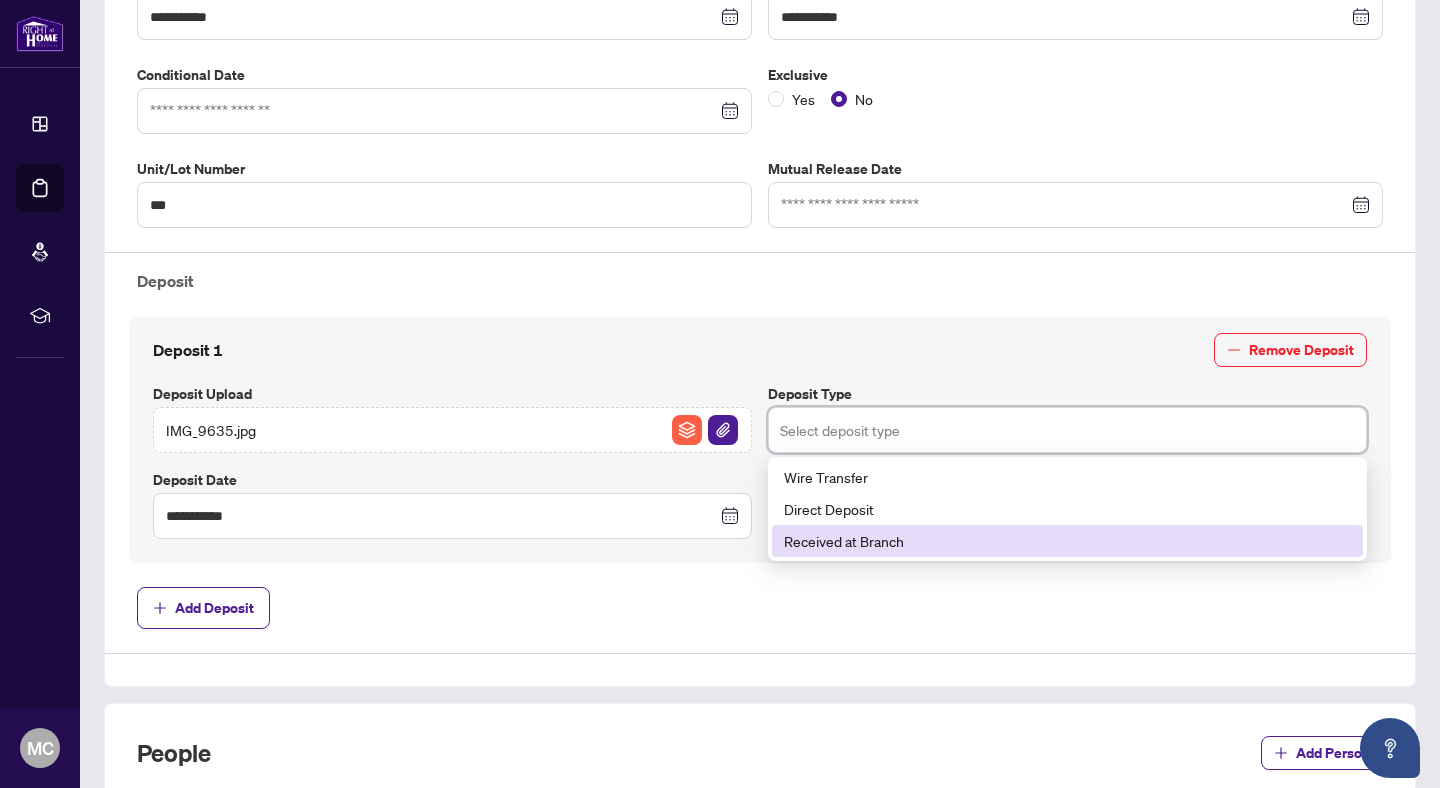 click on "Received at Branch" at bounding box center [1067, 541] 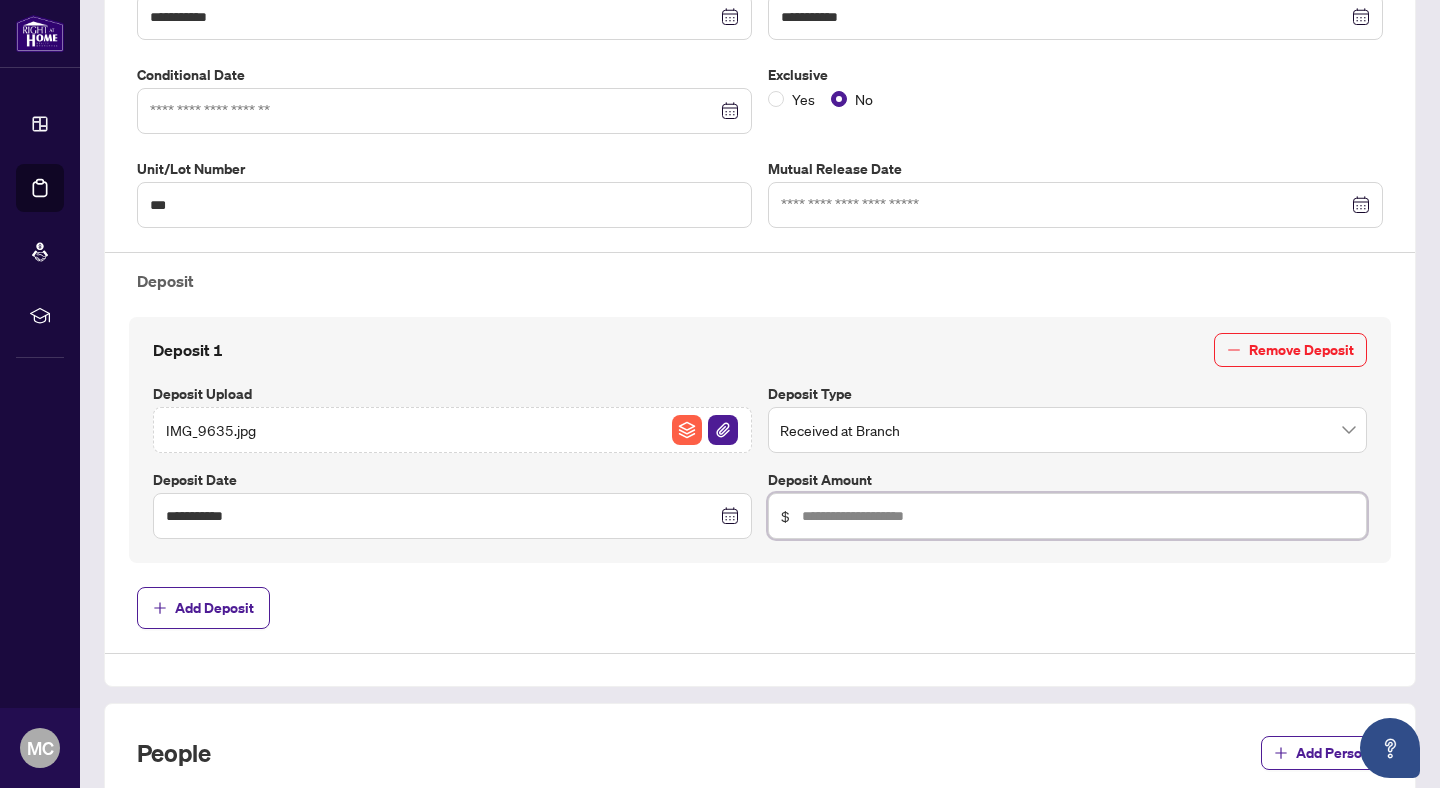 click at bounding box center (1078, 516) 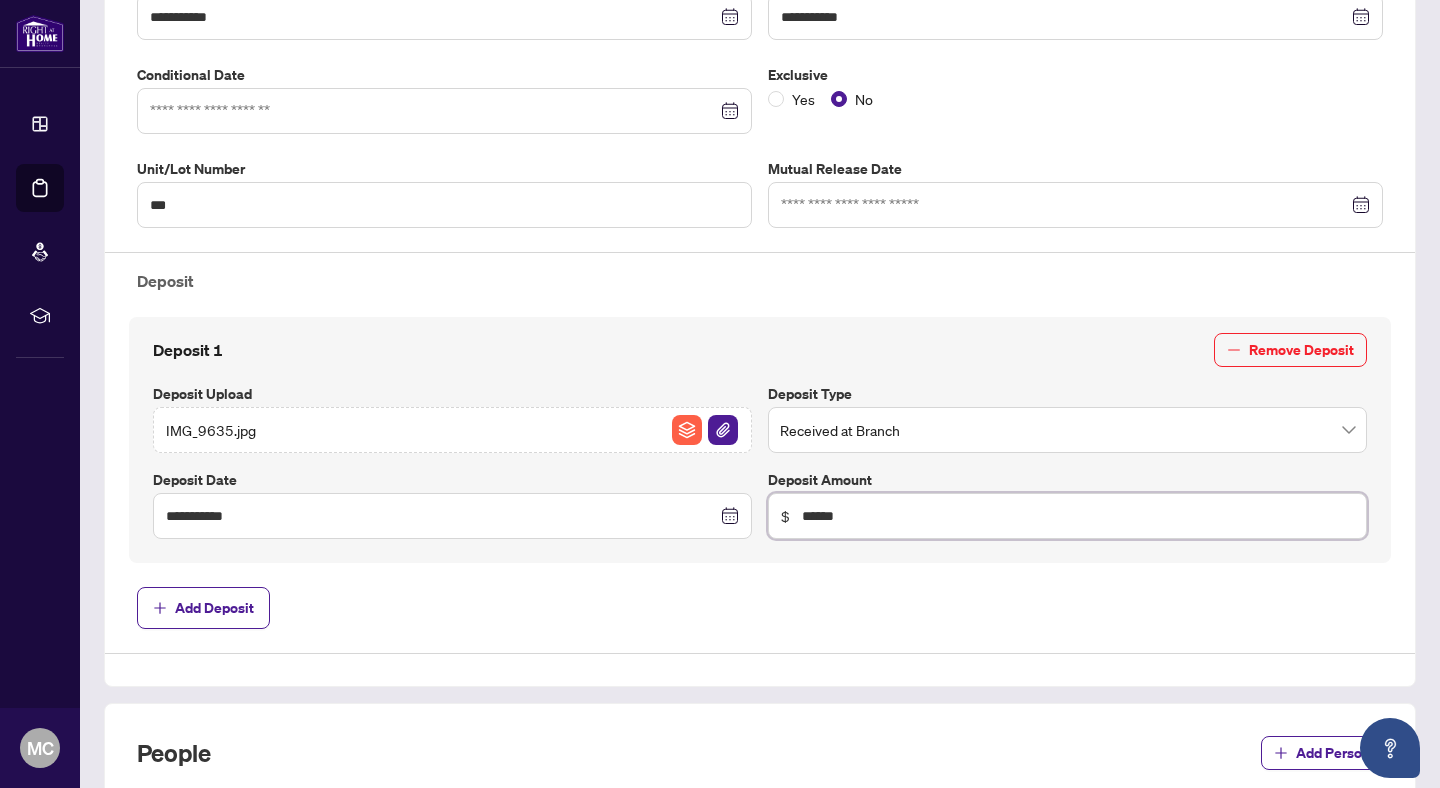 type on "******" 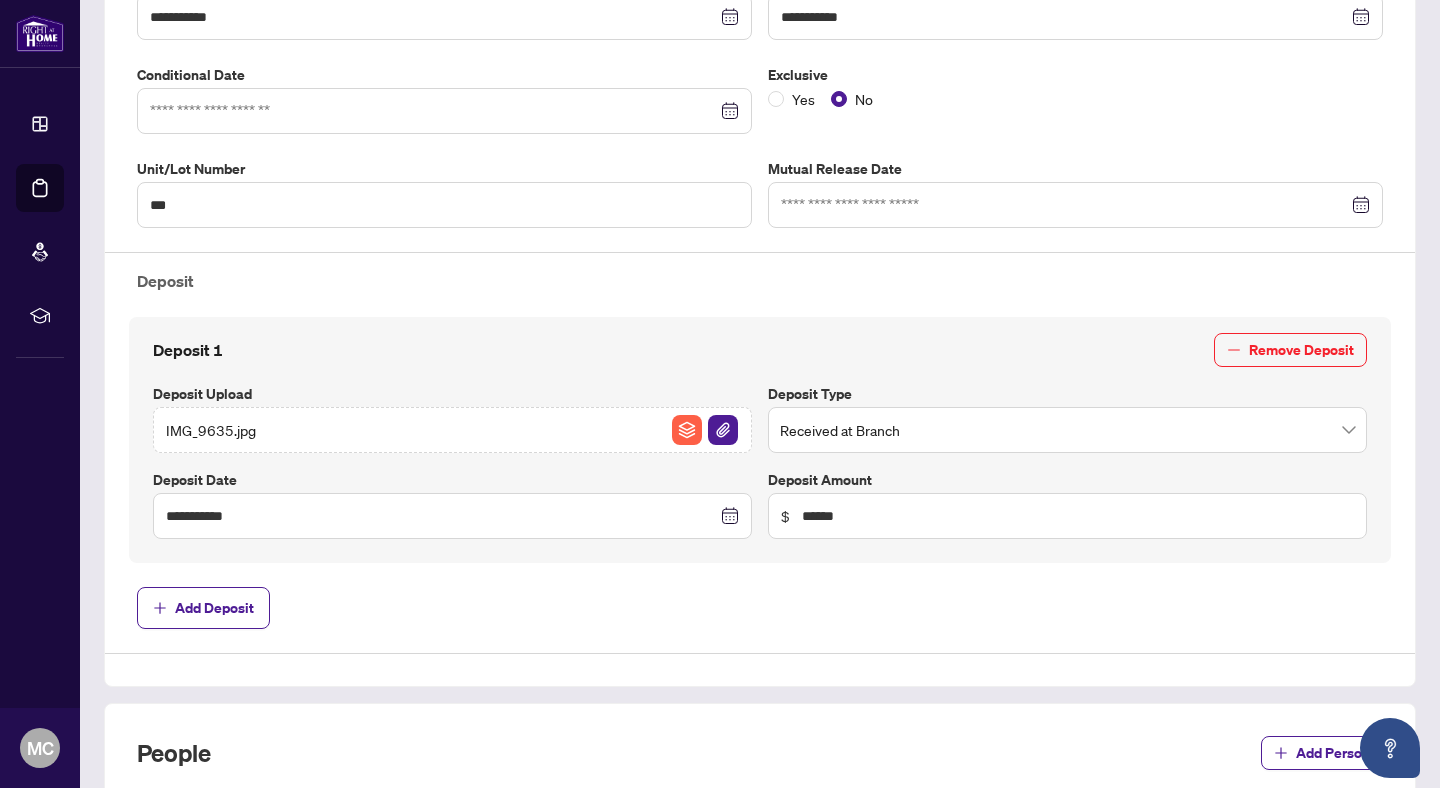 click on "**********" at bounding box center [760, 265] 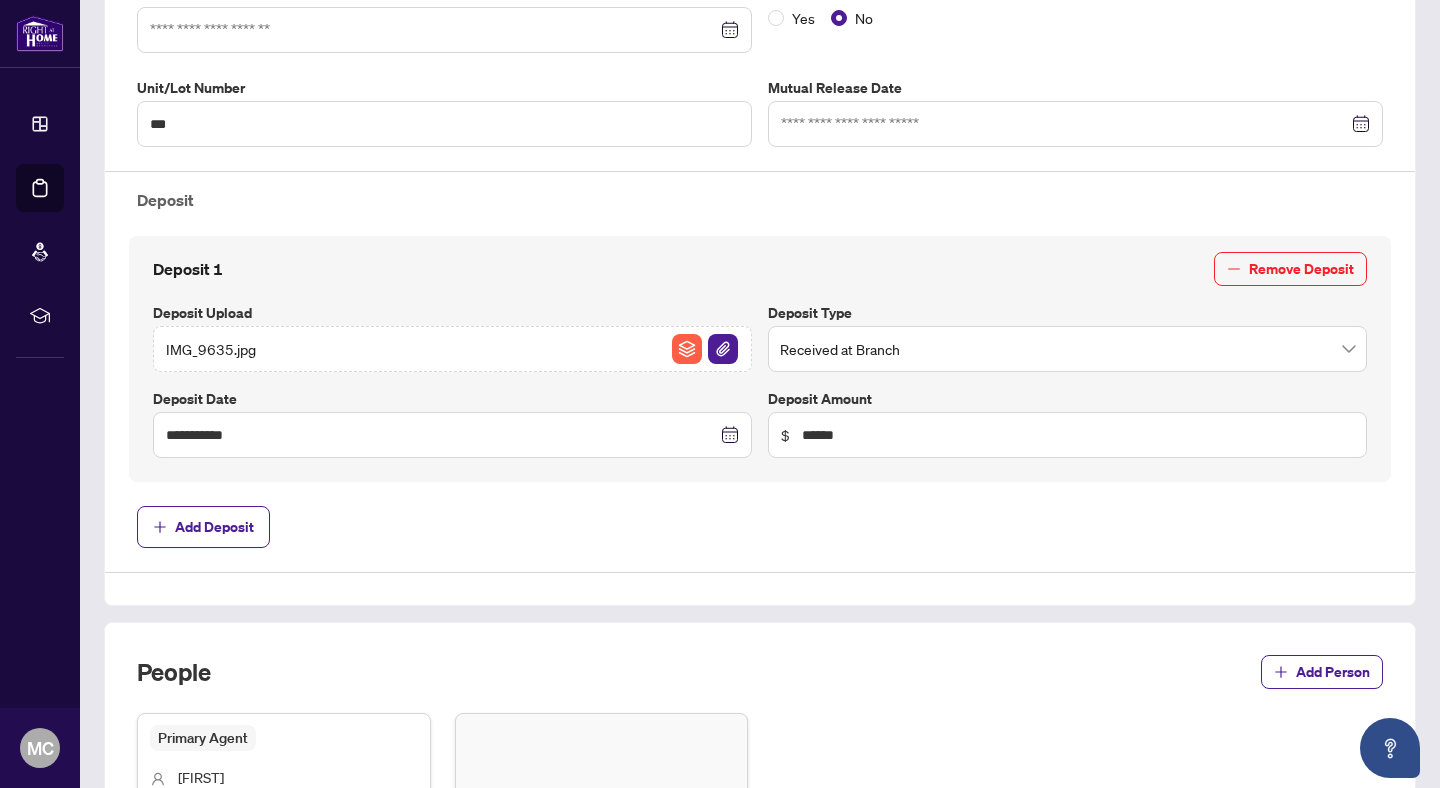 scroll, scrollTop: 586, scrollLeft: 0, axis: vertical 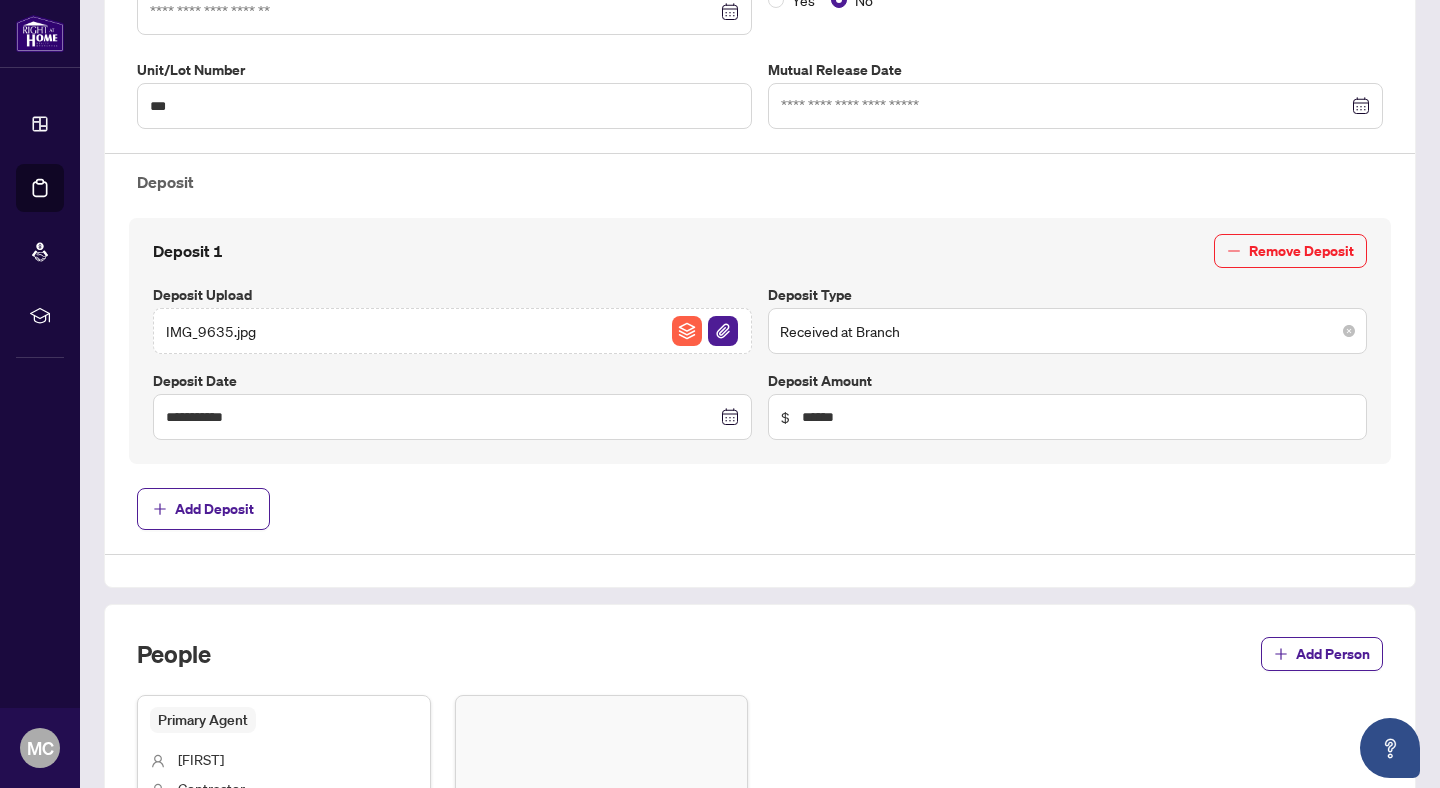 click on "Received at Branch" at bounding box center (1067, 331) 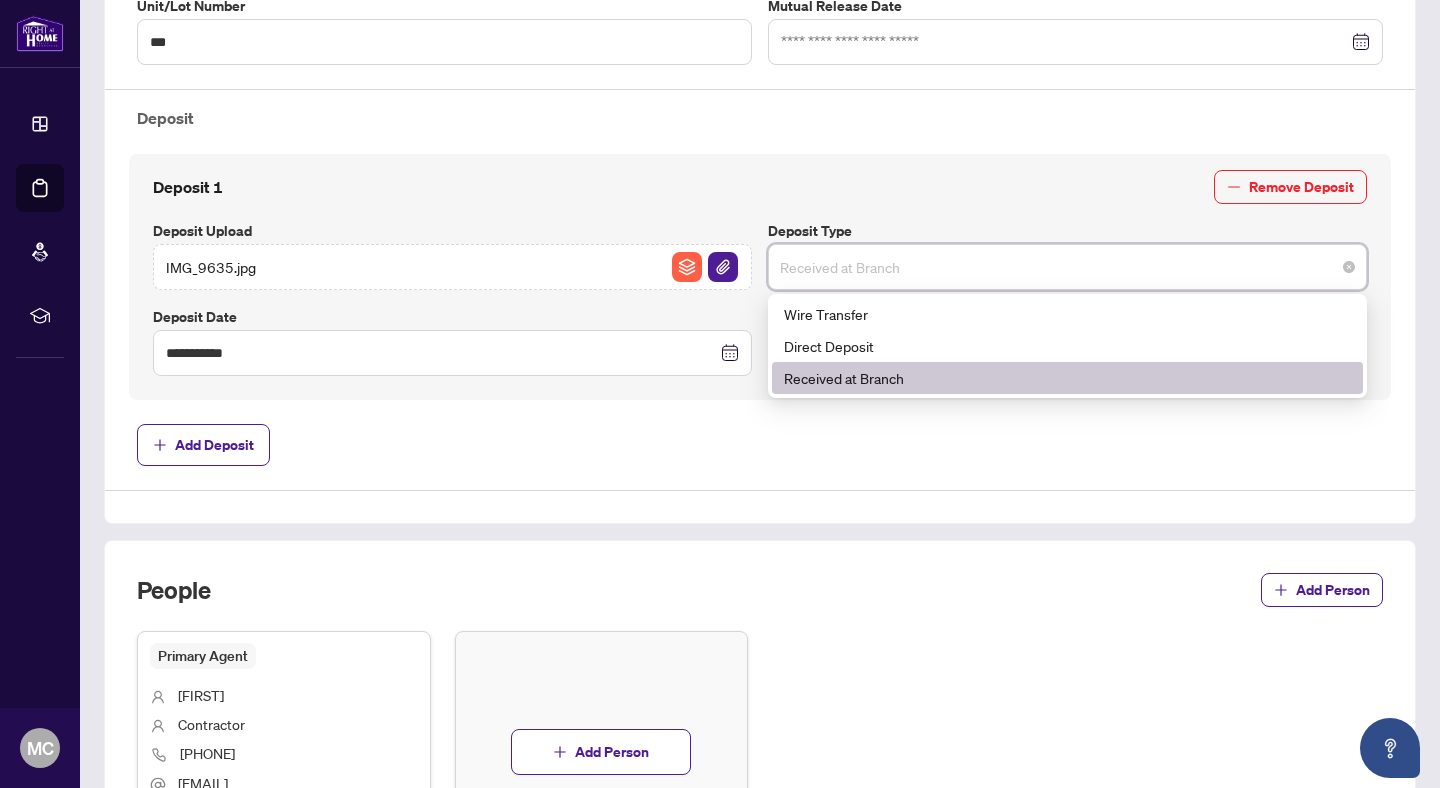 scroll, scrollTop: 645, scrollLeft: 0, axis: vertical 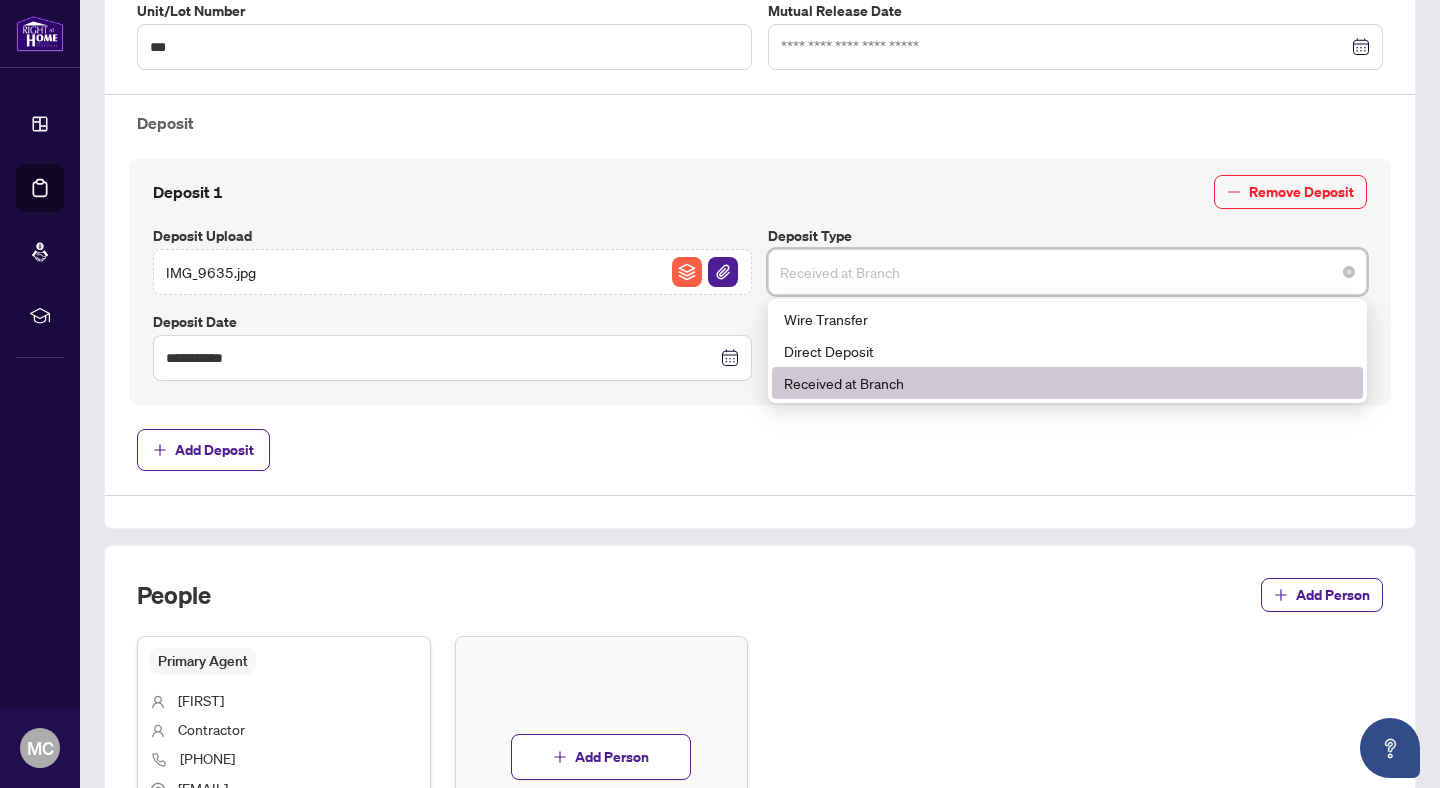 click on "Add Deposit" at bounding box center (760, 450) 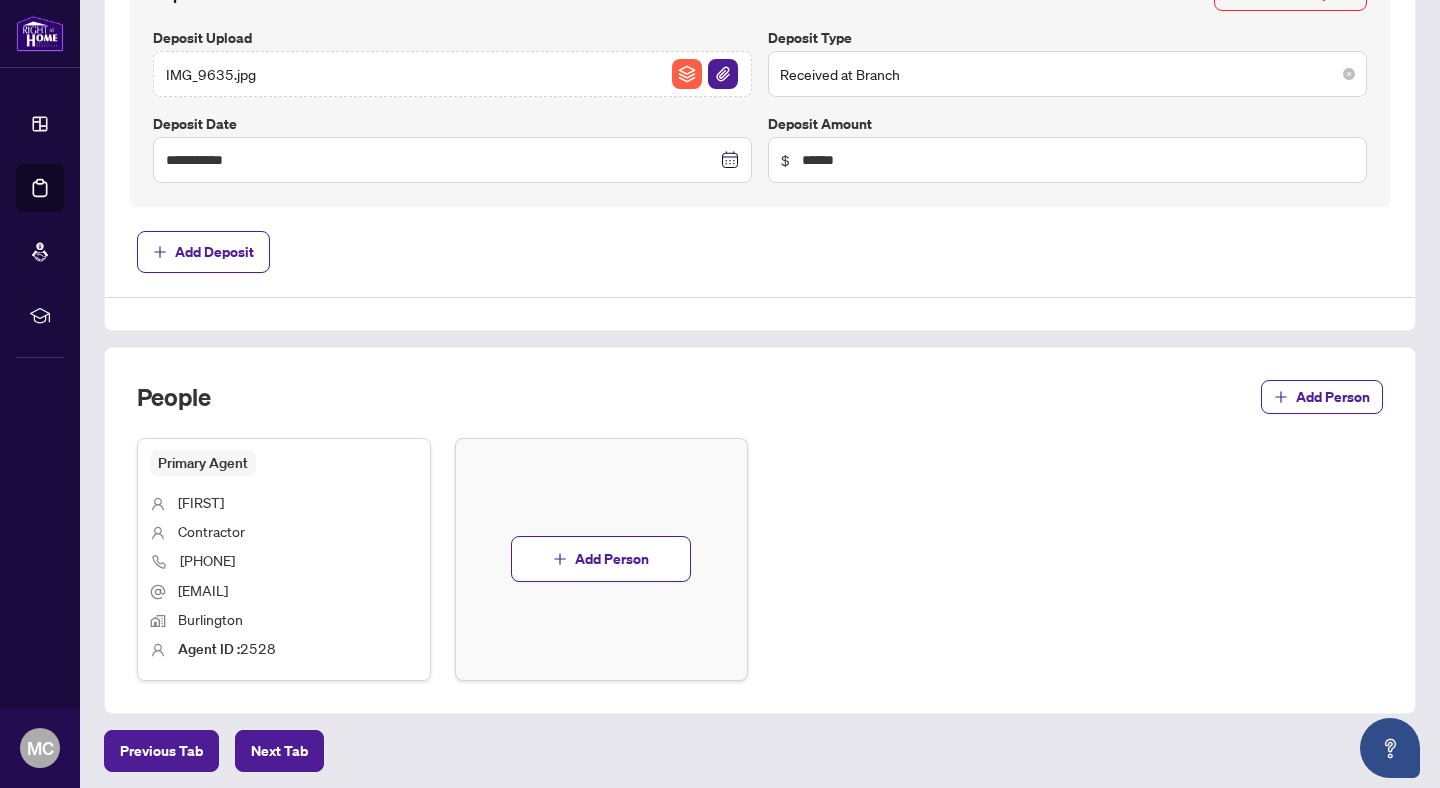 scroll, scrollTop: 844, scrollLeft: 0, axis: vertical 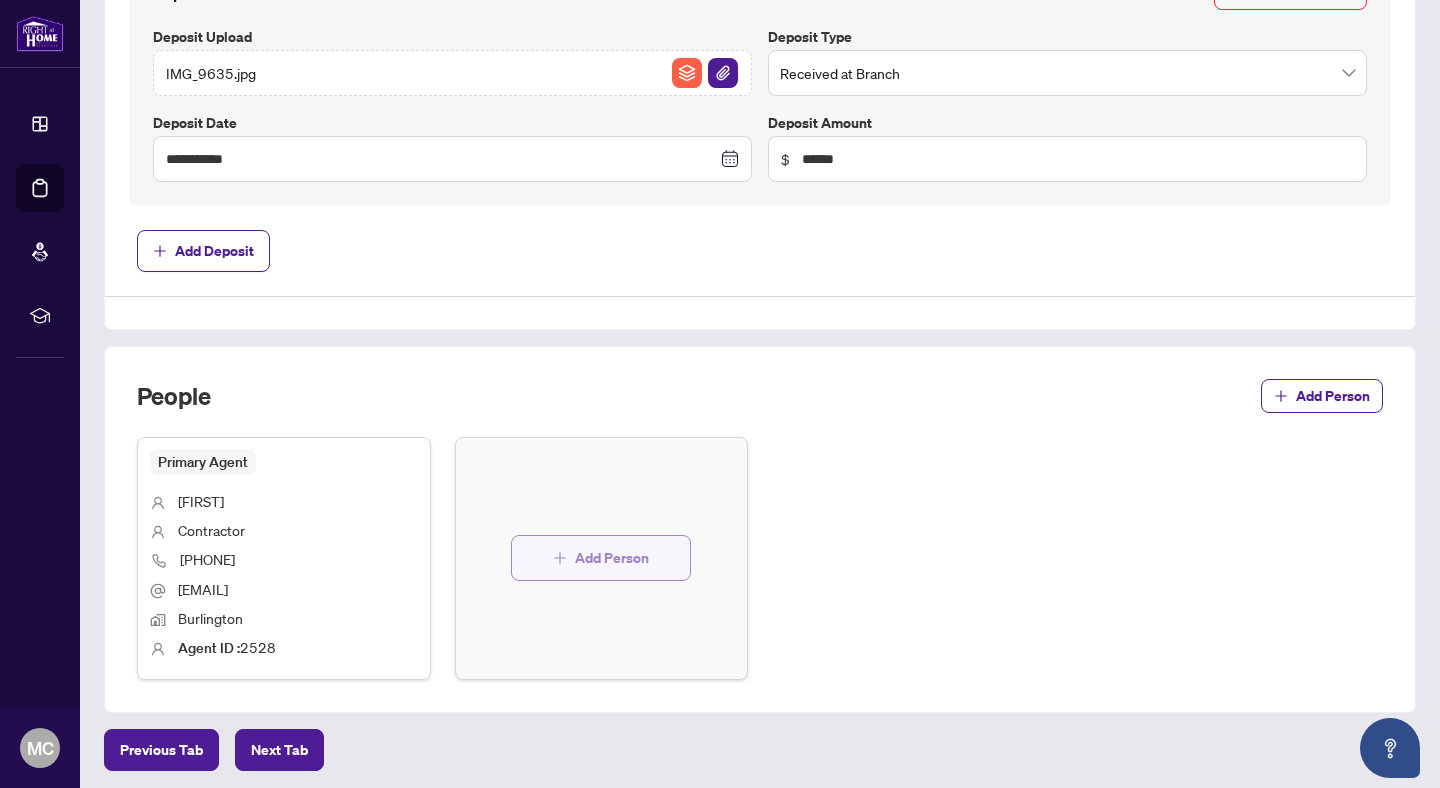 click on "Add Person" at bounding box center [612, 558] 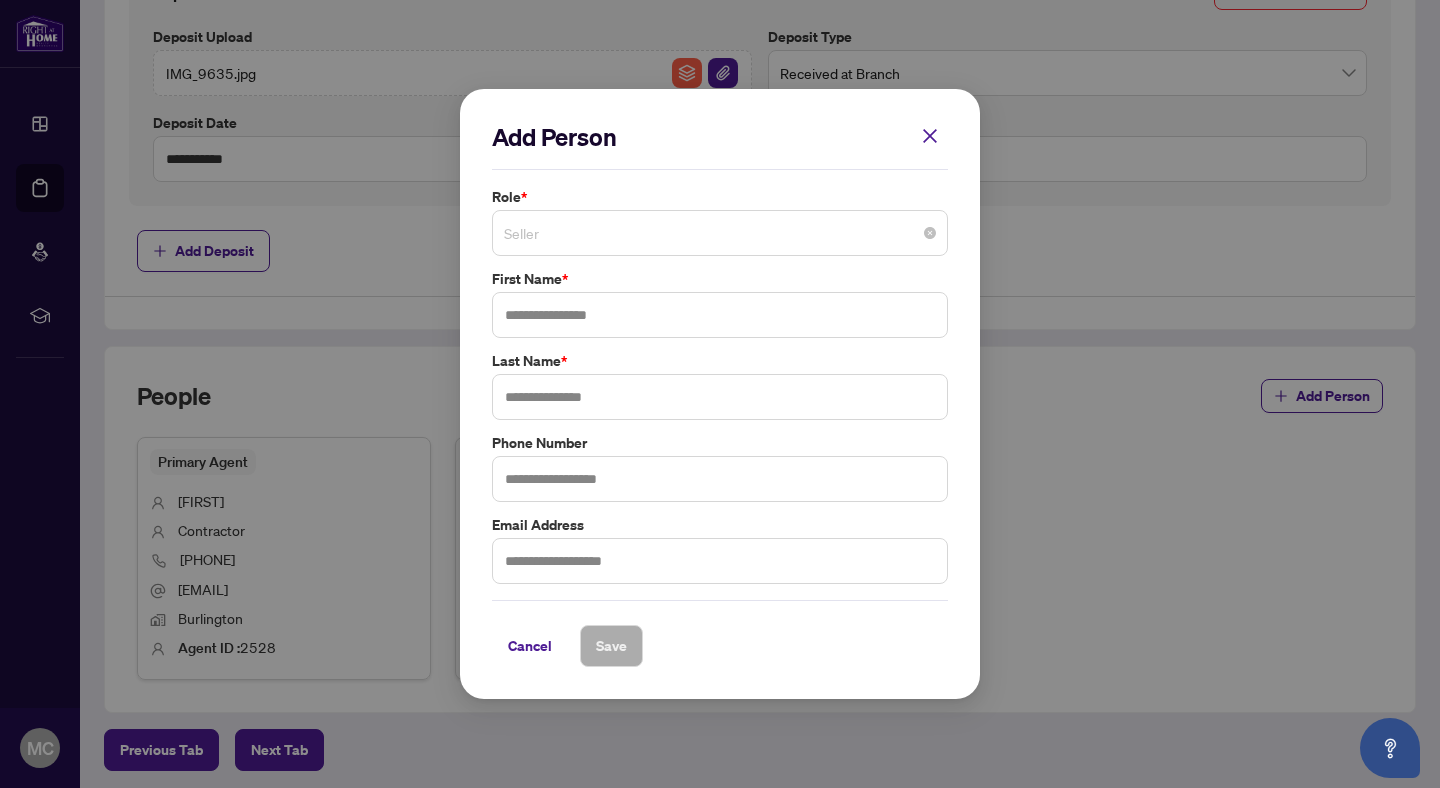 click on "Seller" at bounding box center [720, 233] 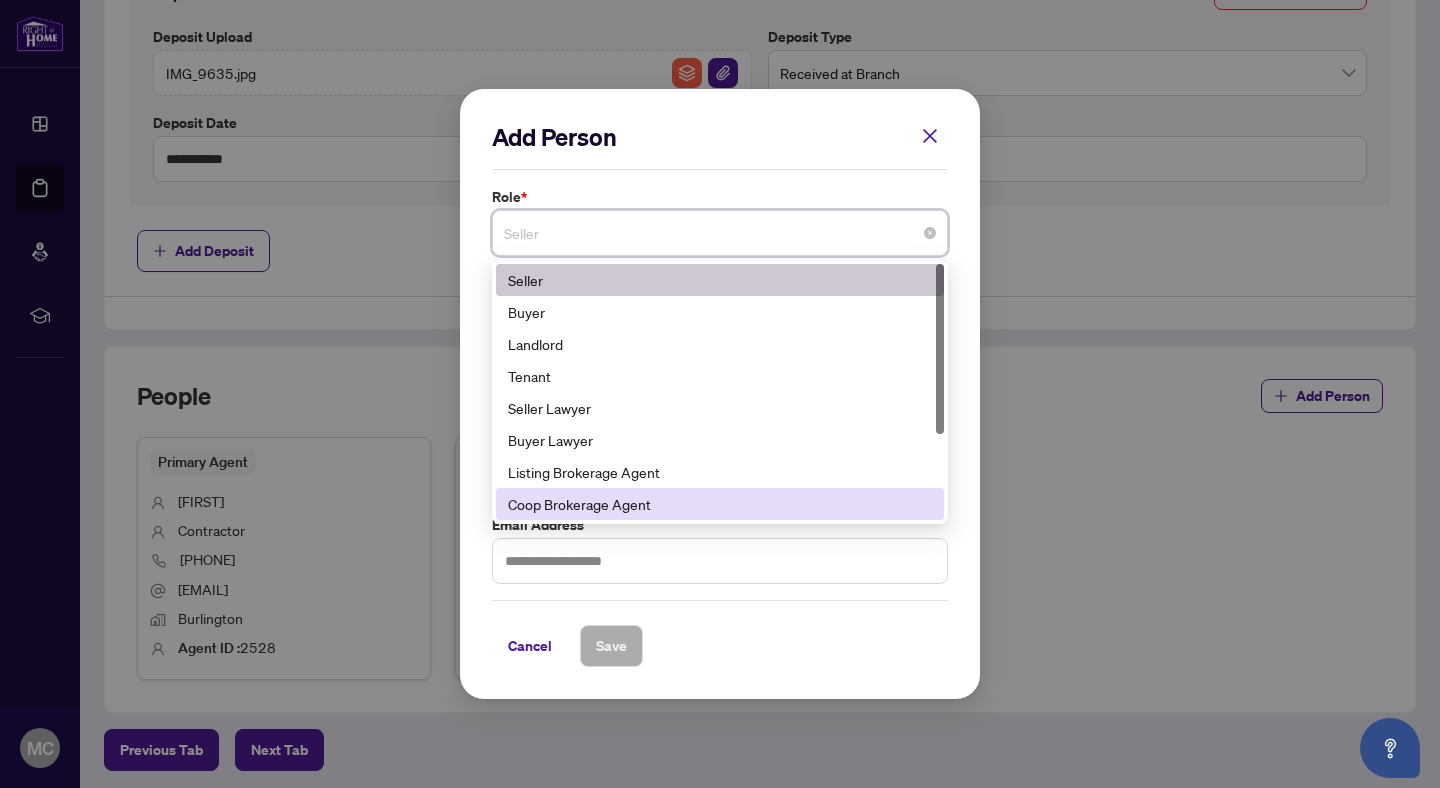 click on "Coop Brokerage Agent" at bounding box center [720, 504] 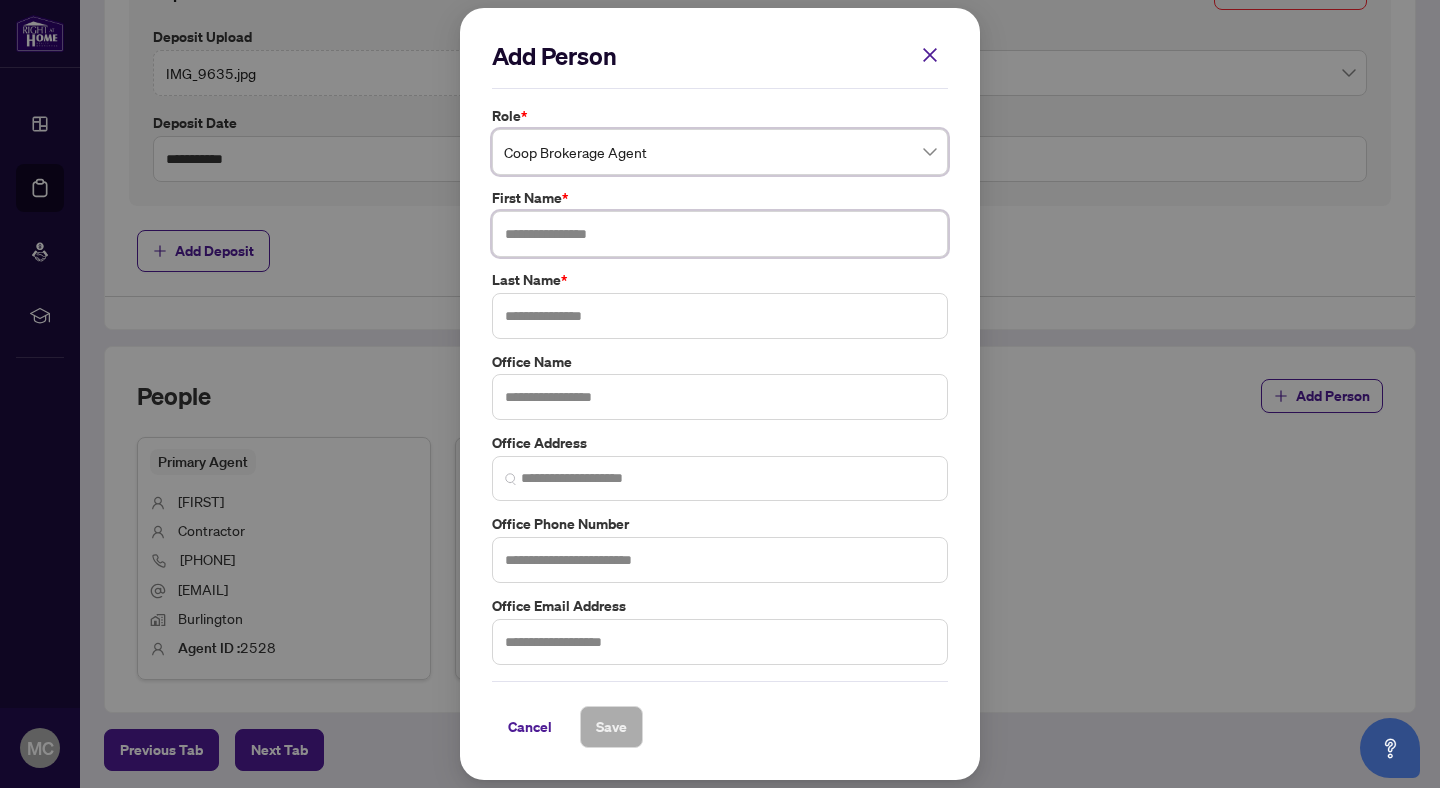 click at bounding box center (720, 234) 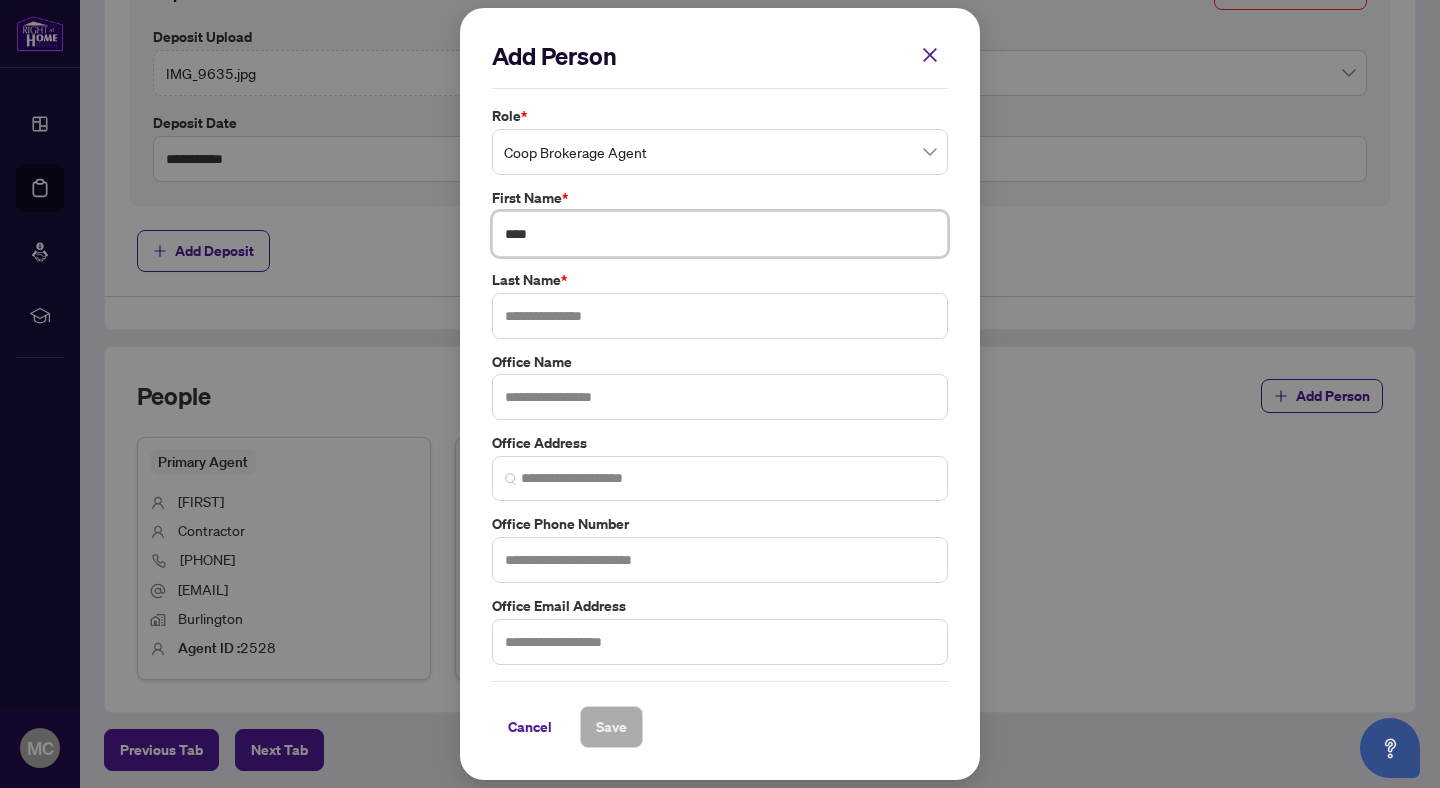 type on "****" 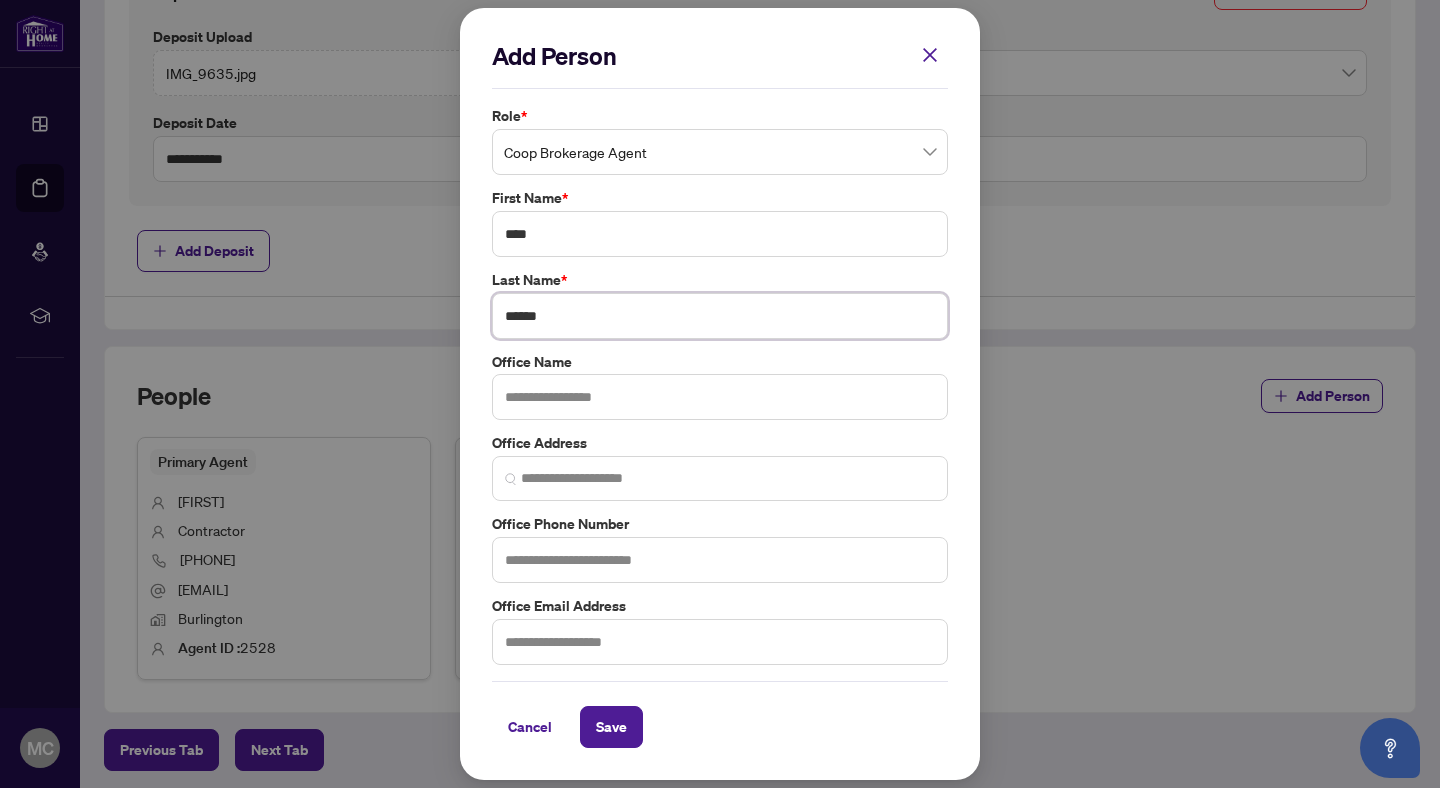 type on "******" 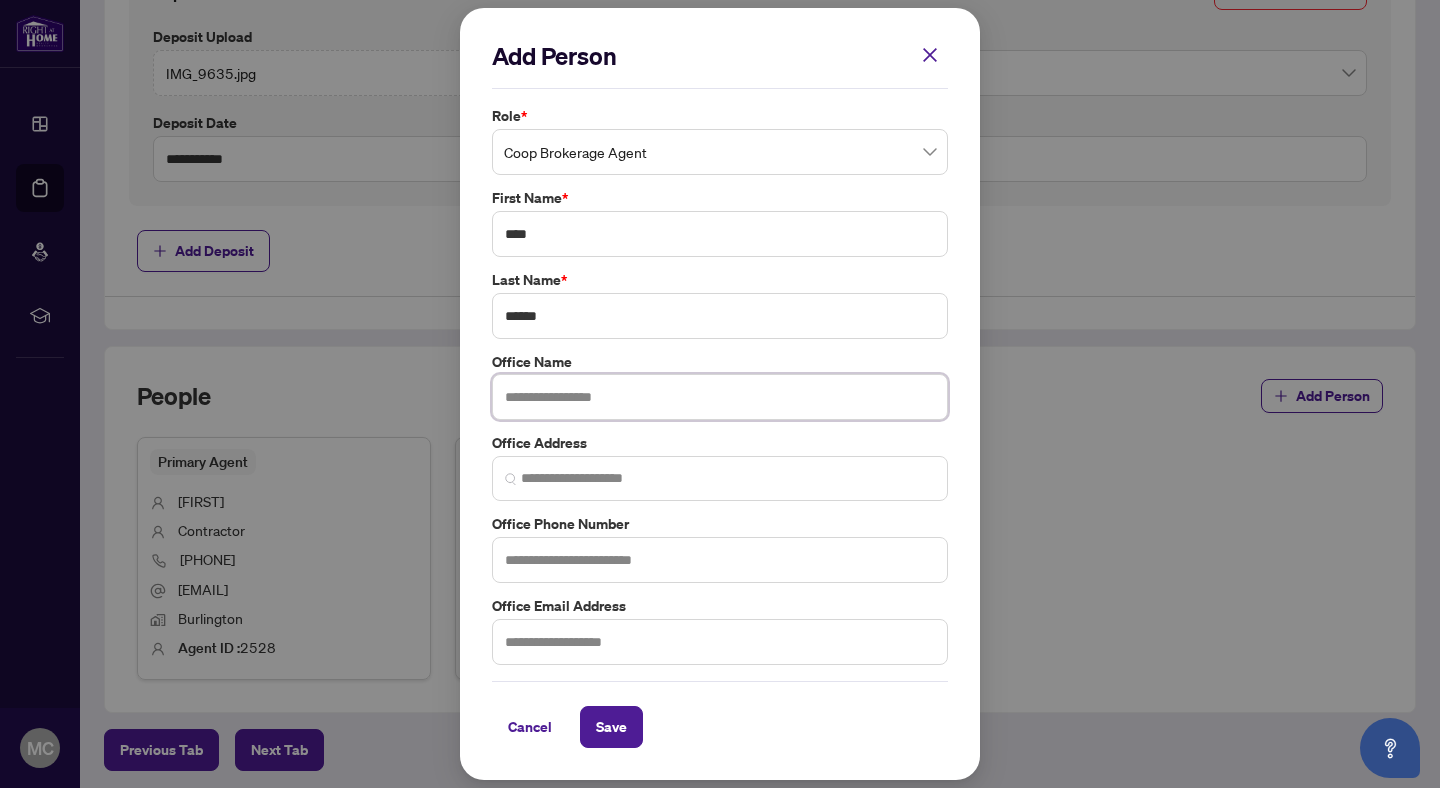click at bounding box center [720, 397] 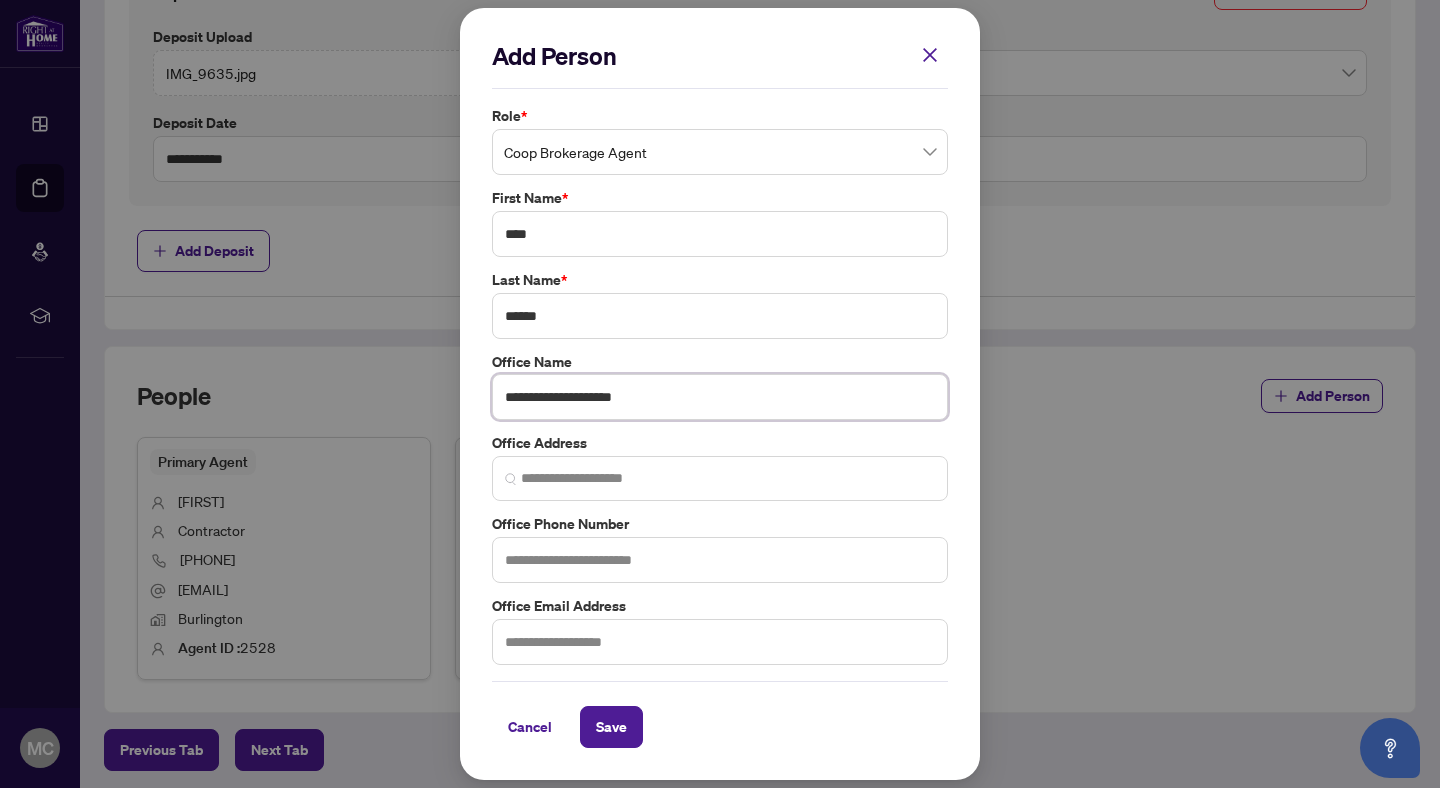 type on "**********" 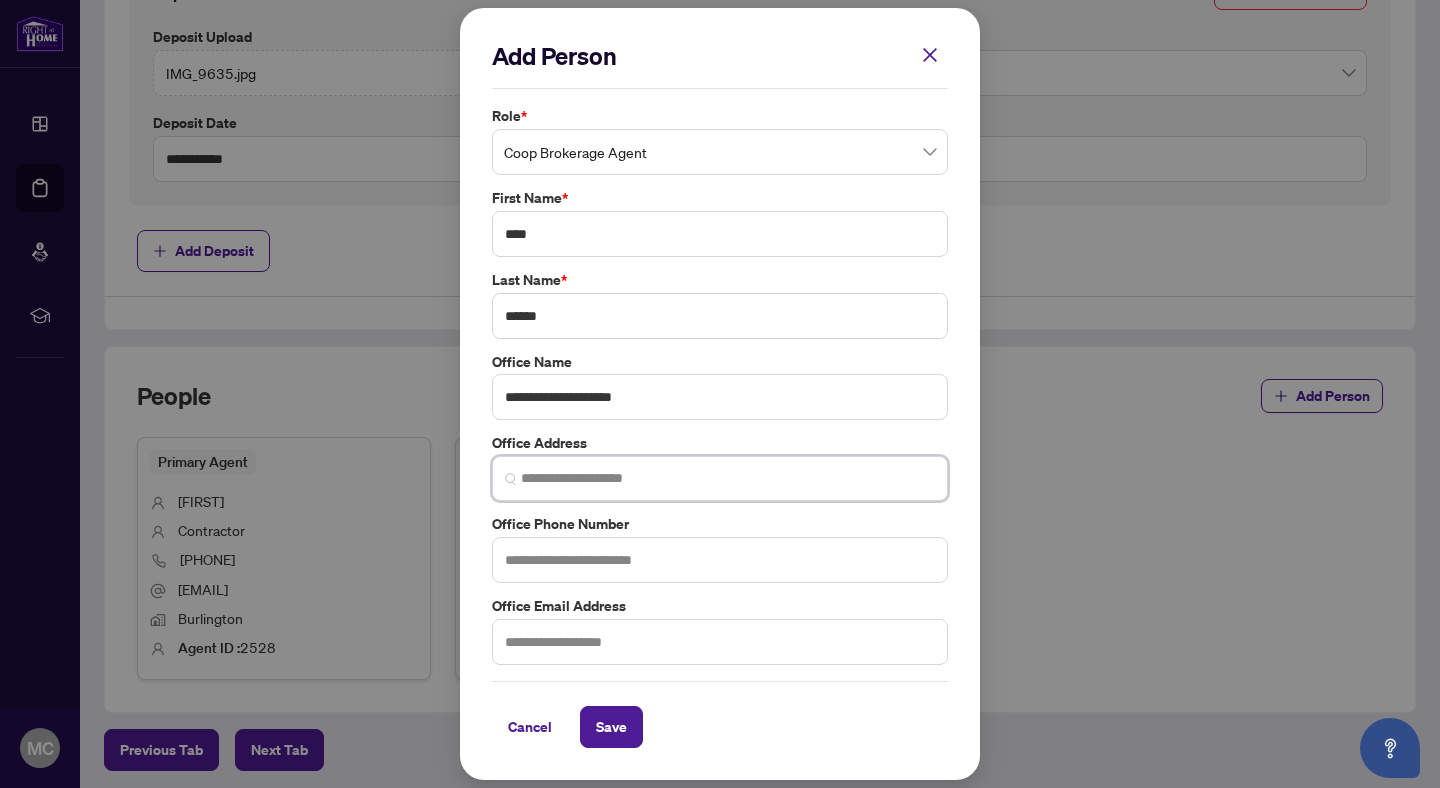 click at bounding box center (728, 478) 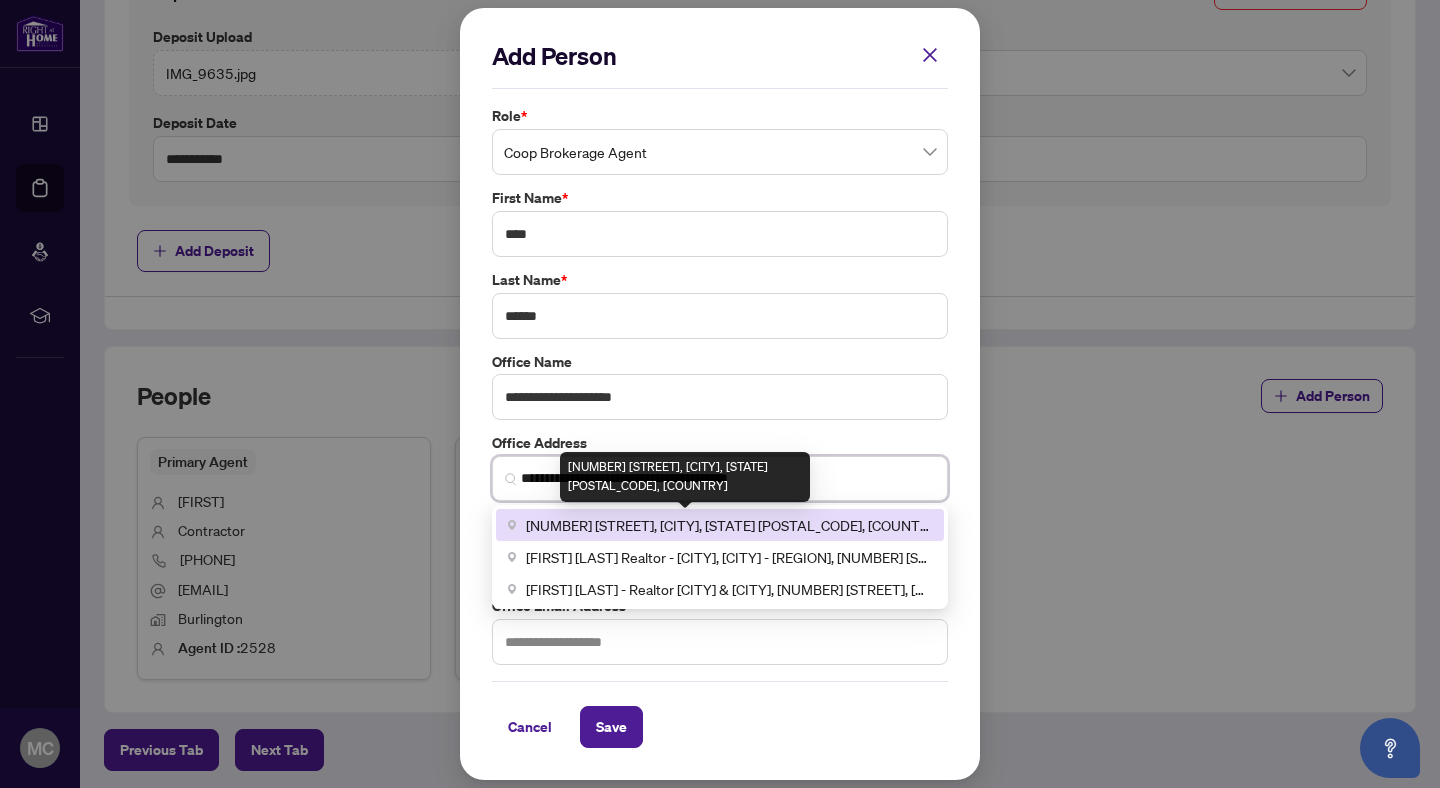 click on "[NUMBER] [STREET], [CITY], [STATE] [POSTAL_CODE], [COUNTRY]" at bounding box center [729, 525] 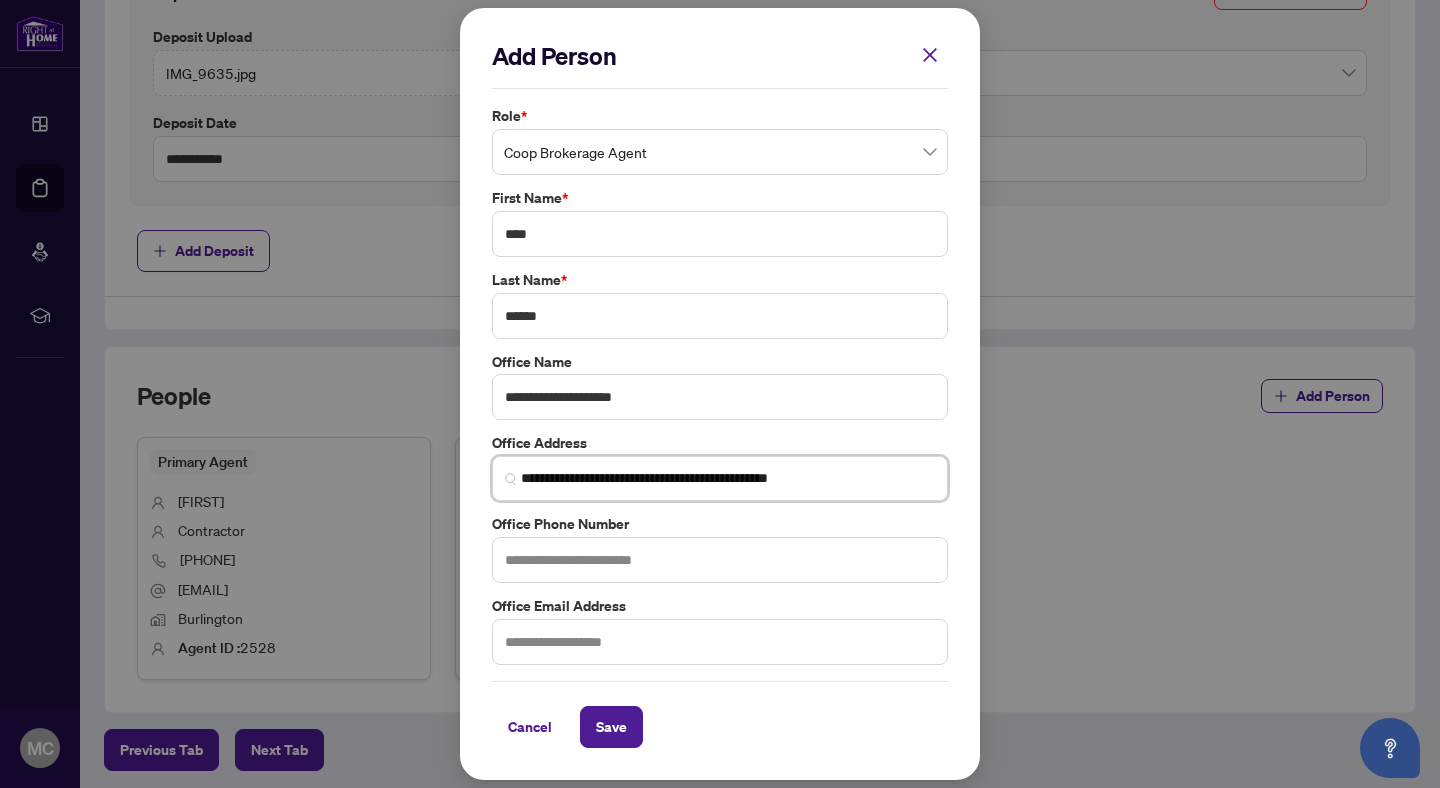 type on "**********" 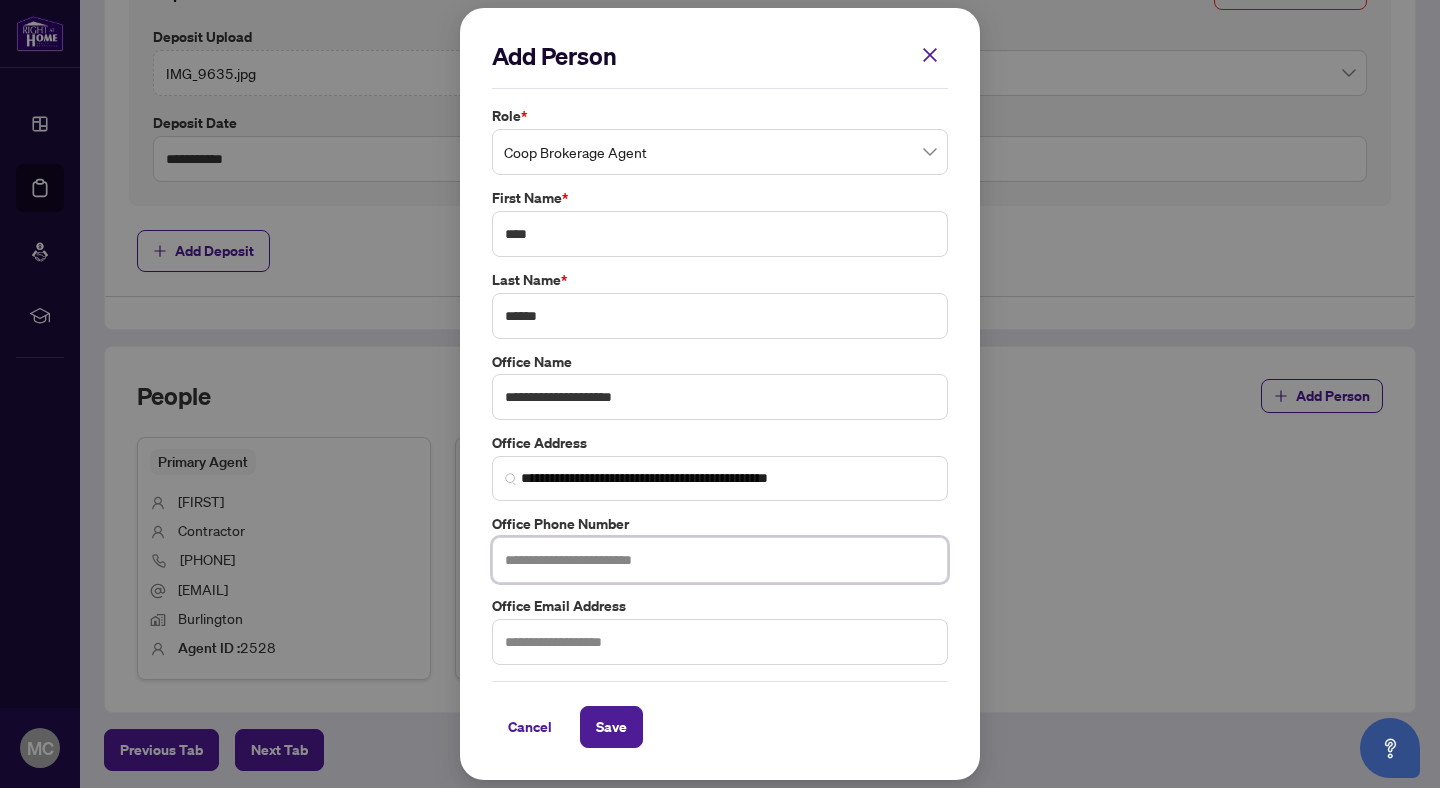 click at bounding box center [720, 560] 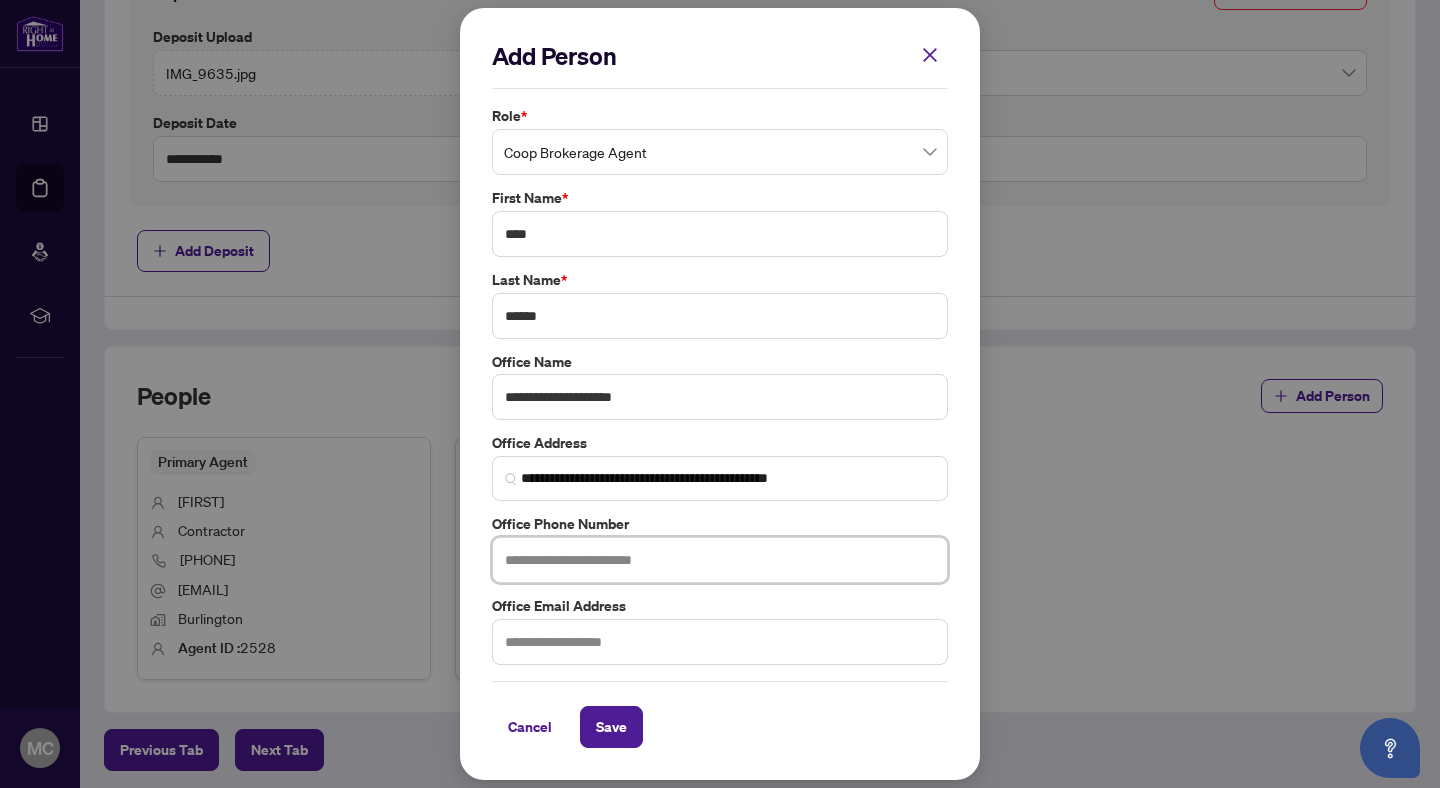 paste on "**********" 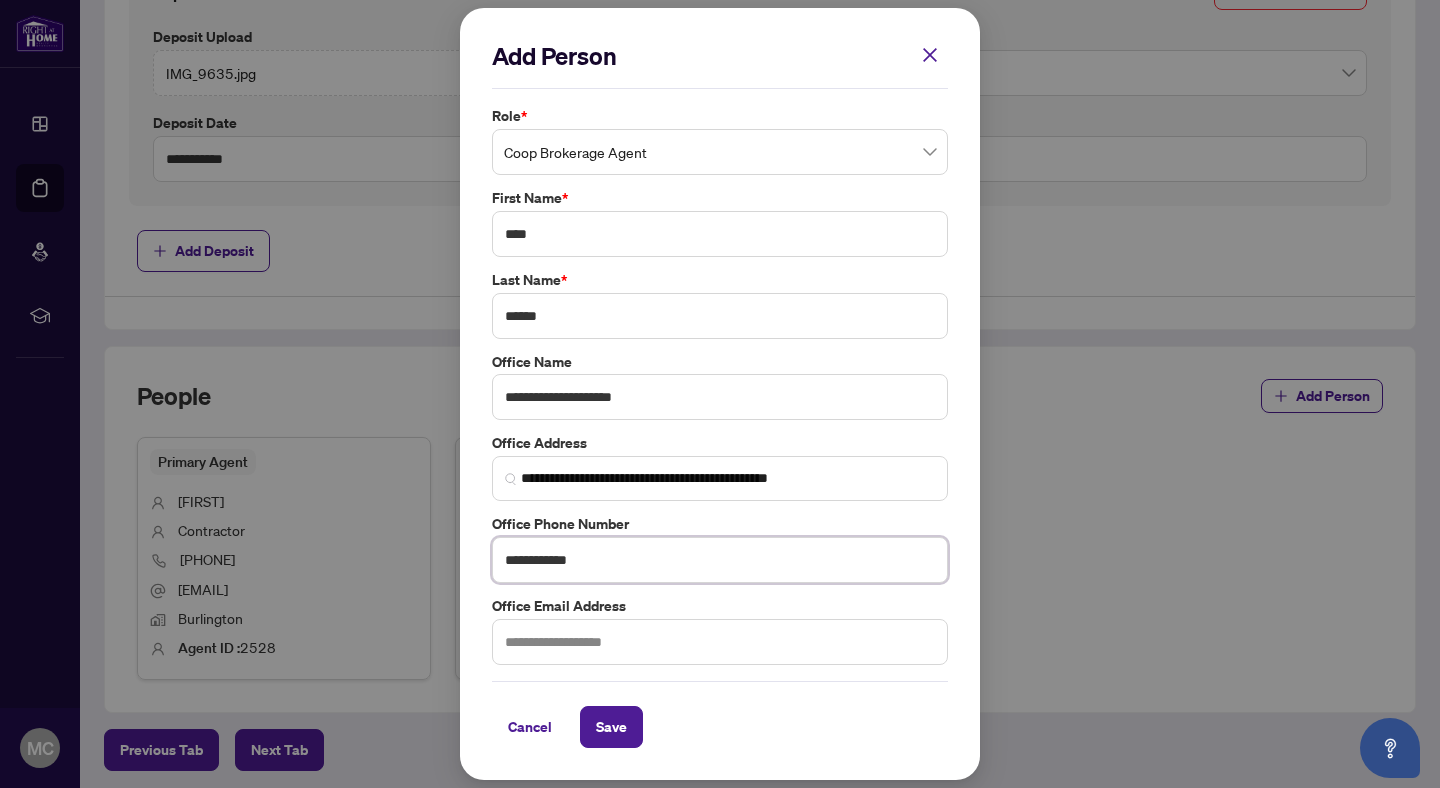 type on "**********" 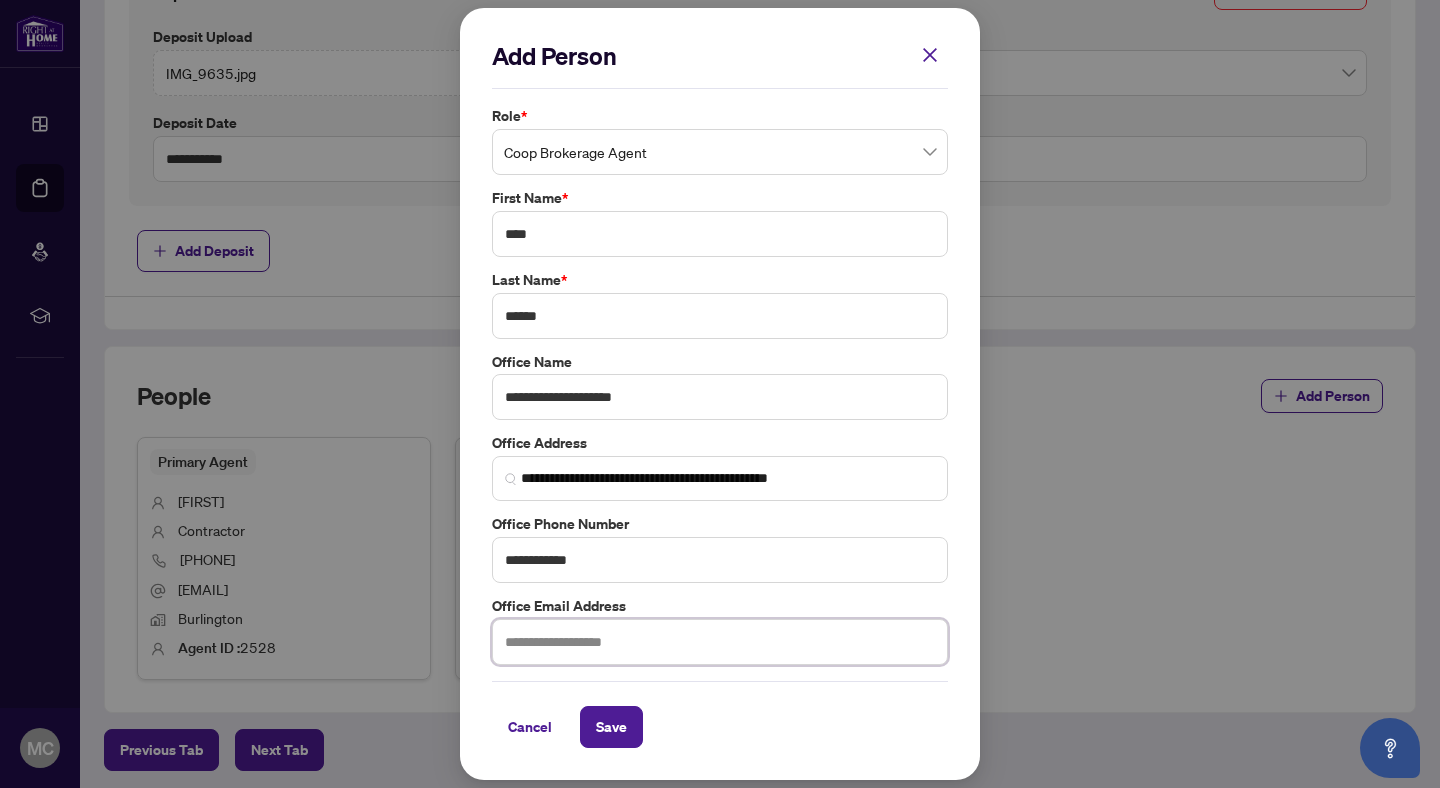 click at bounding box center [720, 642] 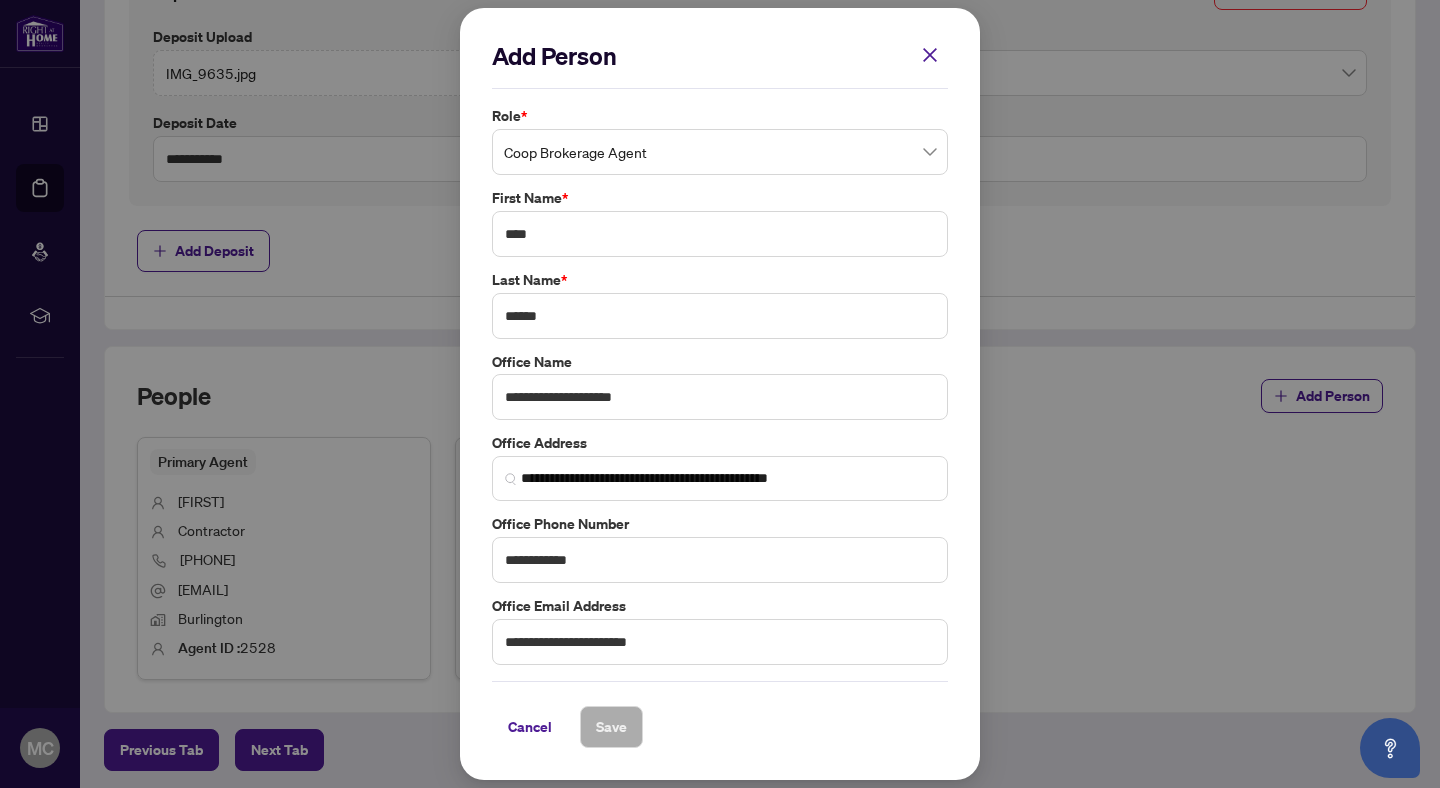 click on "Cancel Save" at bounding box center (720, 714) 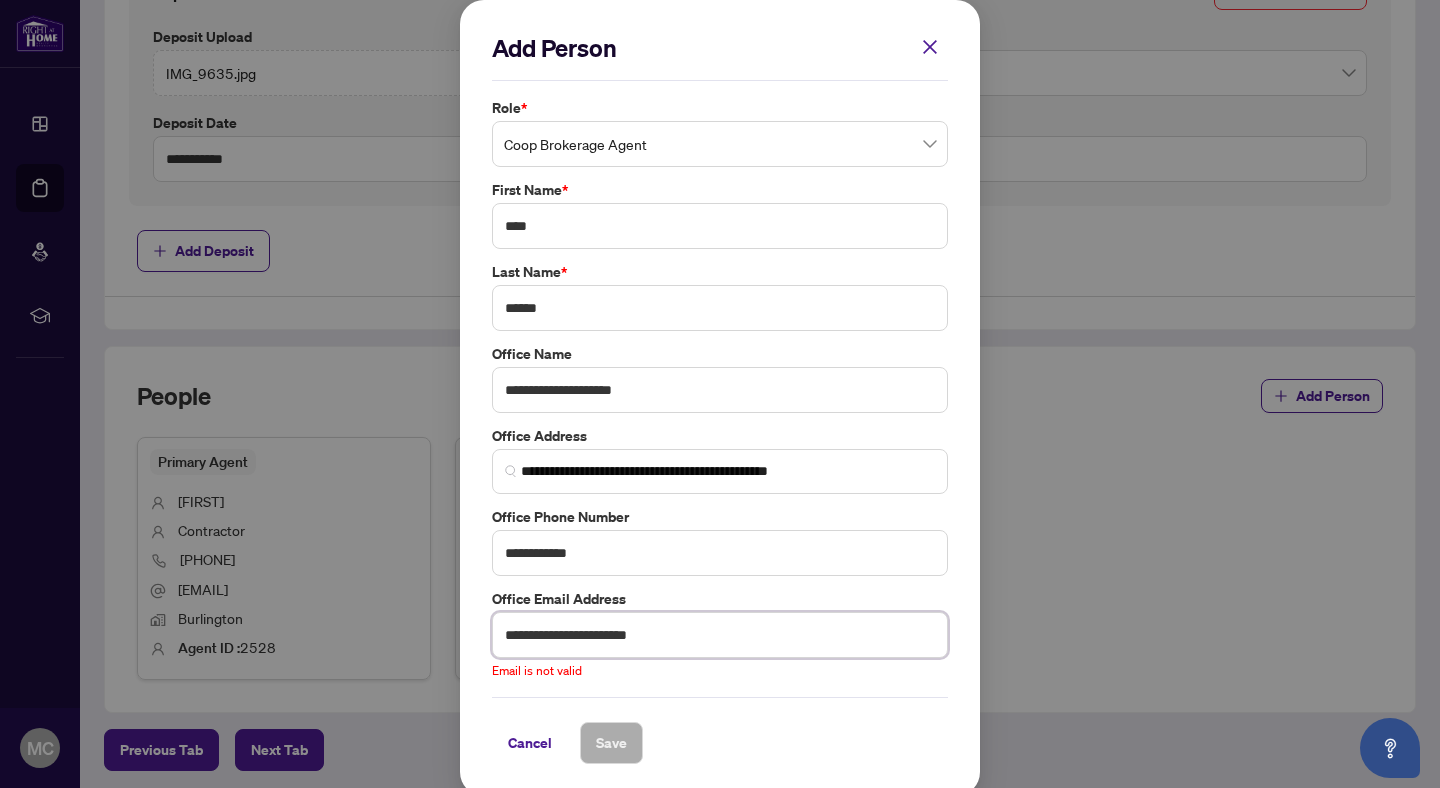 click on "**********" at bounding box center (720, 635) 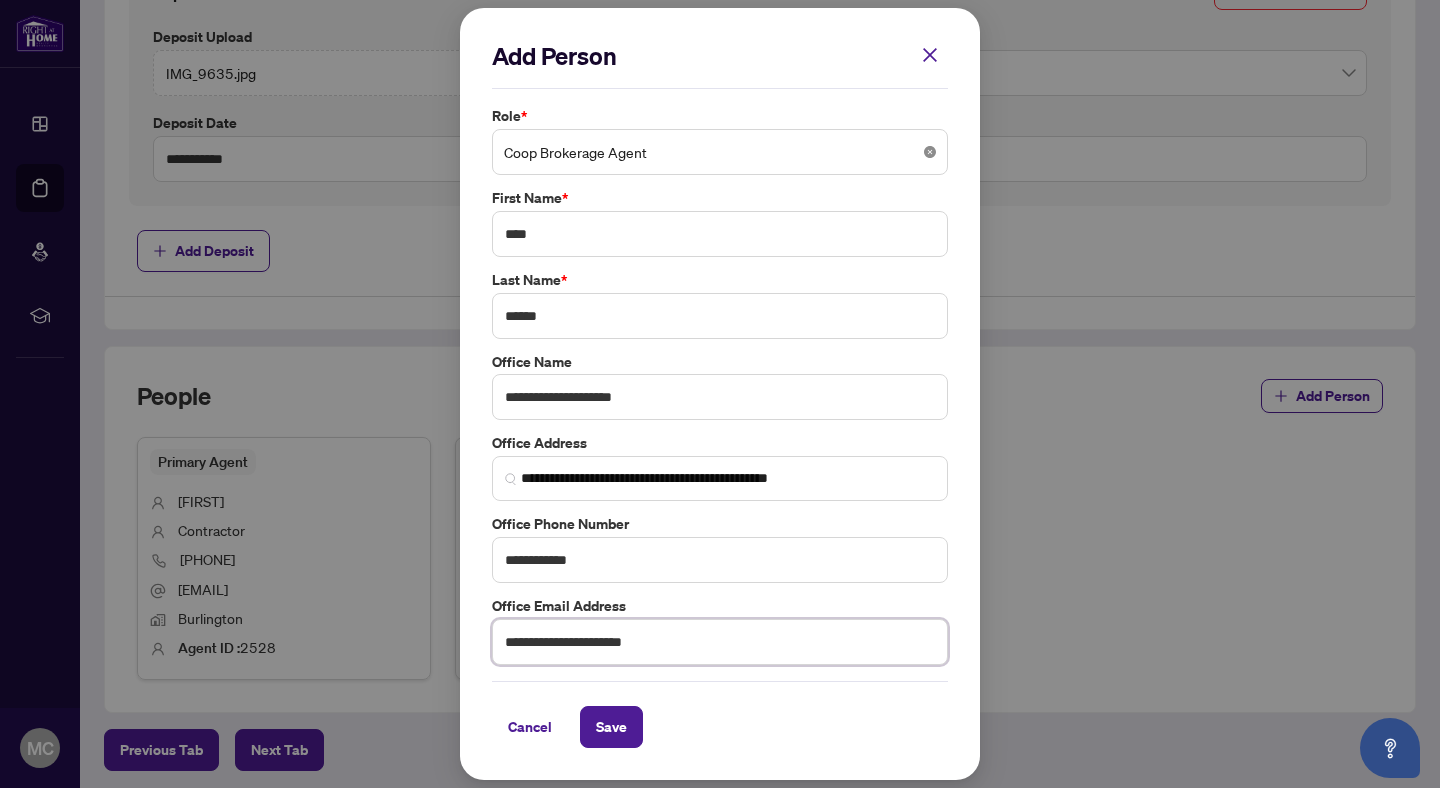 type on "**********" 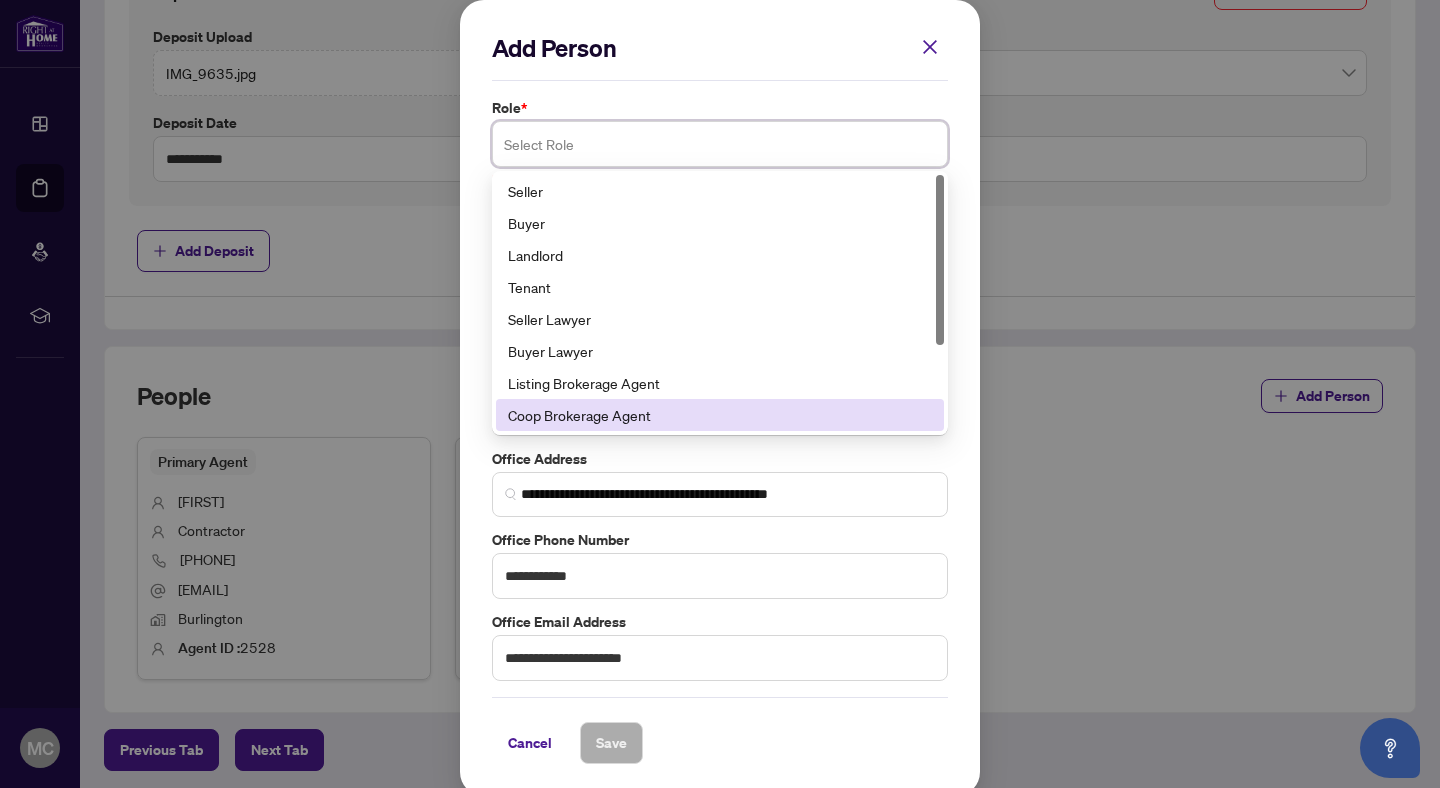 click at bounding box center (720, 144) 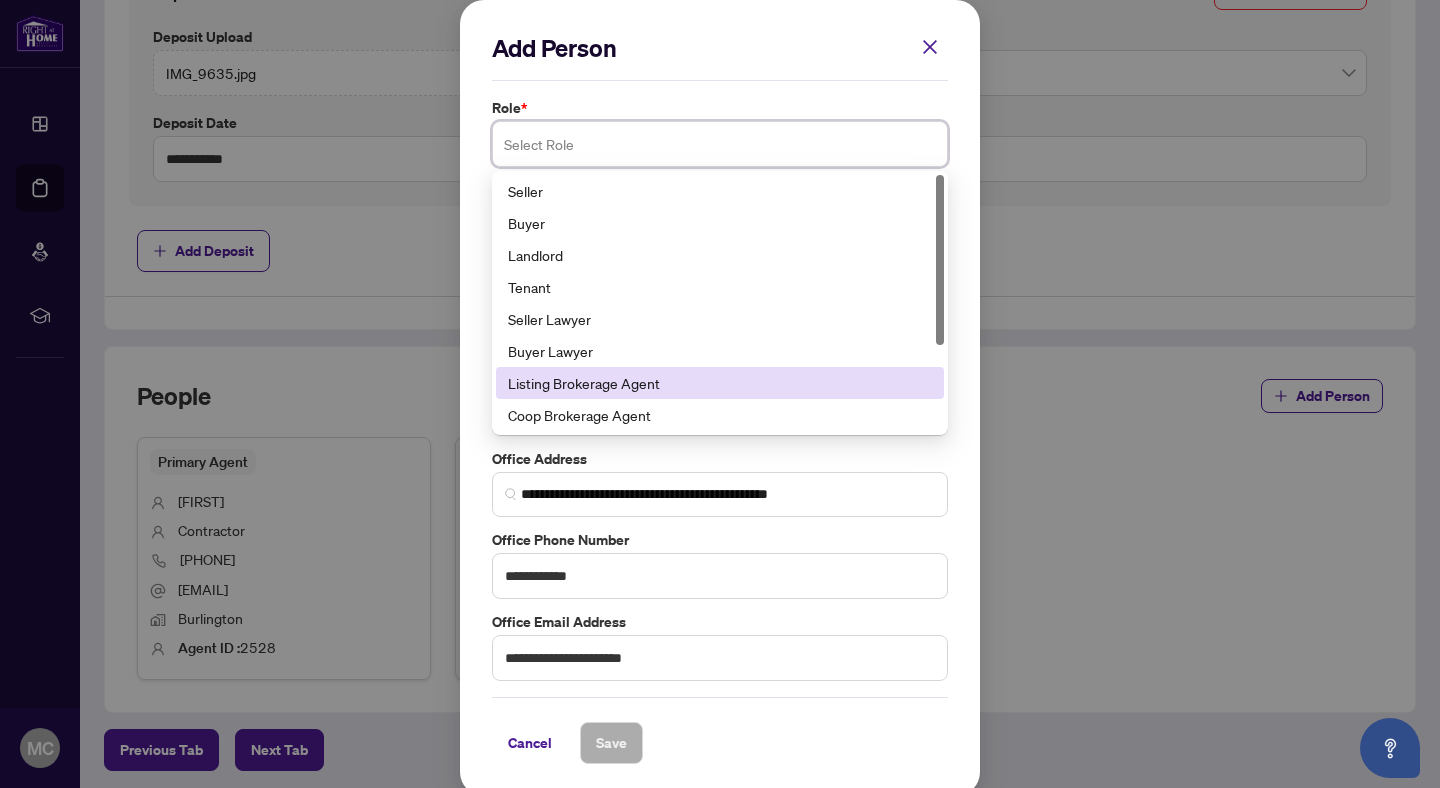 click on "Listing Brokerage Agent" at bounding box center [720, 383] 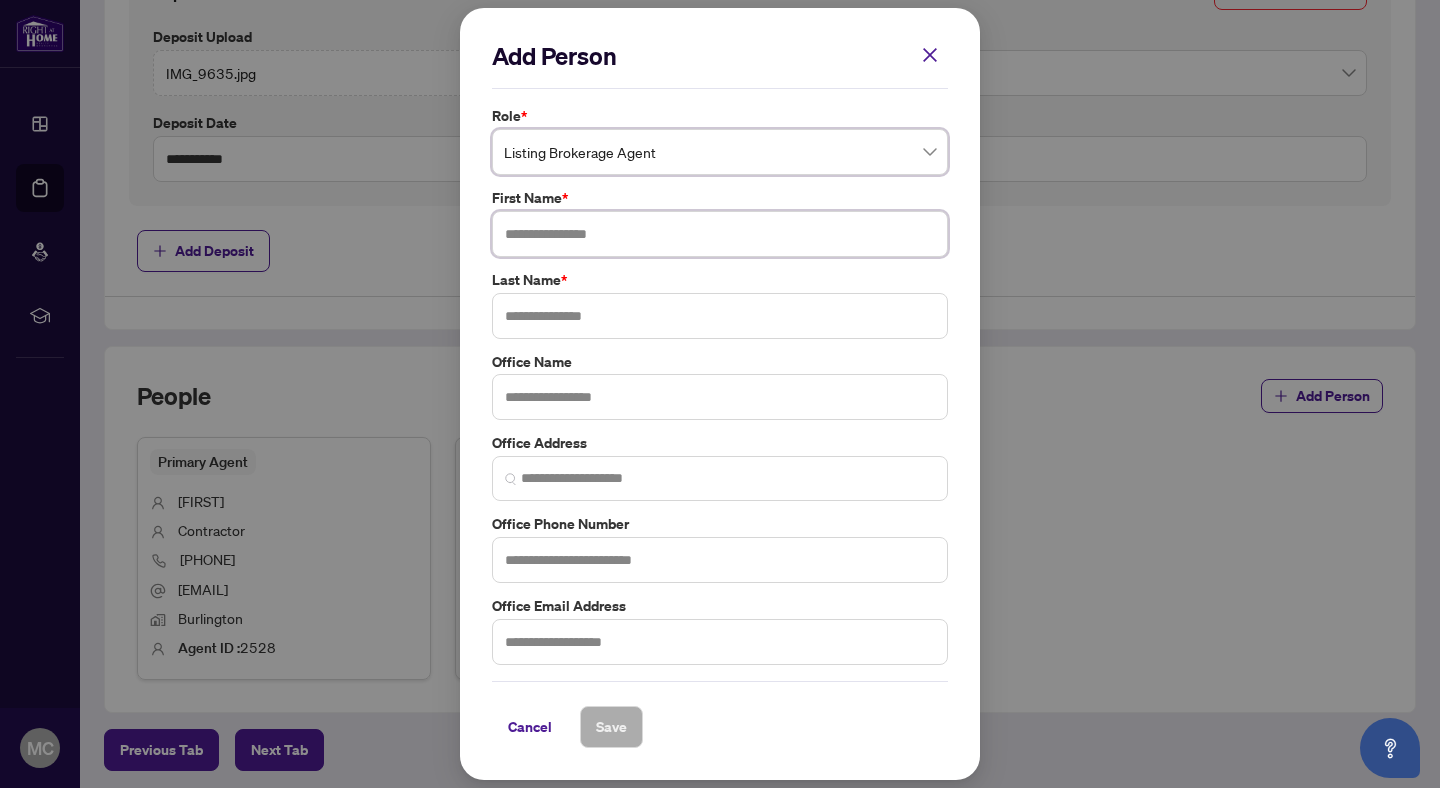 click at bounding box center (720, 234) 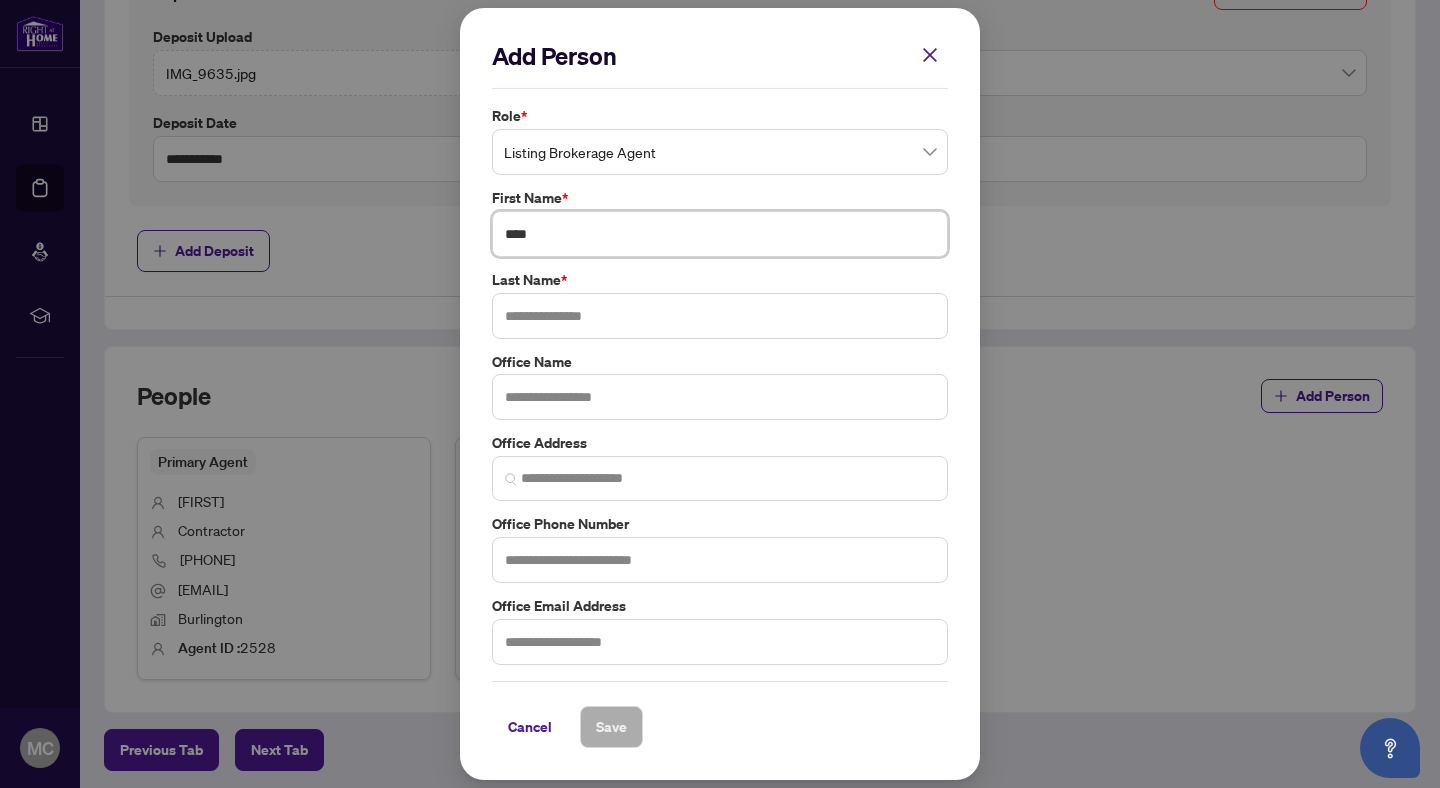 type on "****" 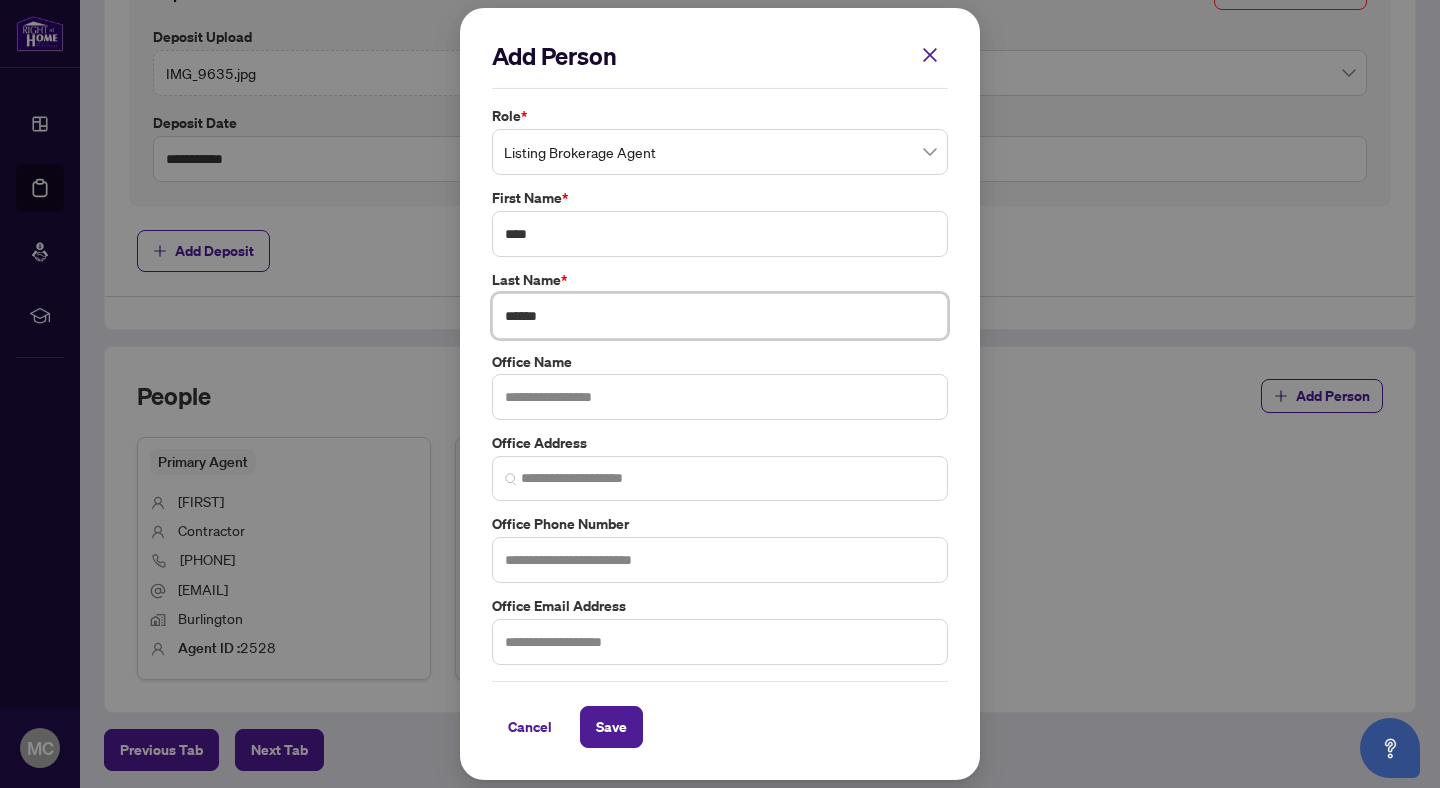 type on "******" 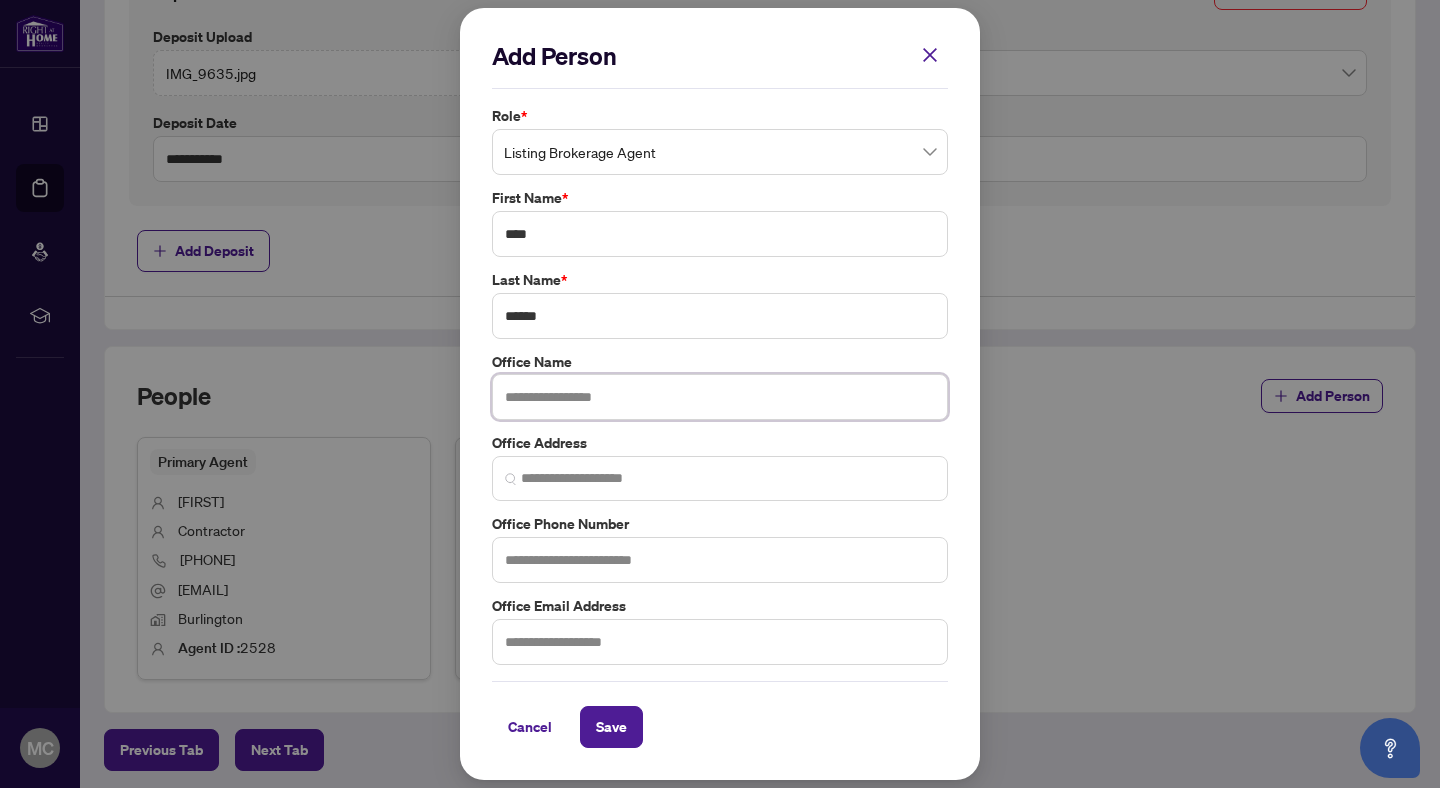 click at bounding box center (720, 397) 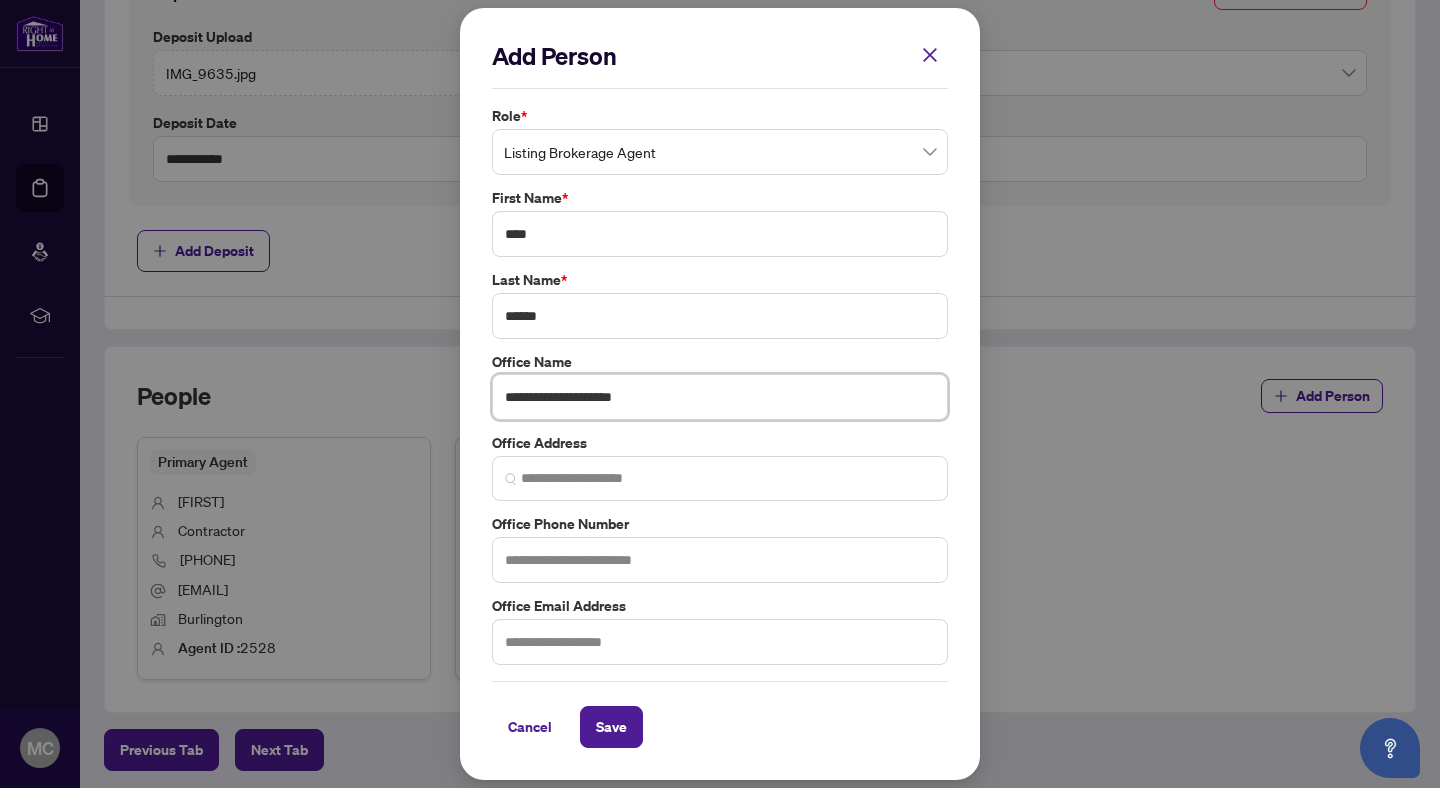 type on "**********" 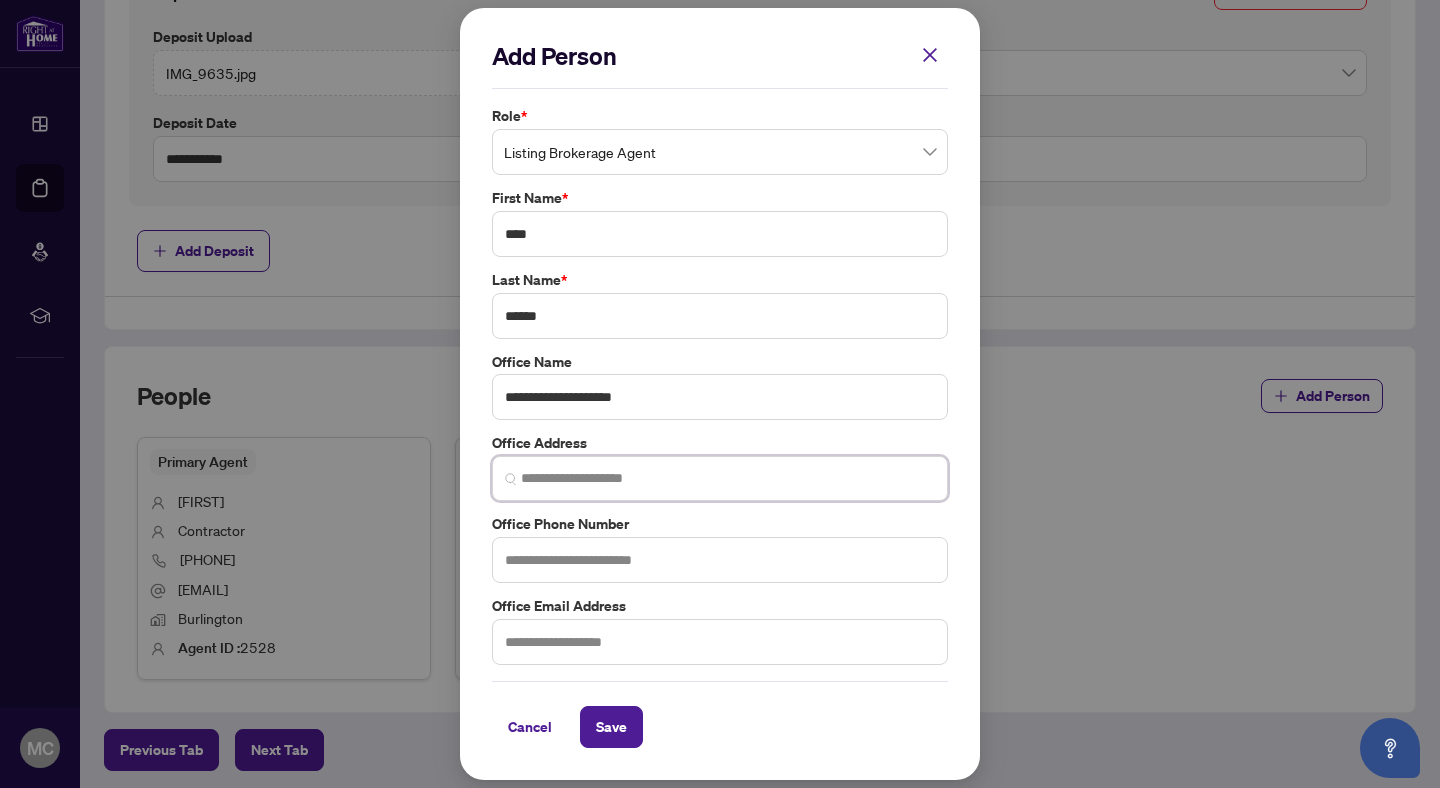click at bounding box center [728, 478] 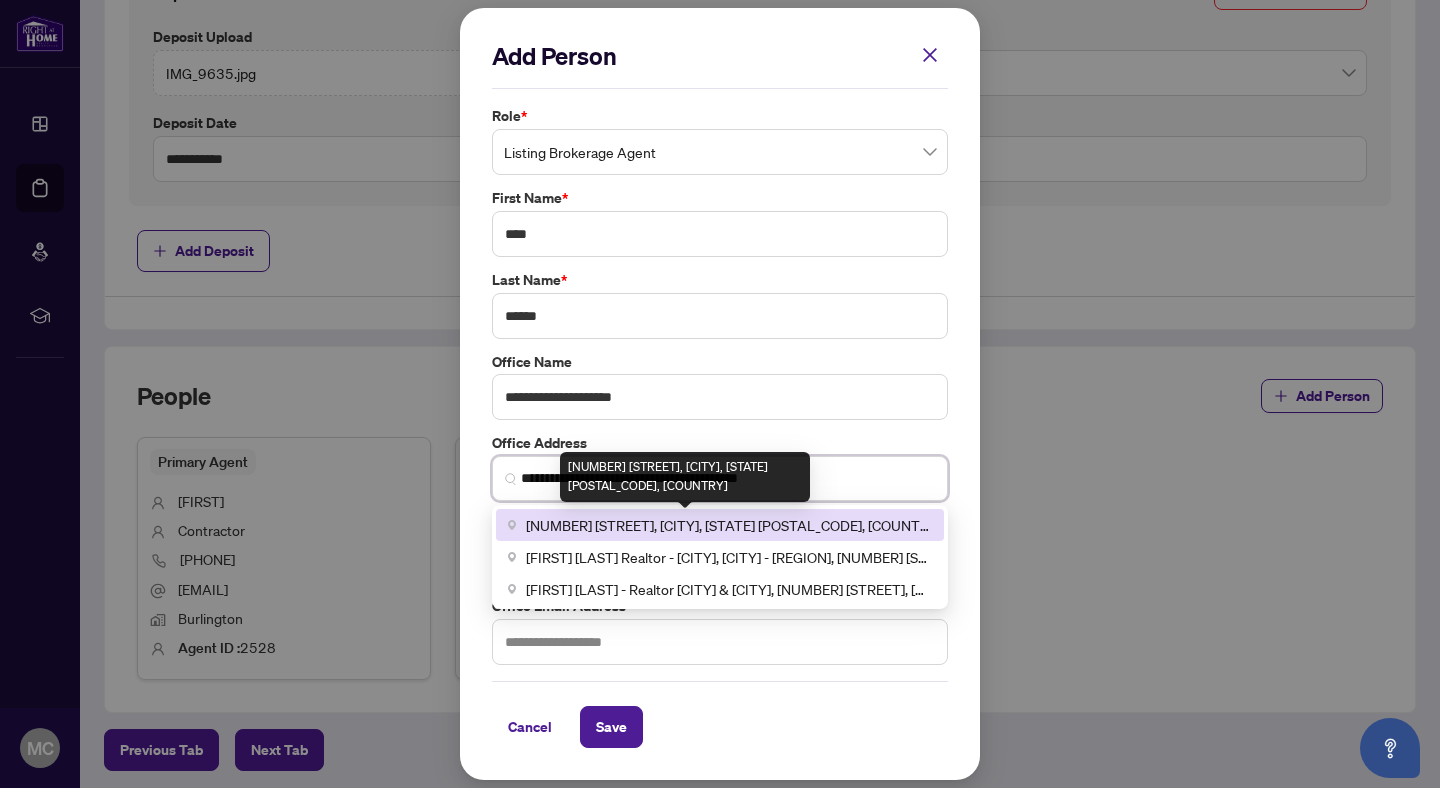 click on "[NUMBER] [STREET], [CITY], [STATE] [POSTAL_CODE], [COUNTRY]" at bounding box center (729, 525) 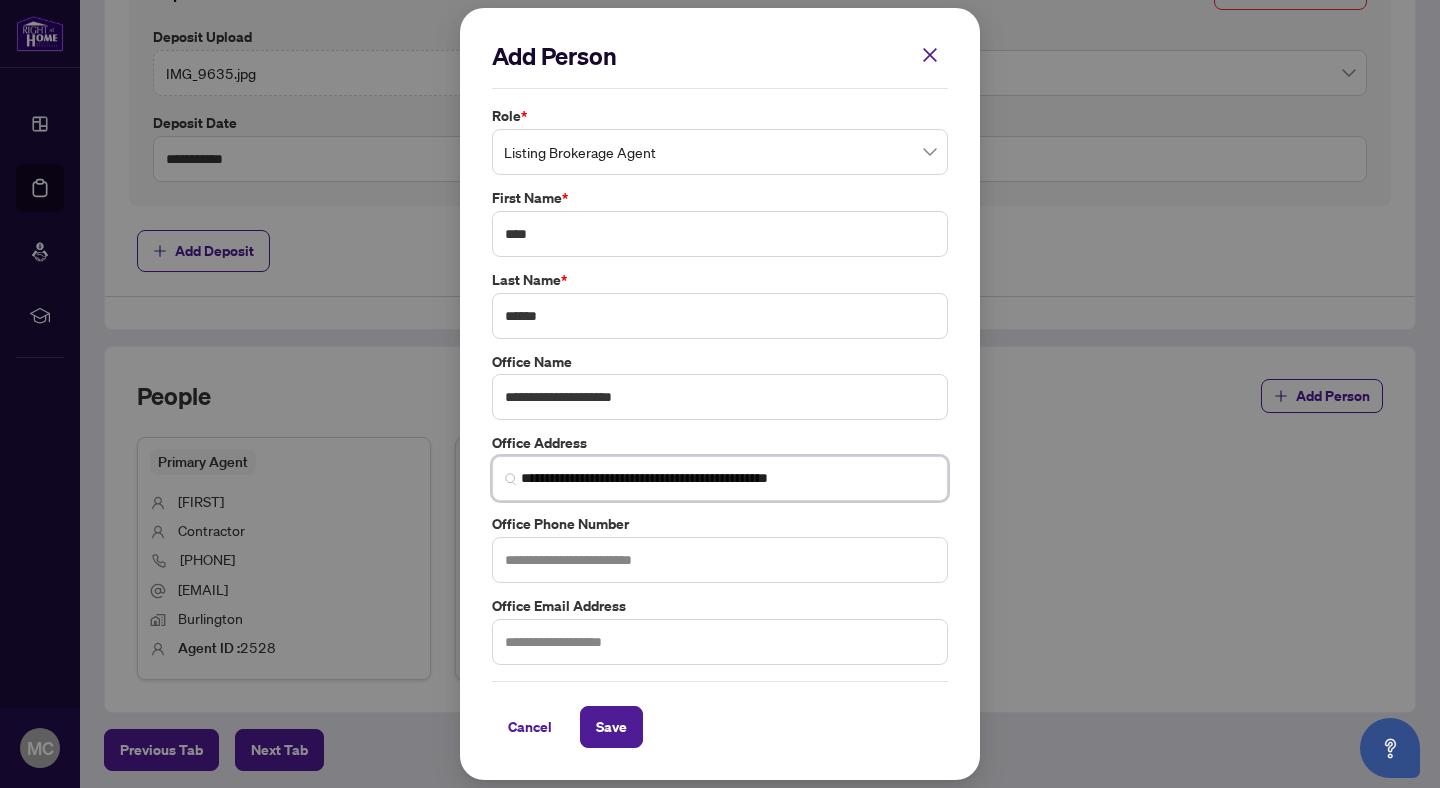 type on "**********" 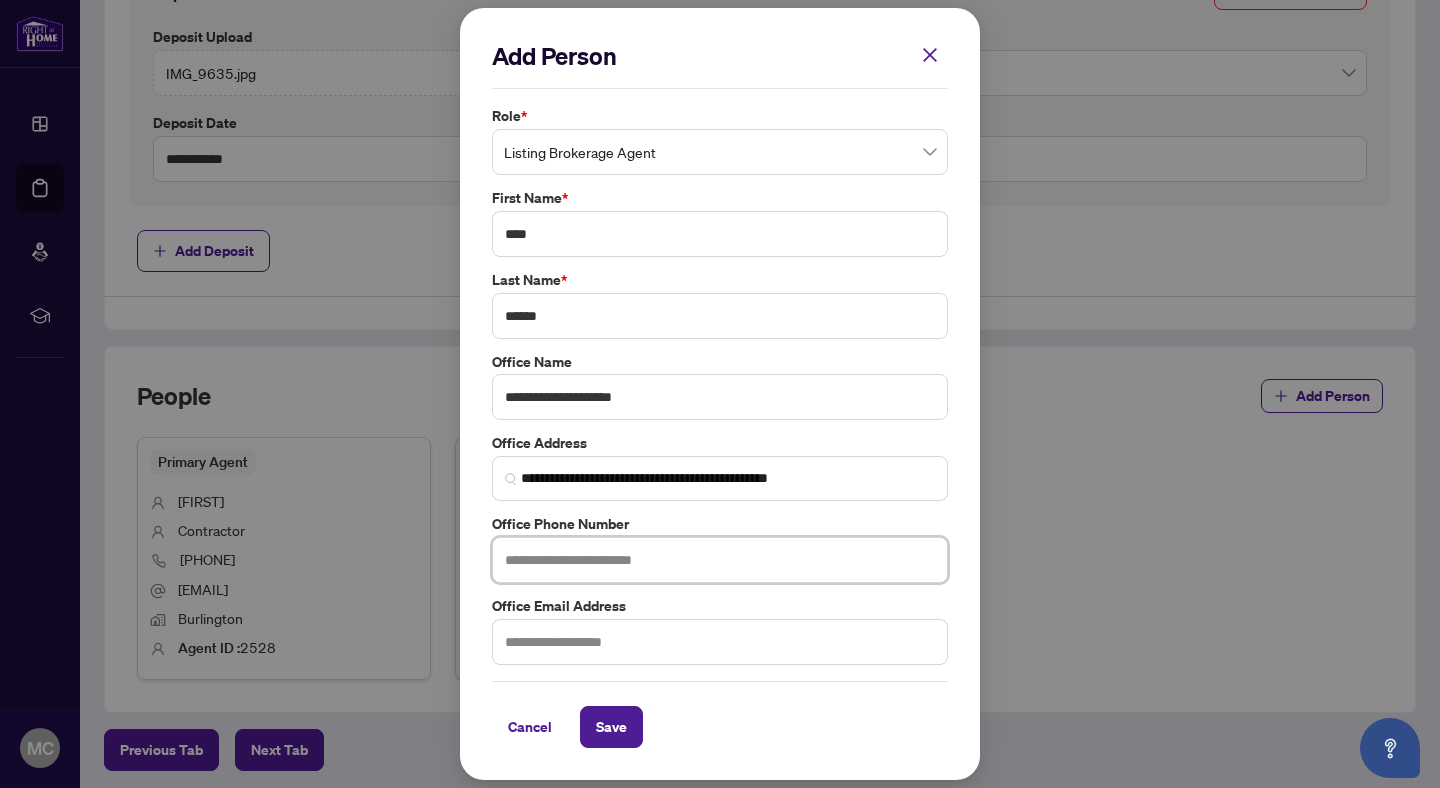 click at bounding box center (720, 560) 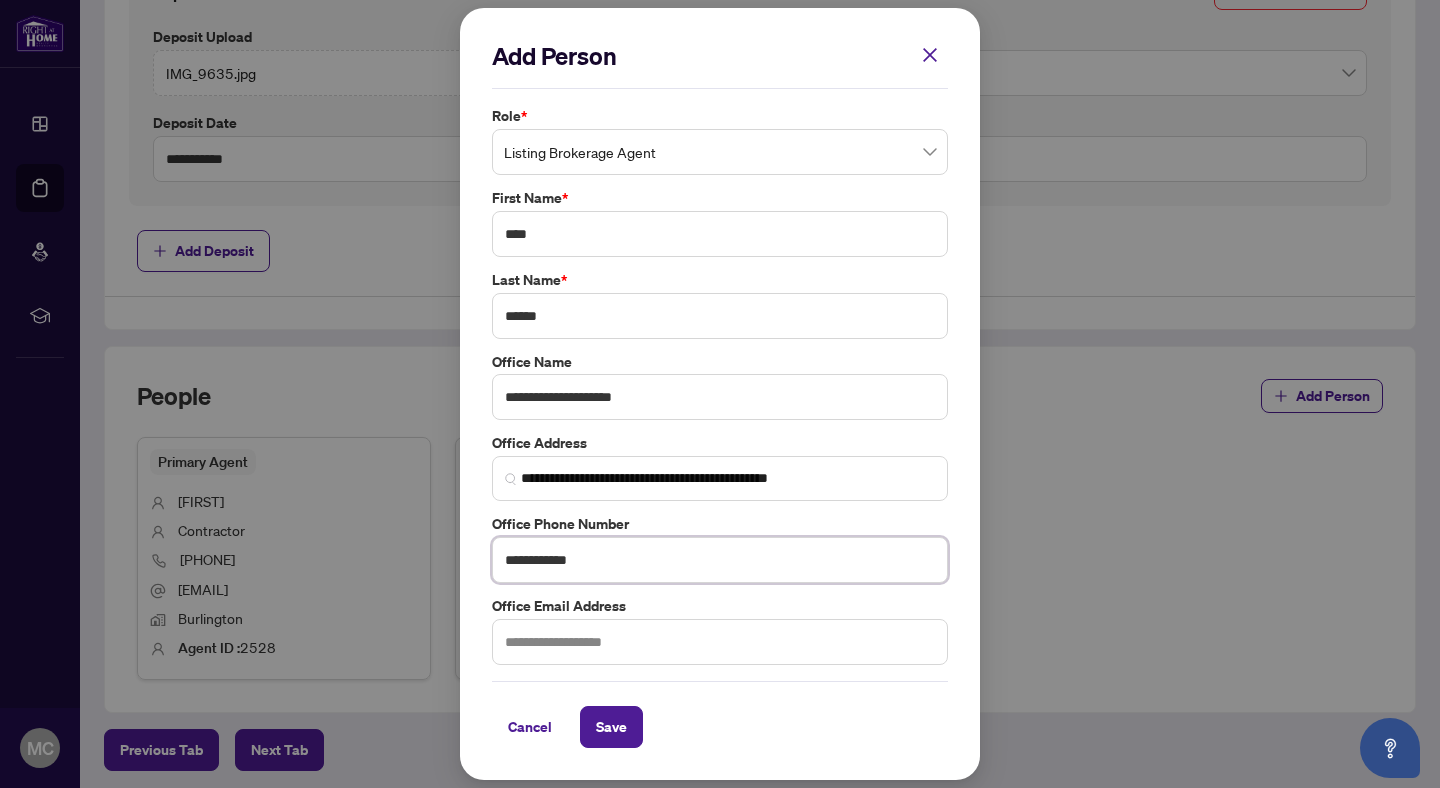 type on "**********" 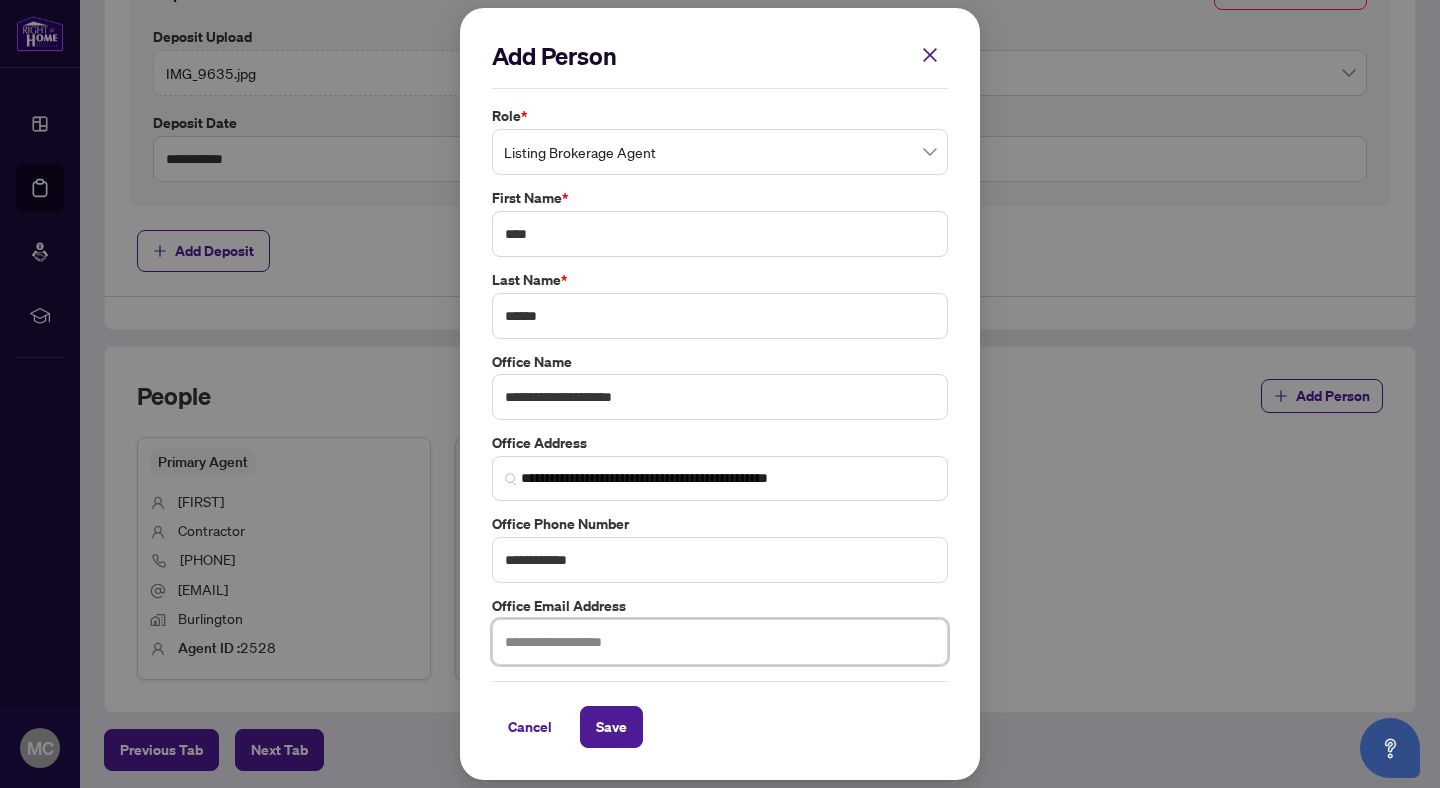 click at bounding box center (720, 642) 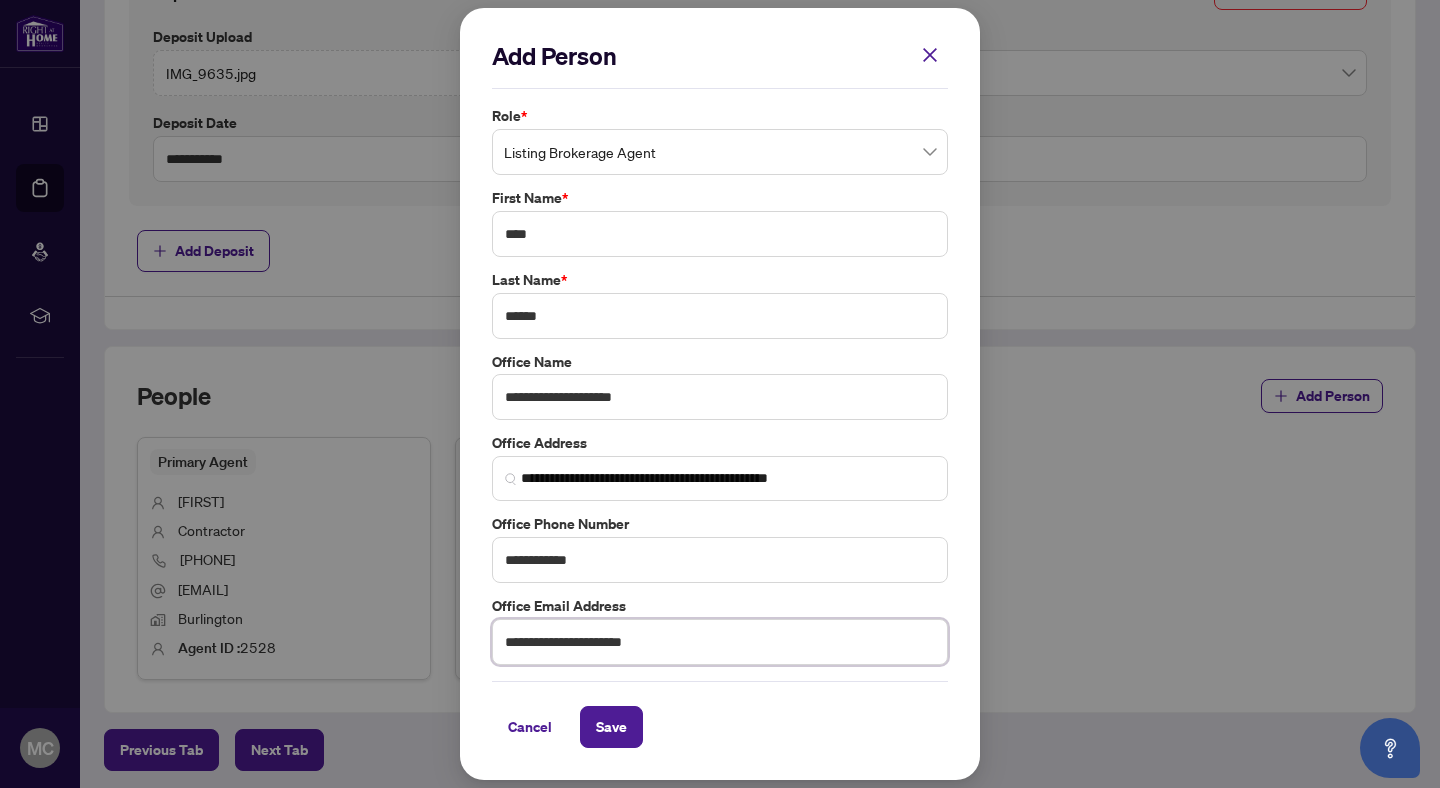scroll, scrollTop: 0, scrollLeft: 0, axis: both 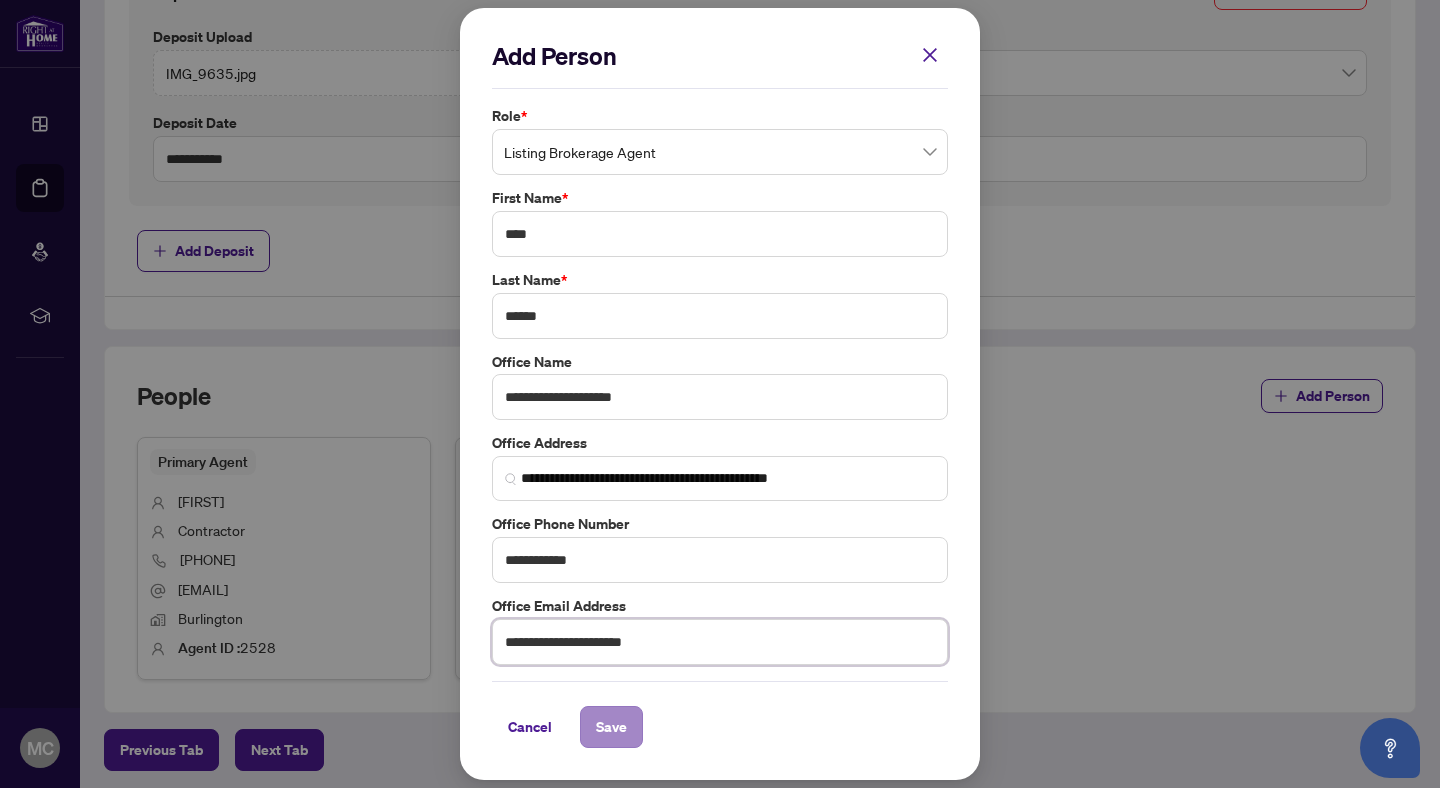 type on "**********" 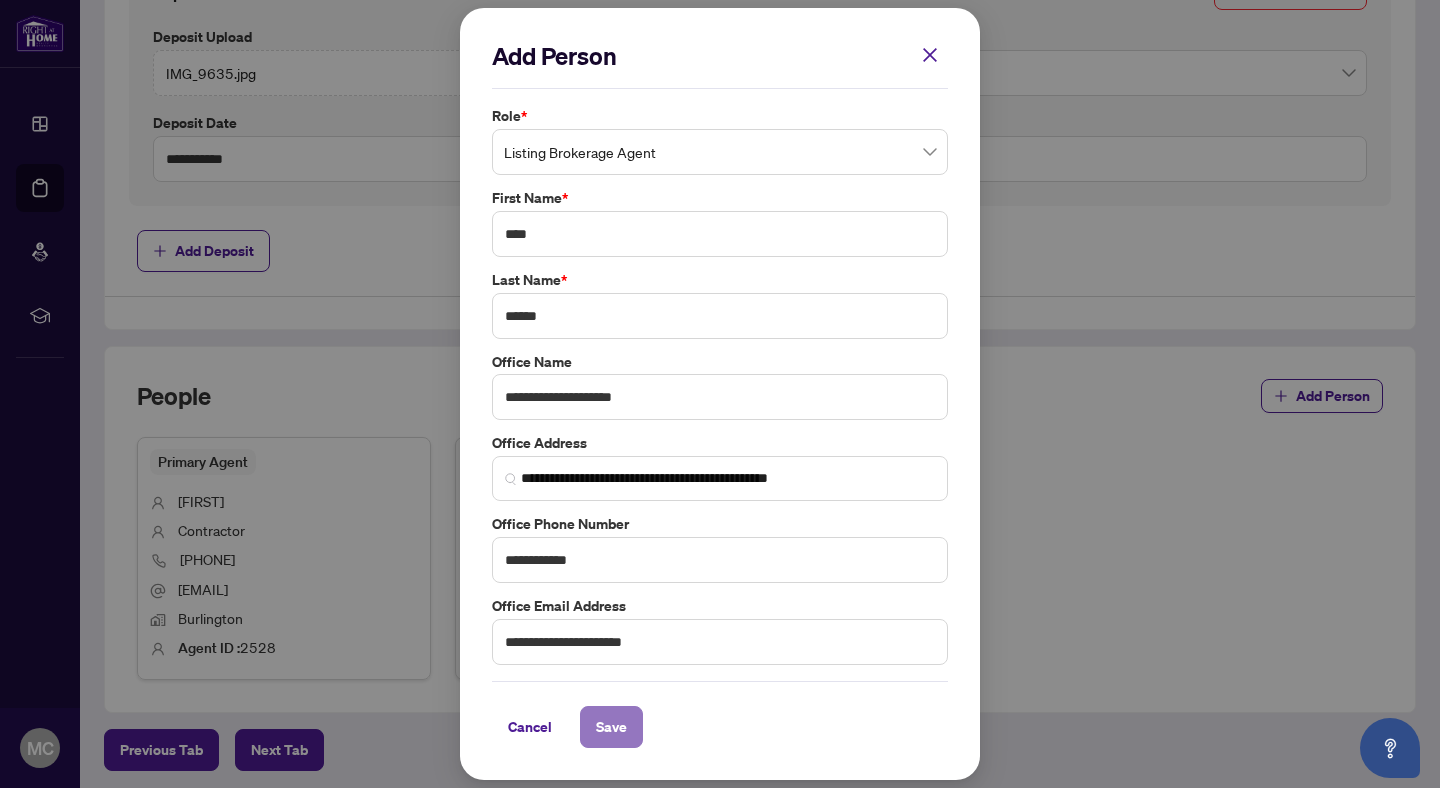 click on "Save" at bounding box center [611, 727] 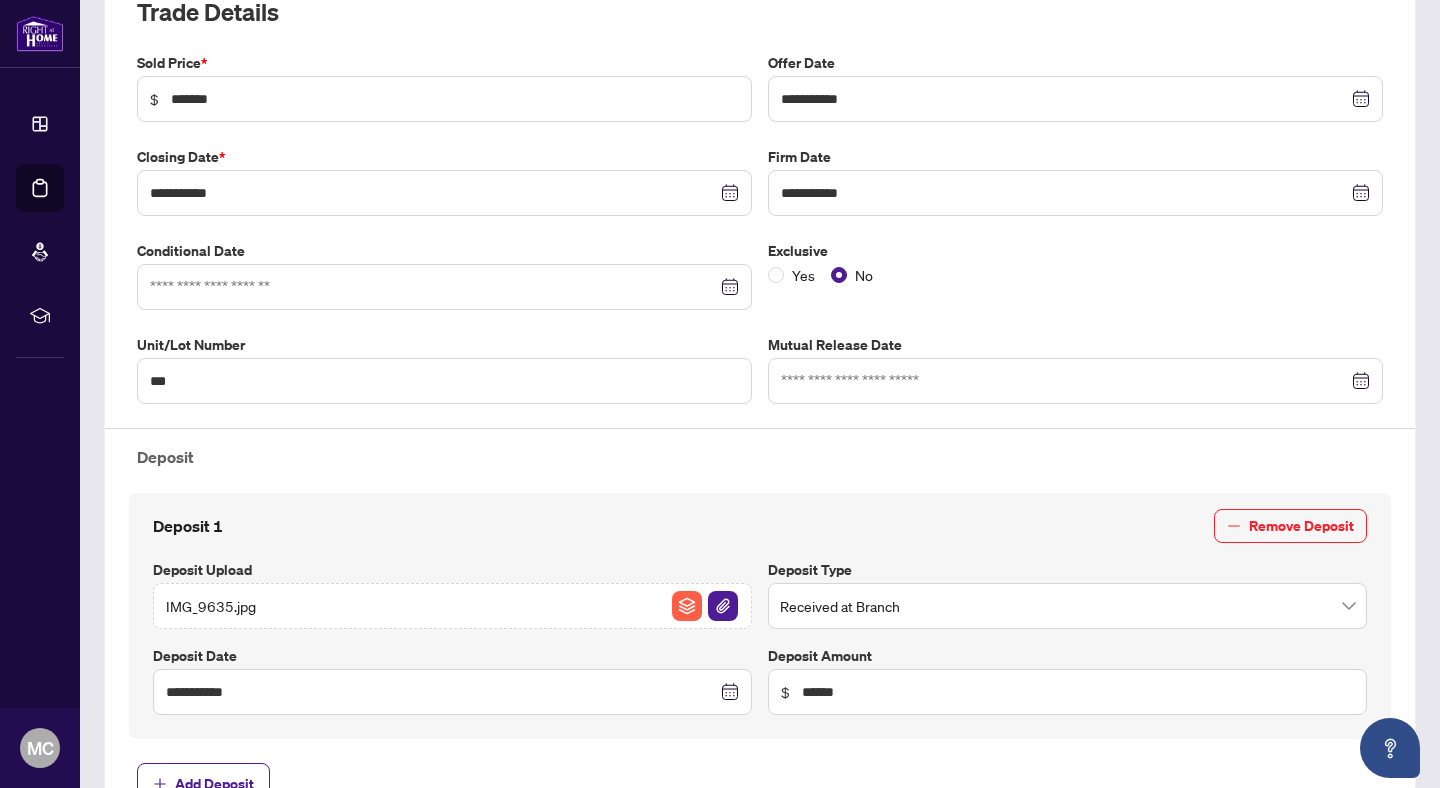 scroll, scrollTop: 936, scrollLeft: 0, axis: vertical 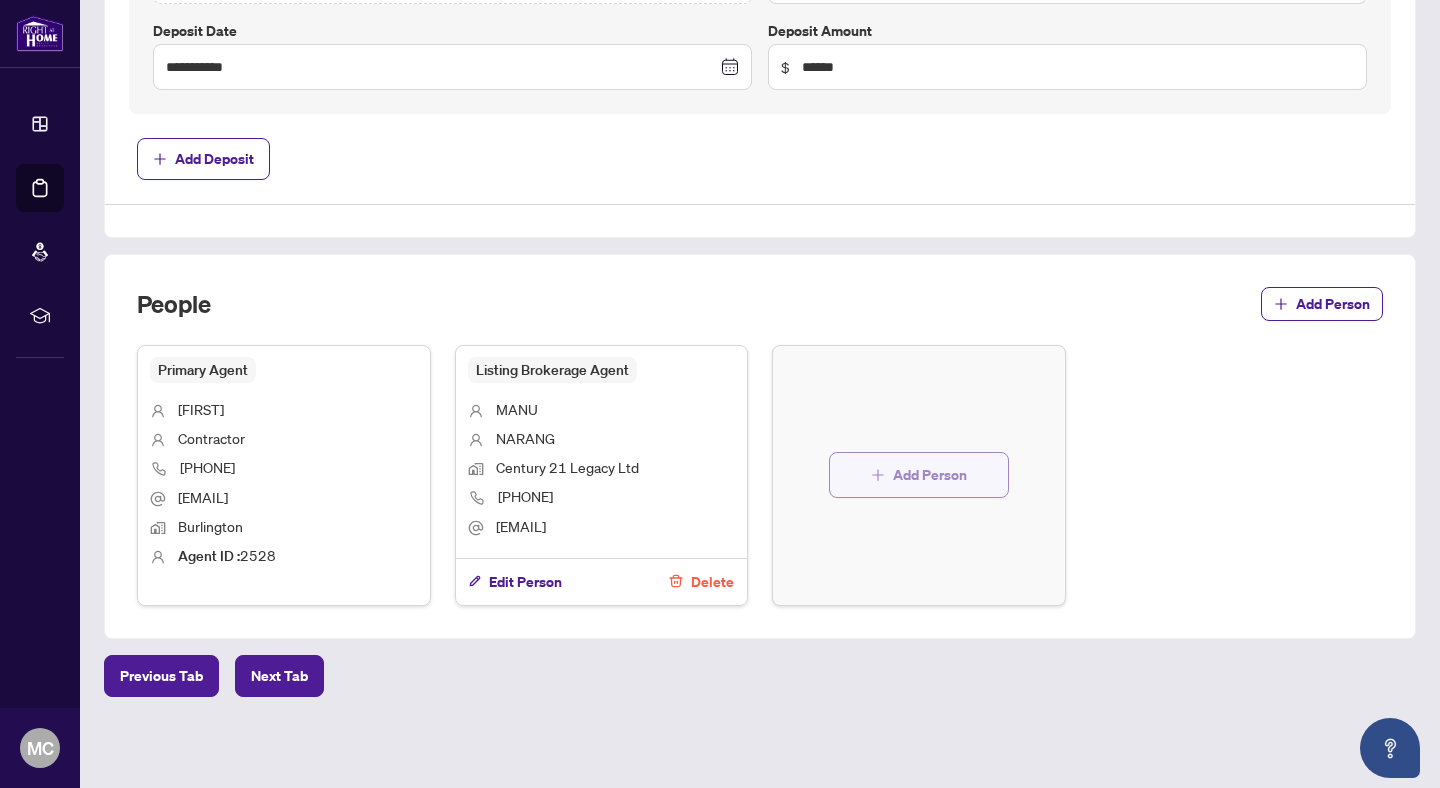 click on "Add Person" at bounding box center (930, 475) 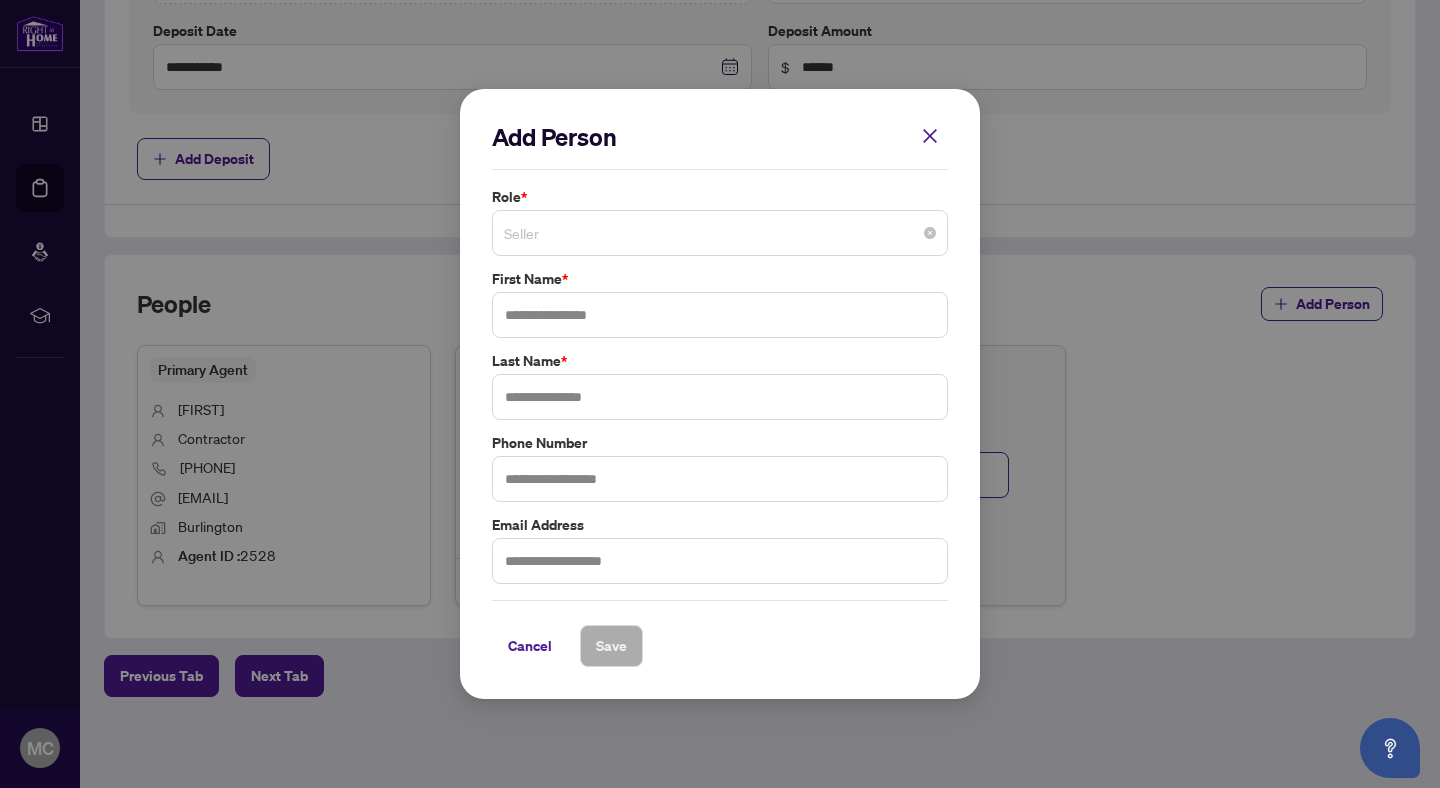 click on "Seller" at bounding box center (720, 233) 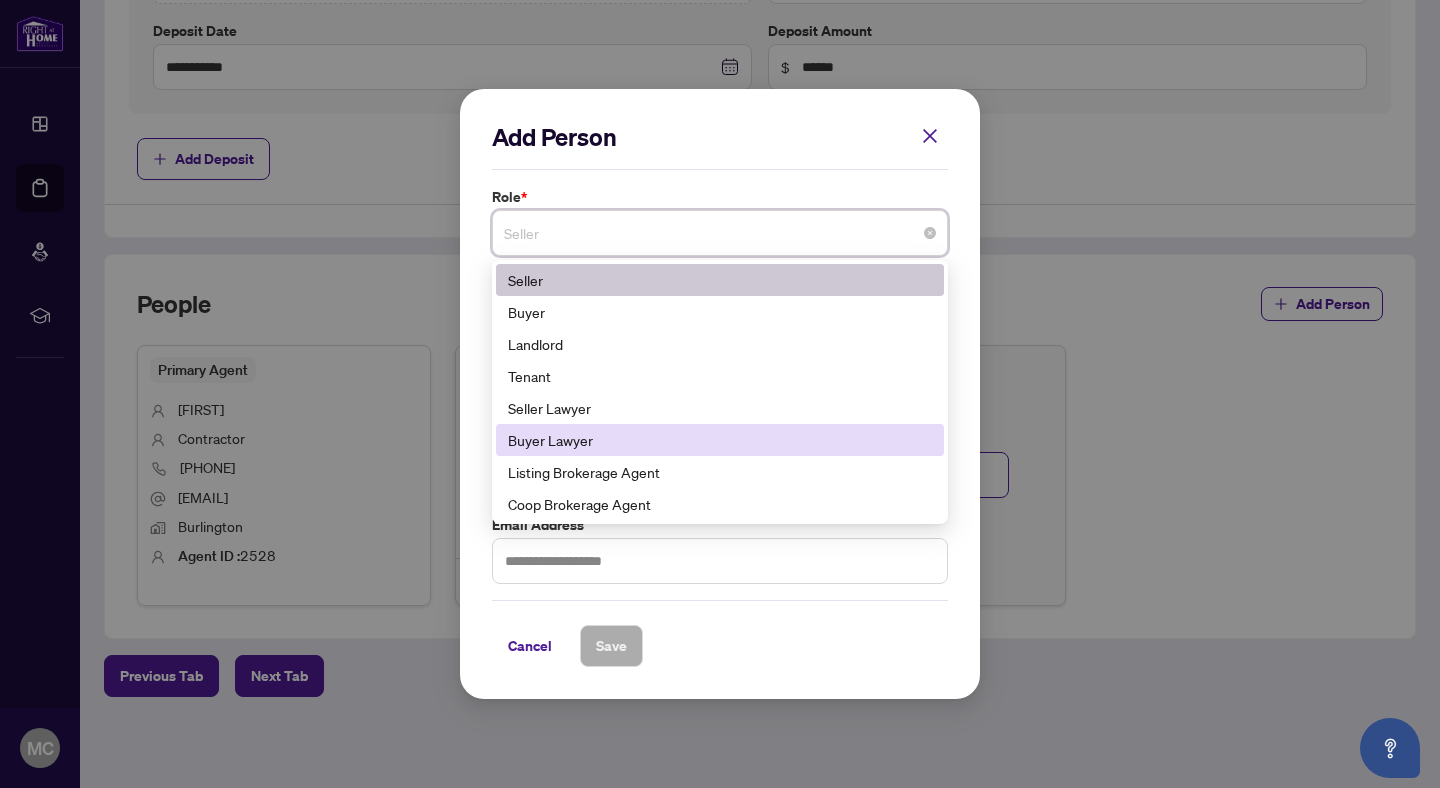 click on "Buyer Lawyer" at bounding box center [720, 440] 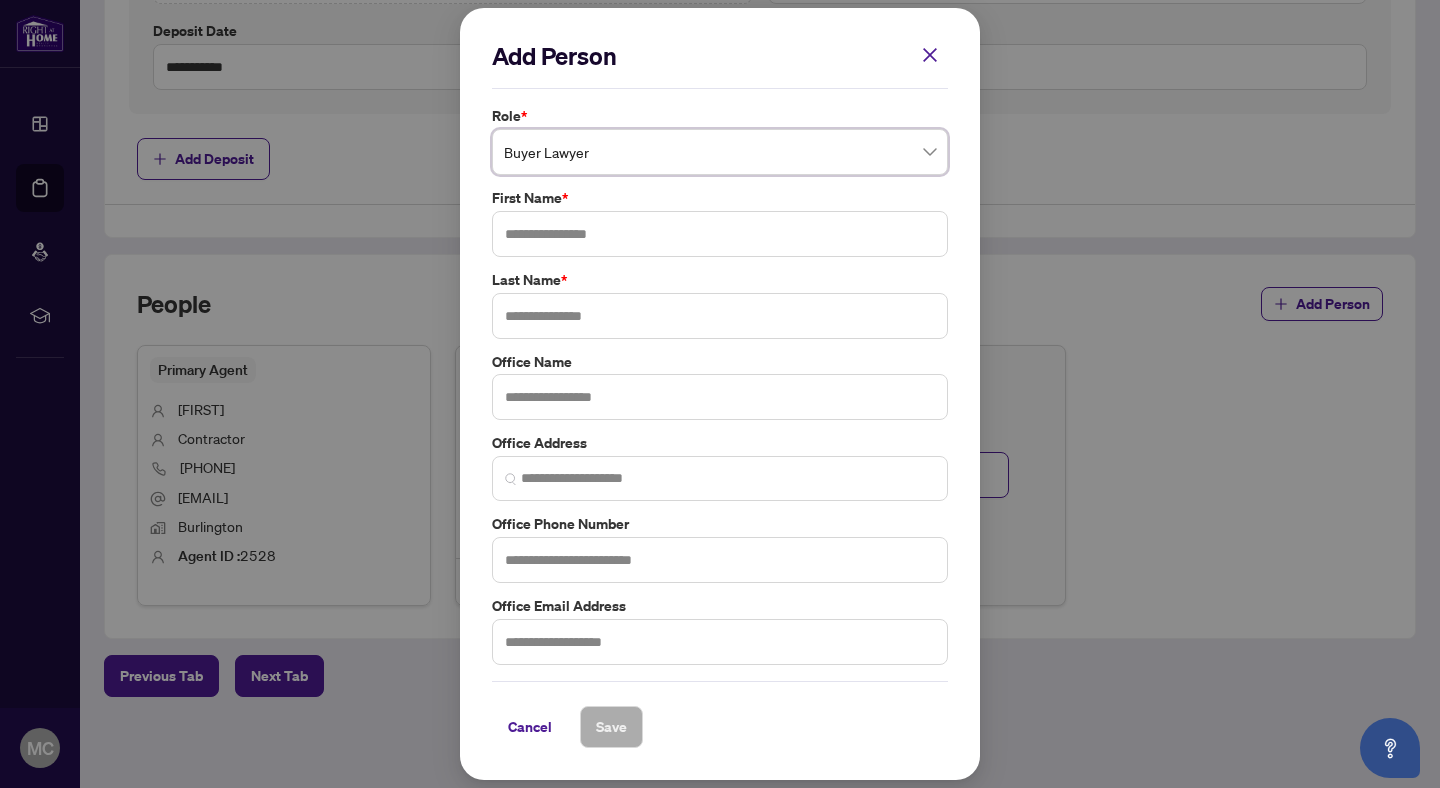 click on "First Name *" at bounding box center (720, 198) 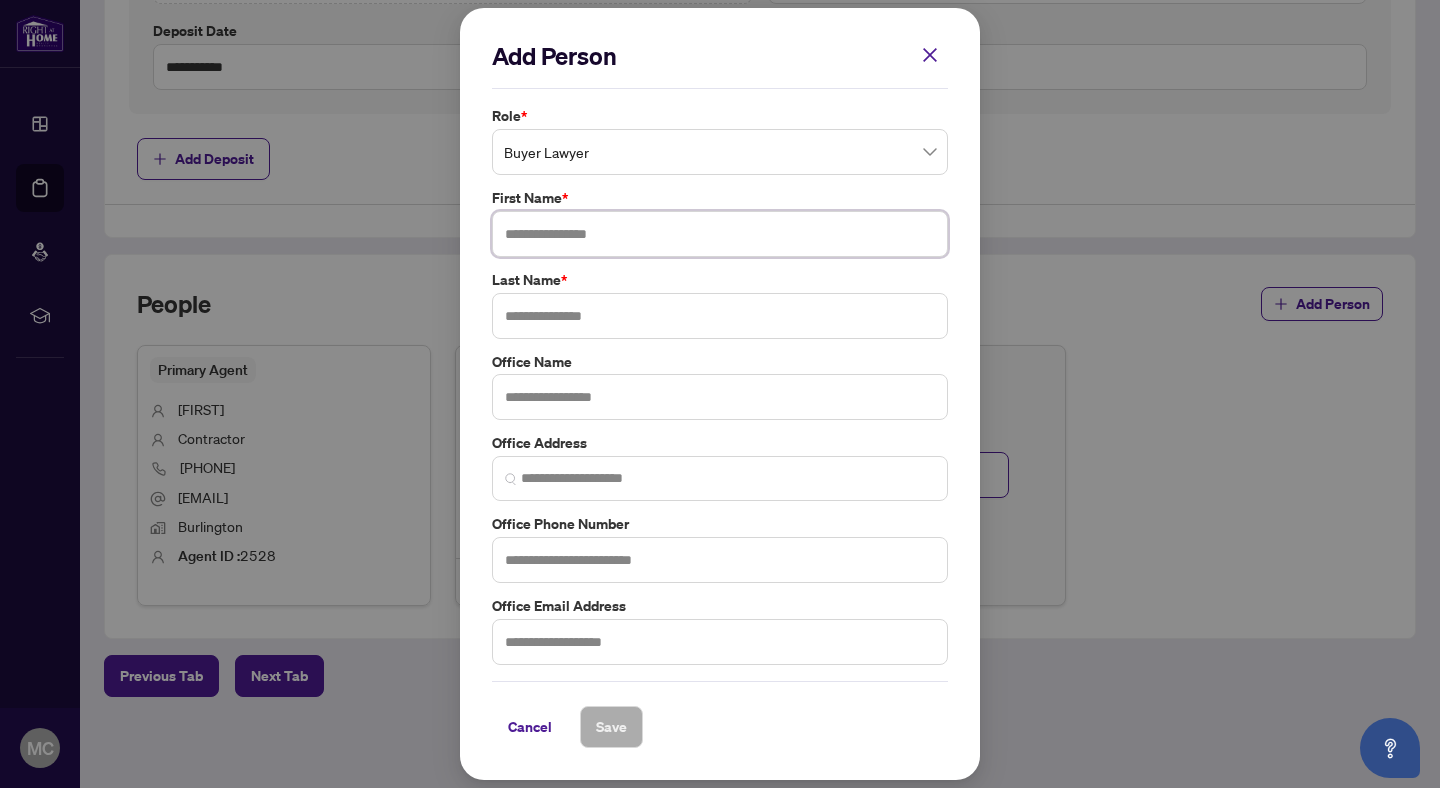 click at bounding box center (720, 234) 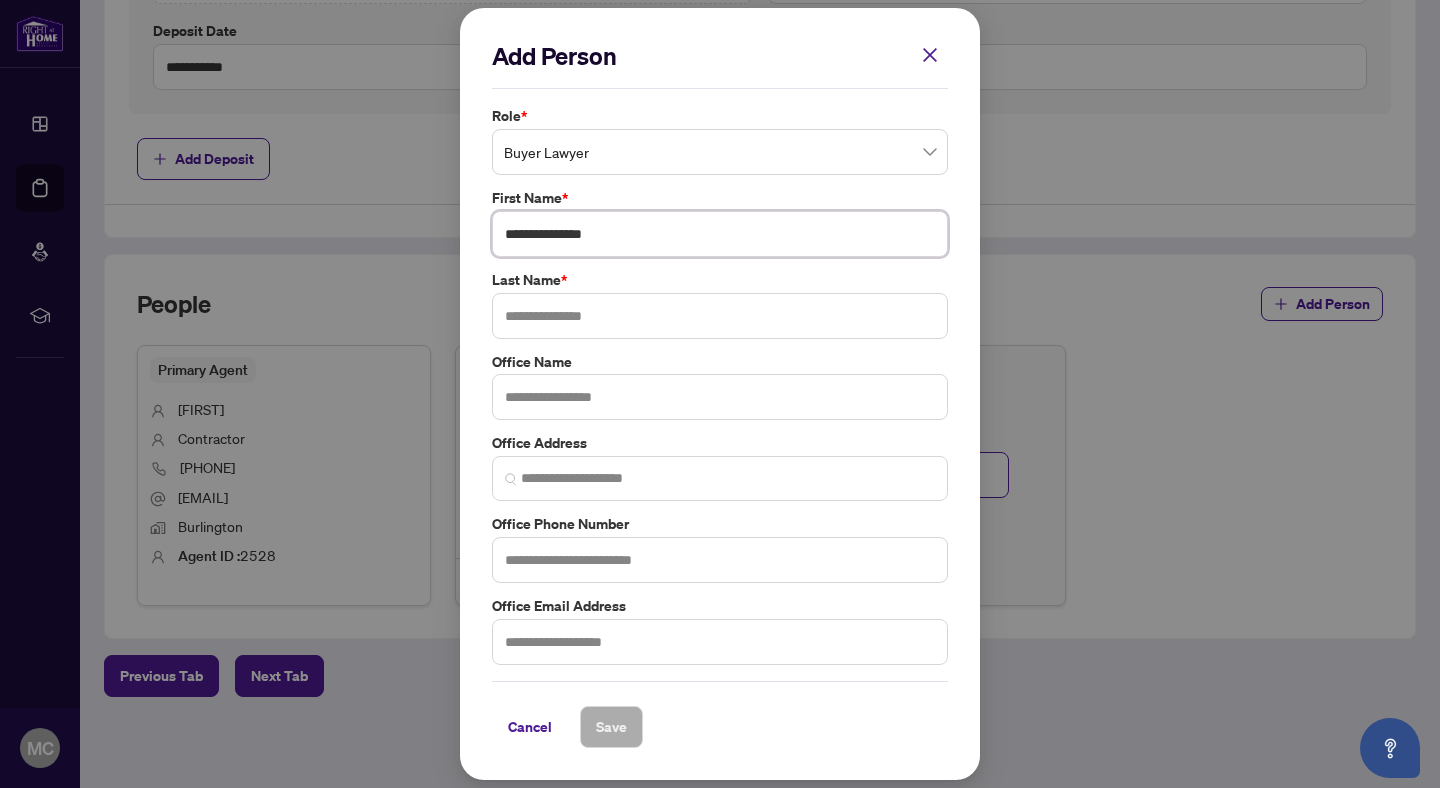 type on "**********" 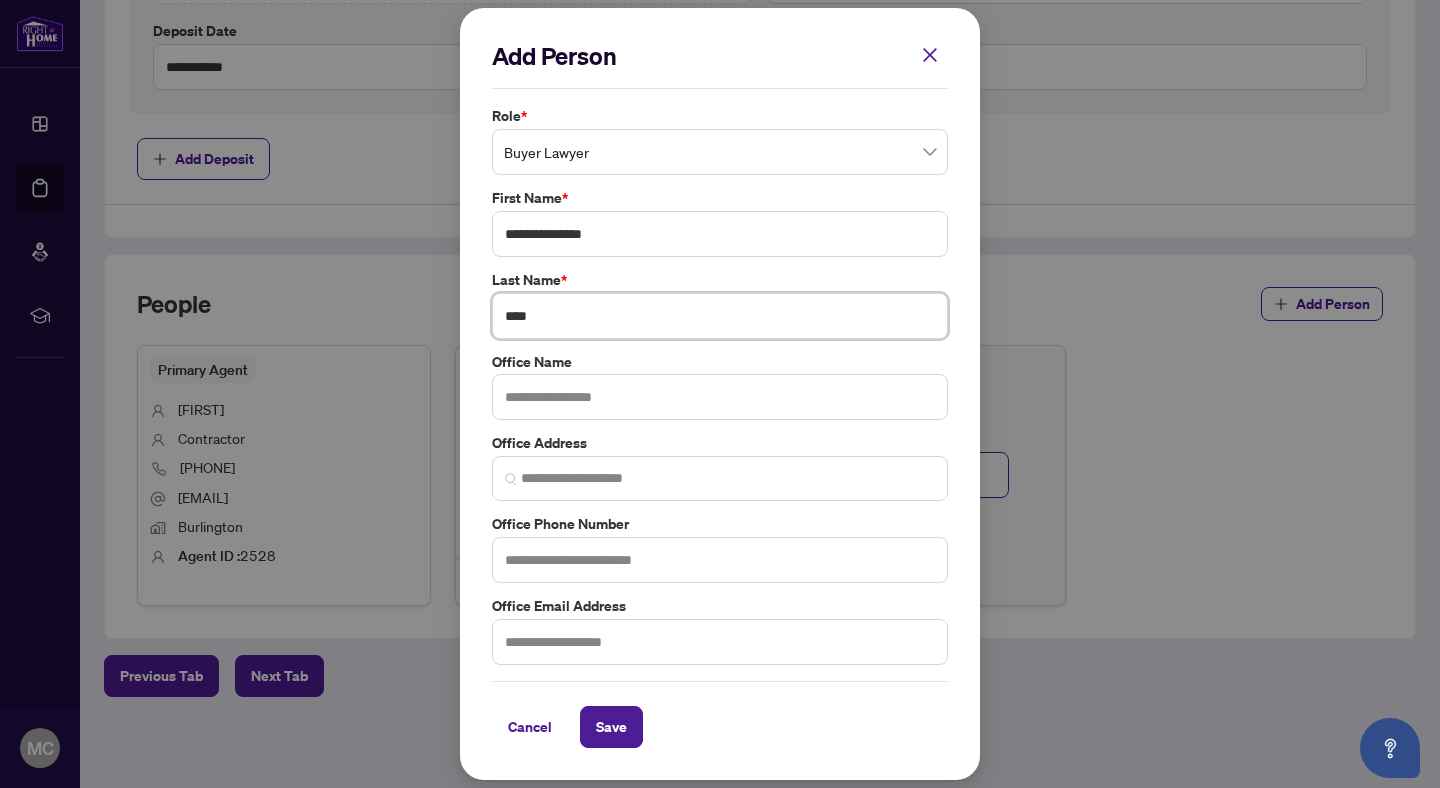 type on "****" 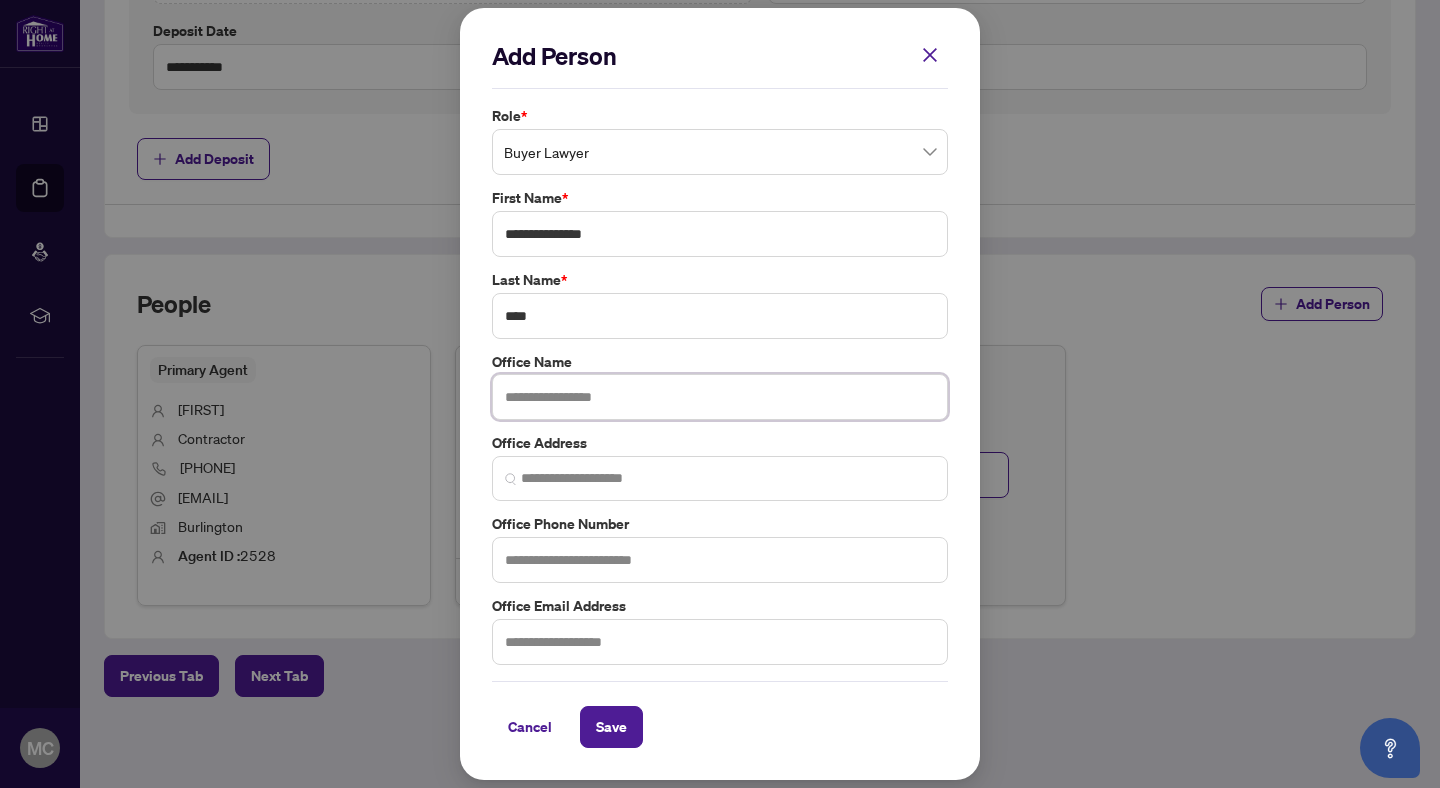 click at bounding box center (720, 397) 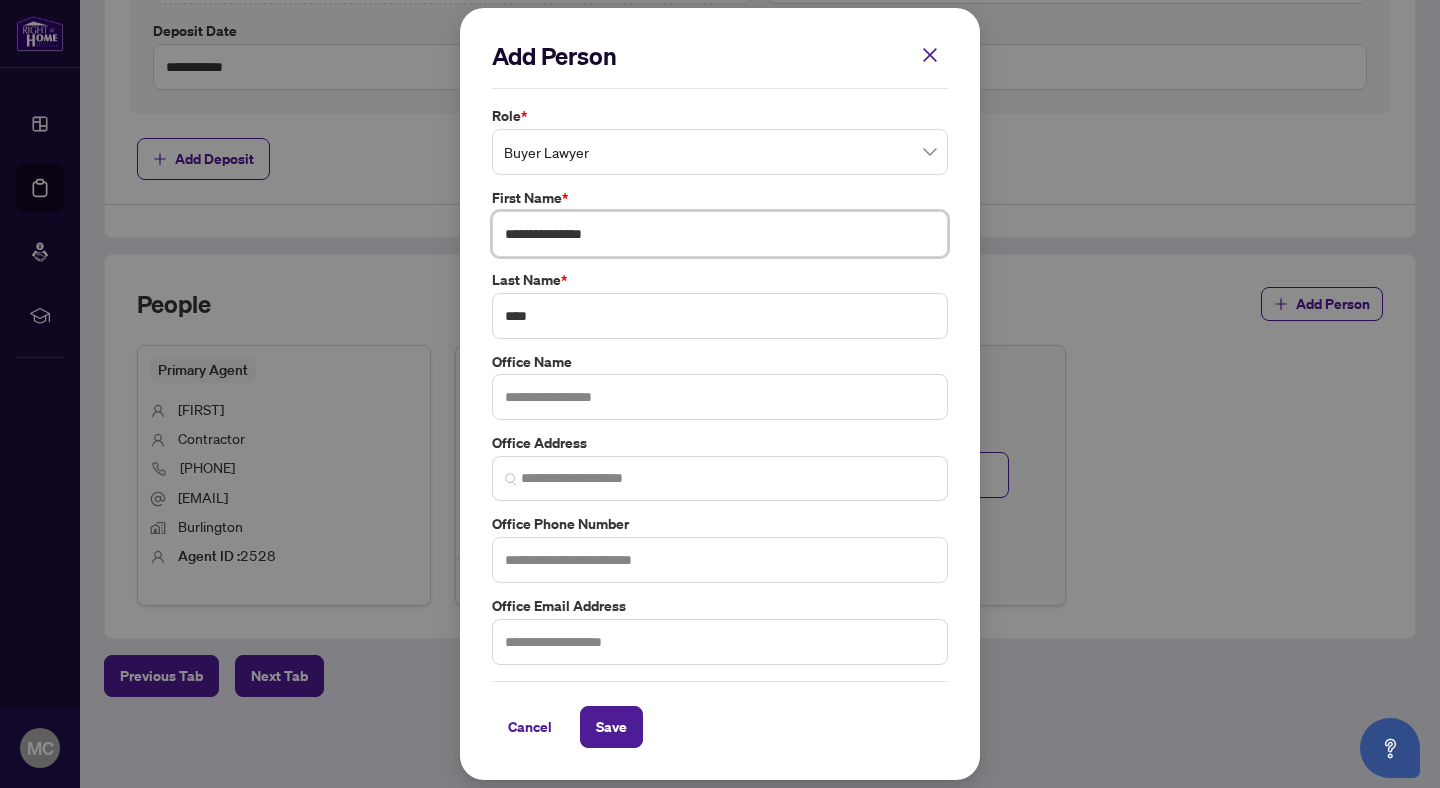 drag, startPoint x: 586, startPoint y: 231, endPoint x: 699, endPoint y: 254, distance: 115.316956 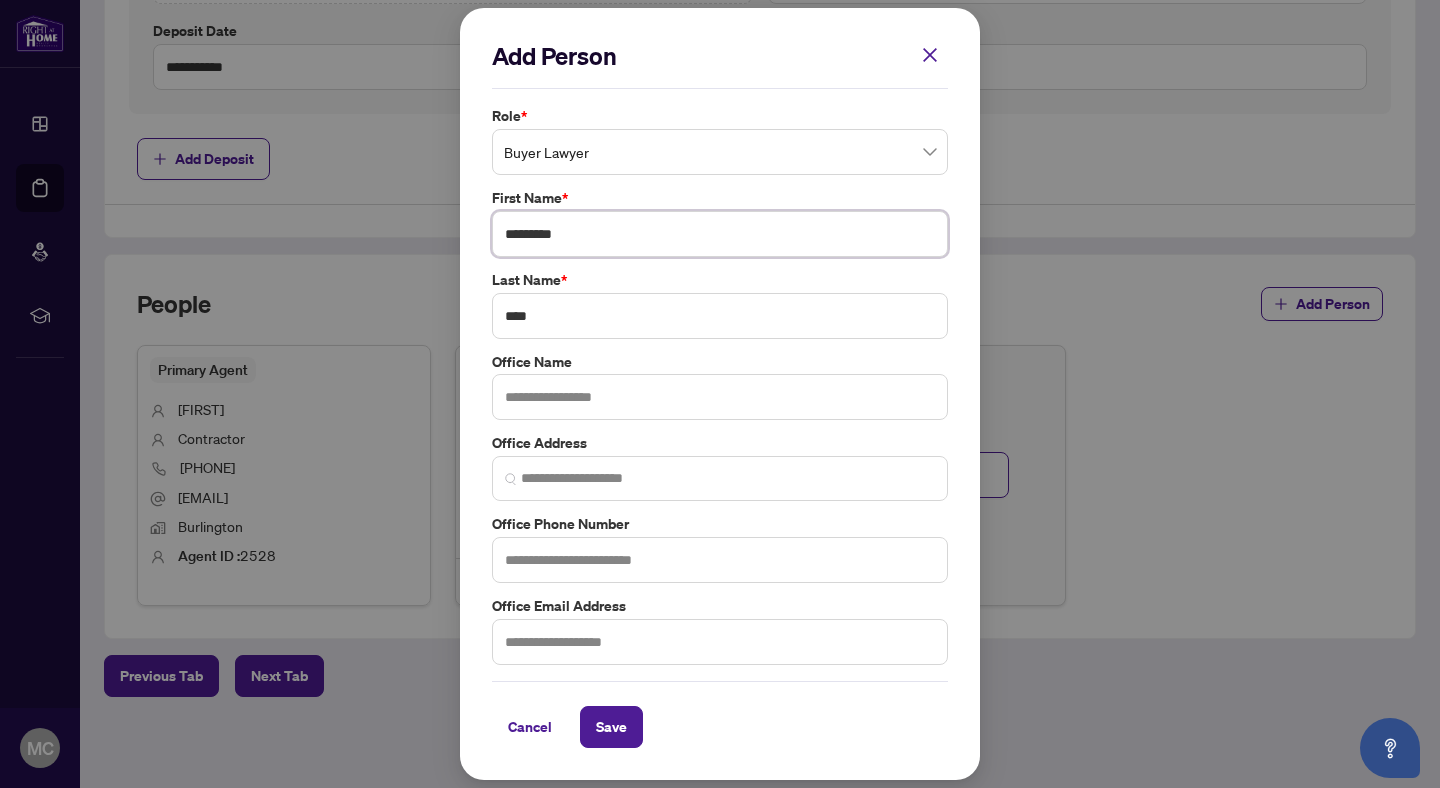 type on "********" 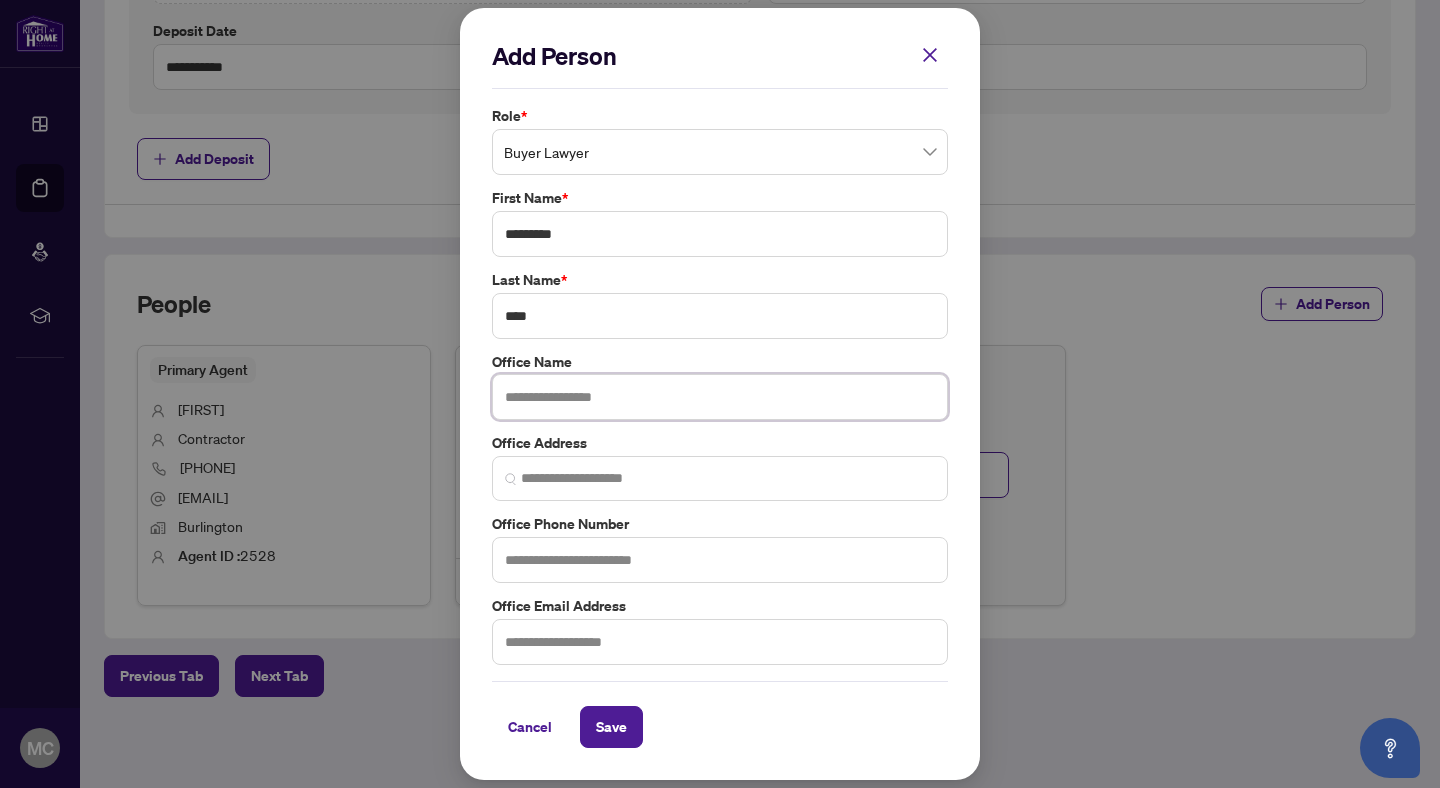 click at bounding box center (720, 397) 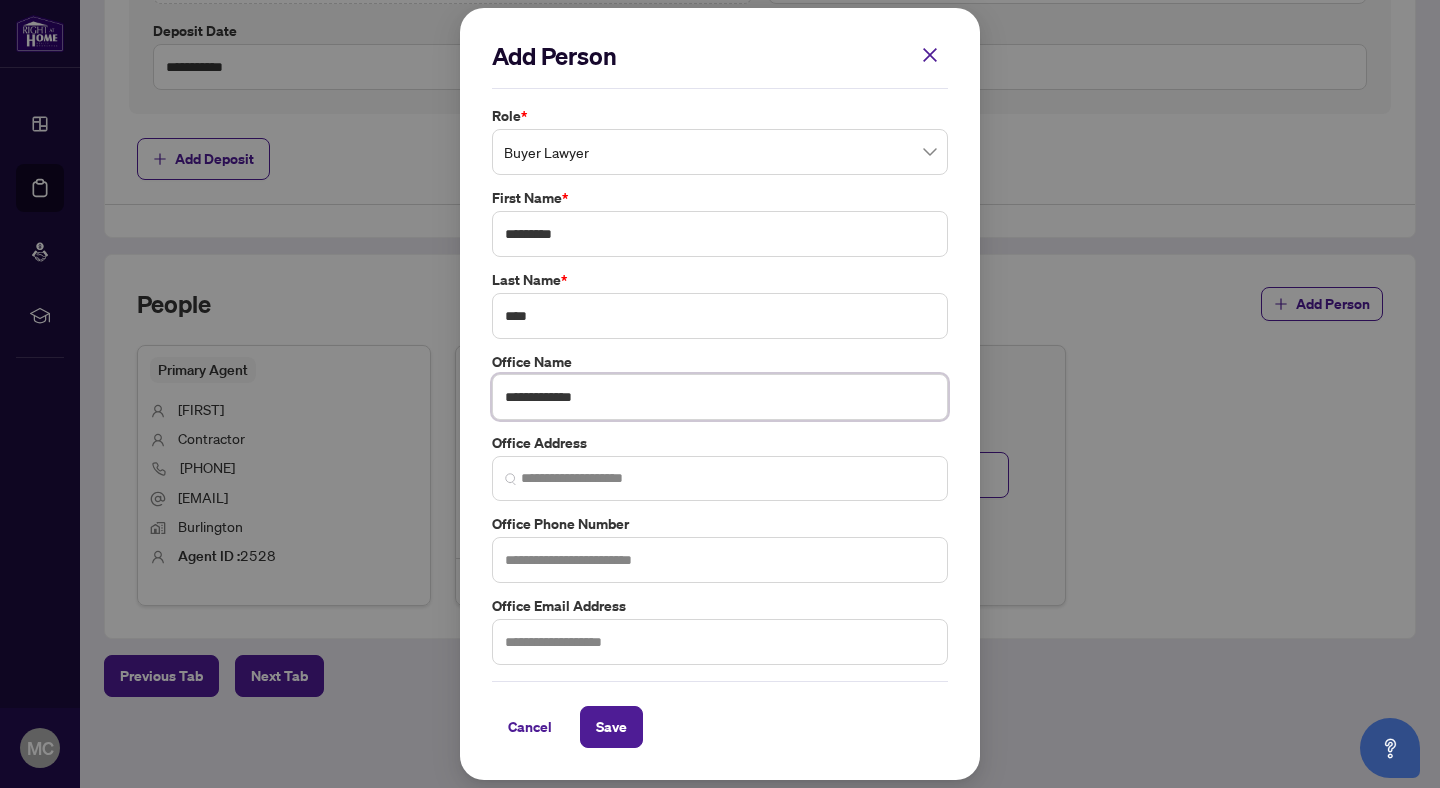 type on "**********" 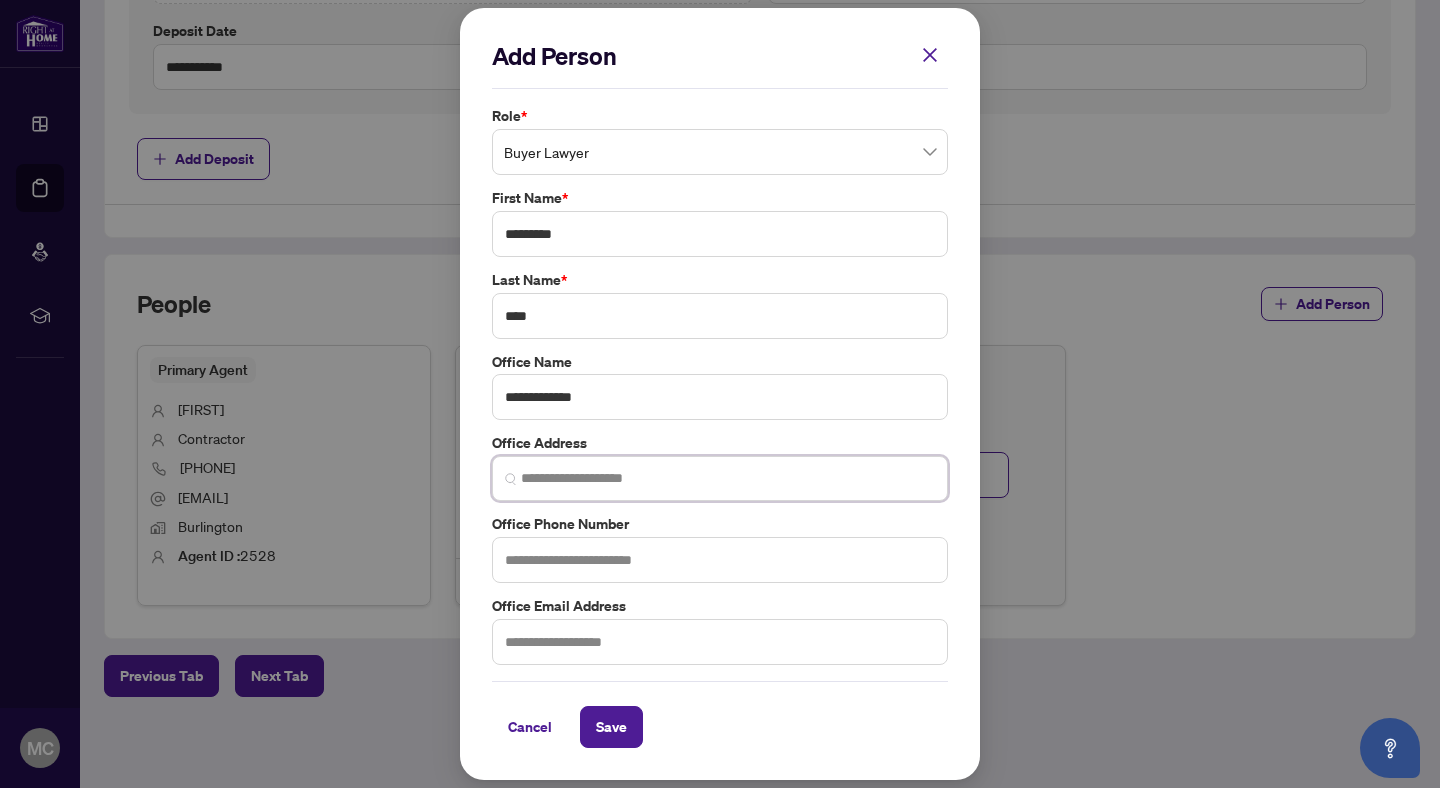 click at bounding box center [728, 478] 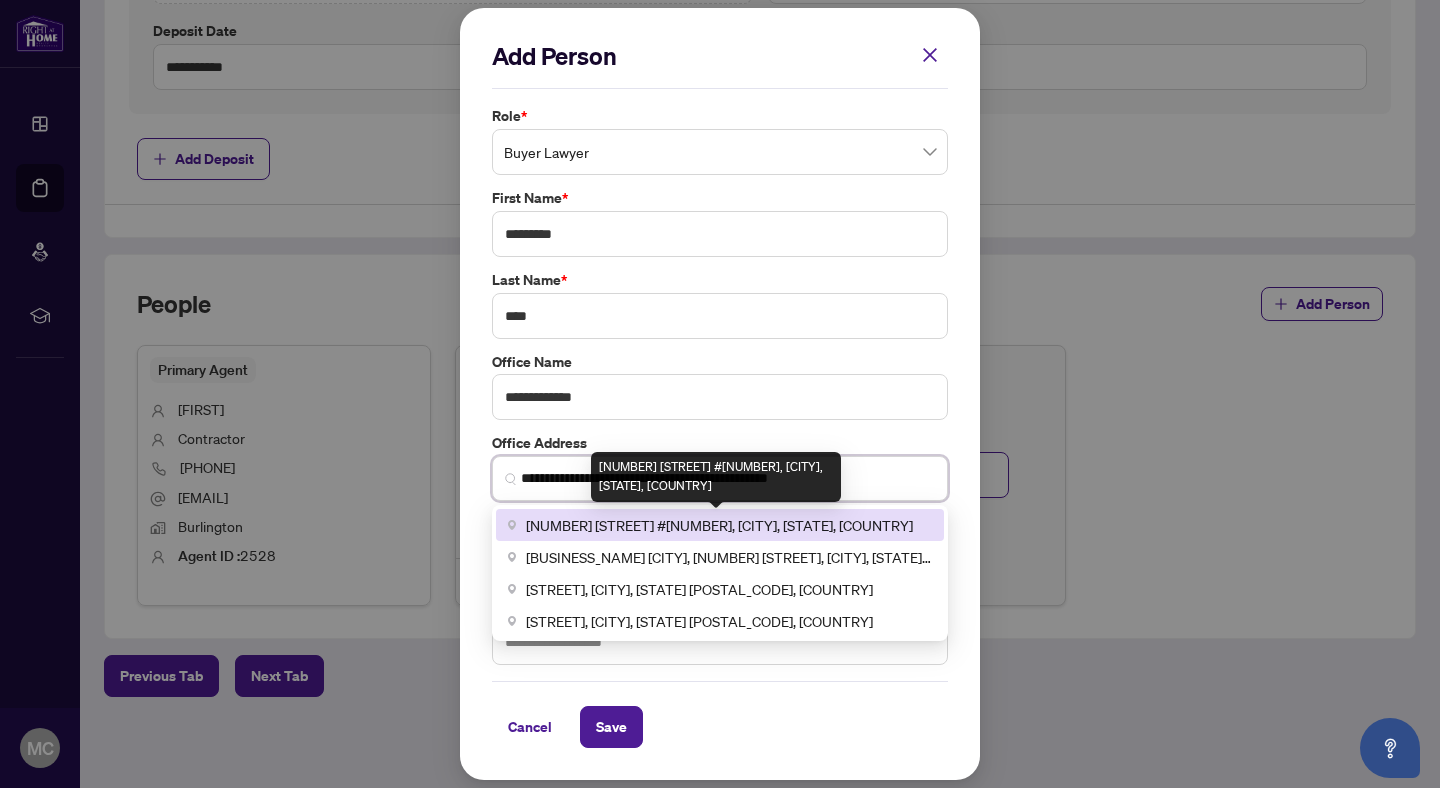 click on "[NUMBER] [STREET] #[NUMBER], [CITY], [STATE], [COUNTRY]" at bounding box center [719, 525] 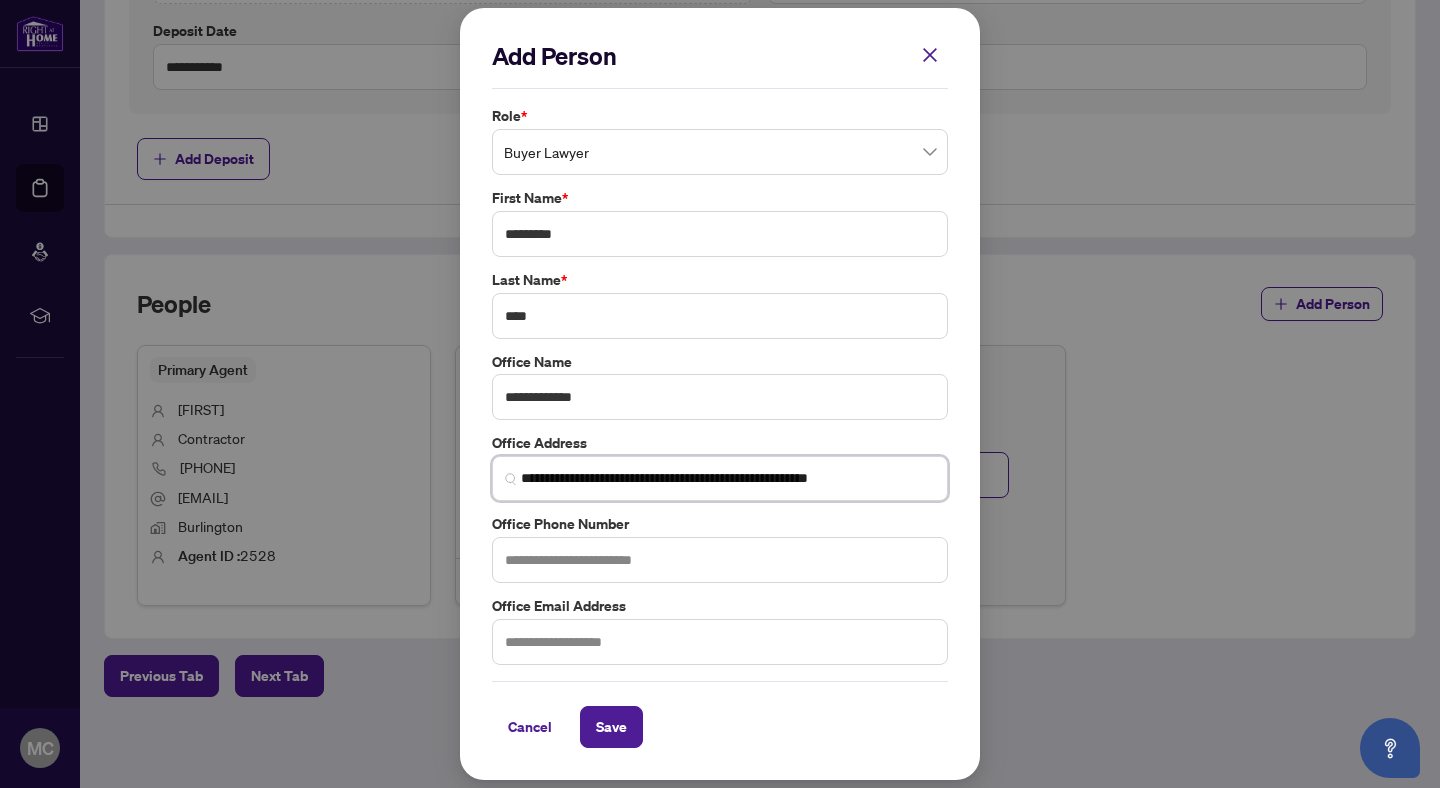 type on "**********" 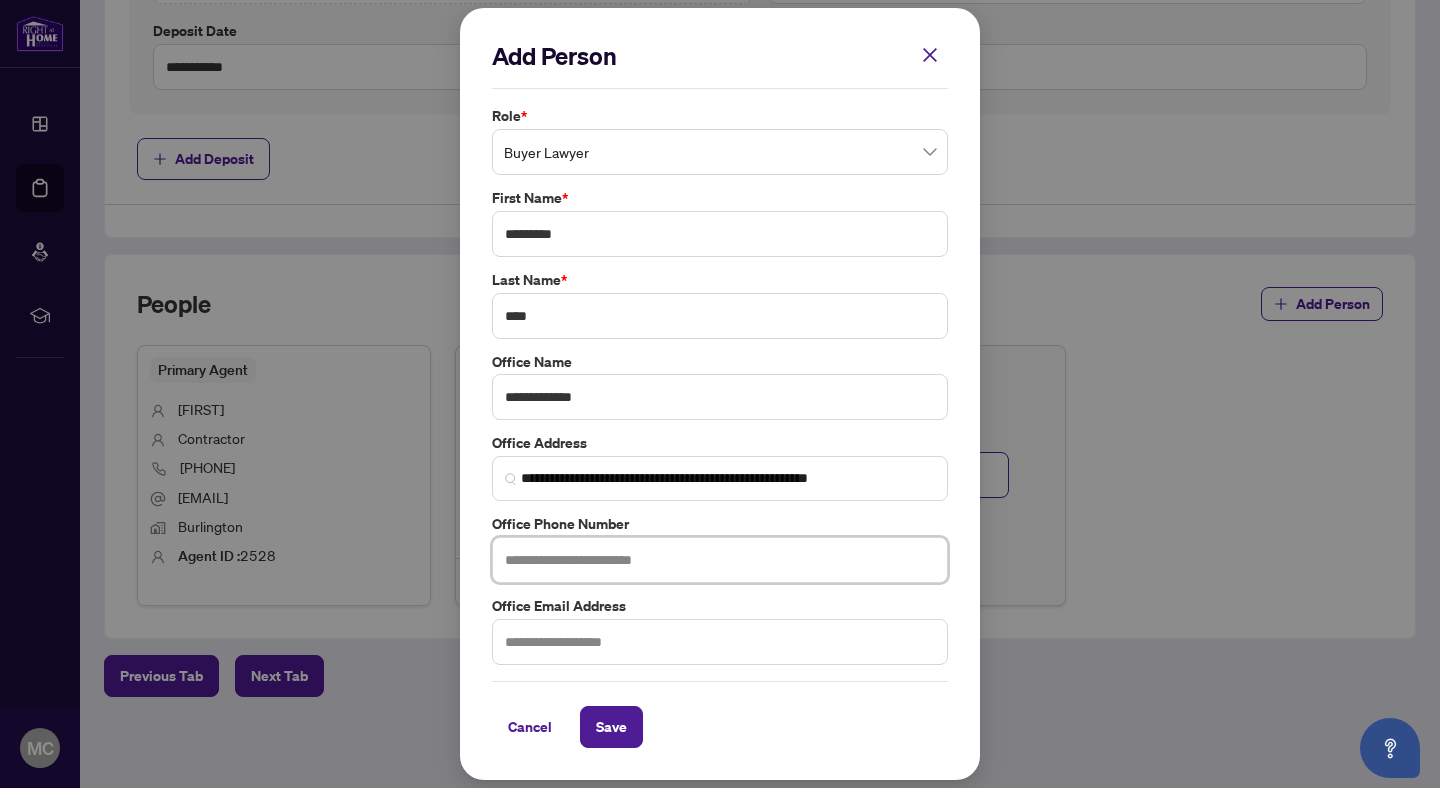 click at bounding box center [720, 560] 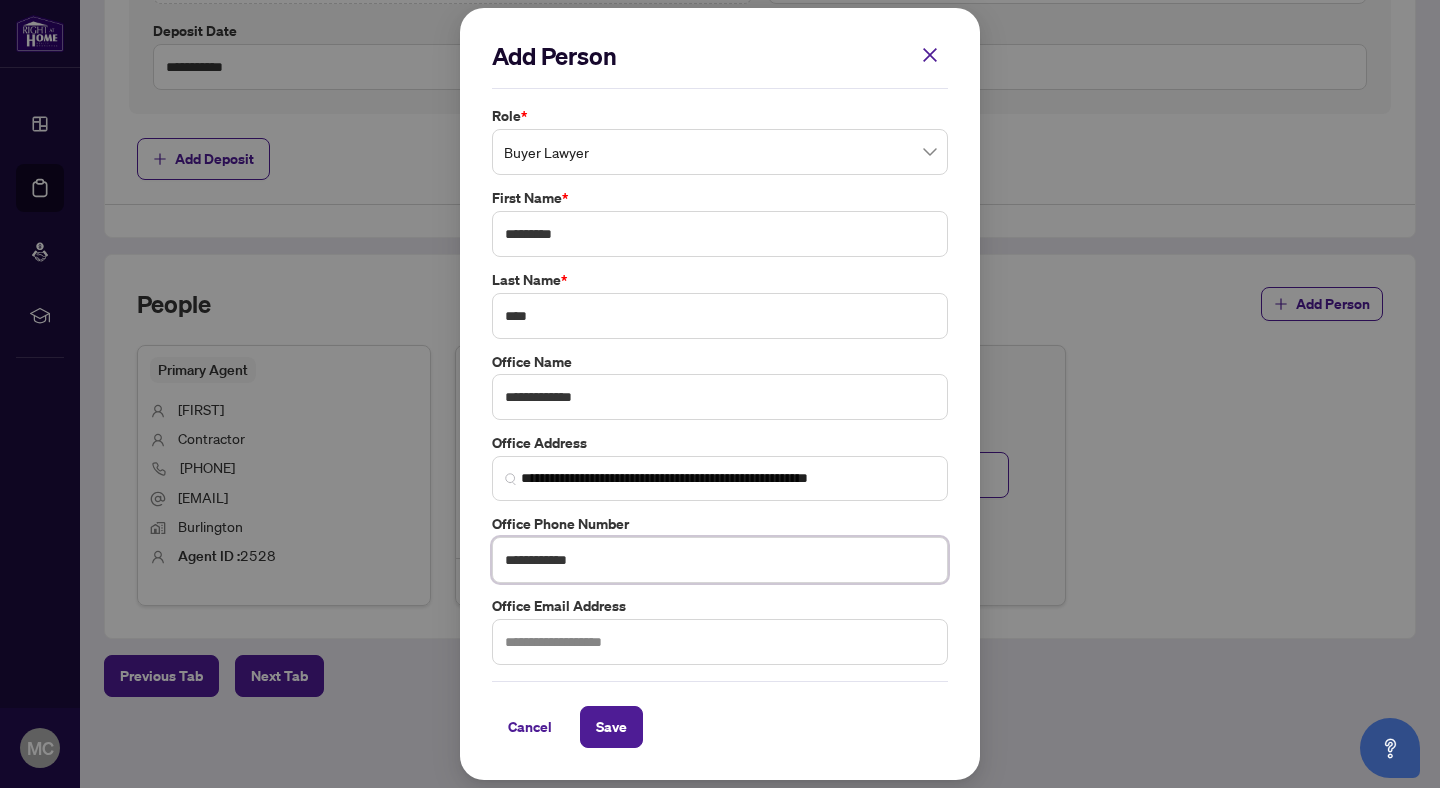 type on "**********" 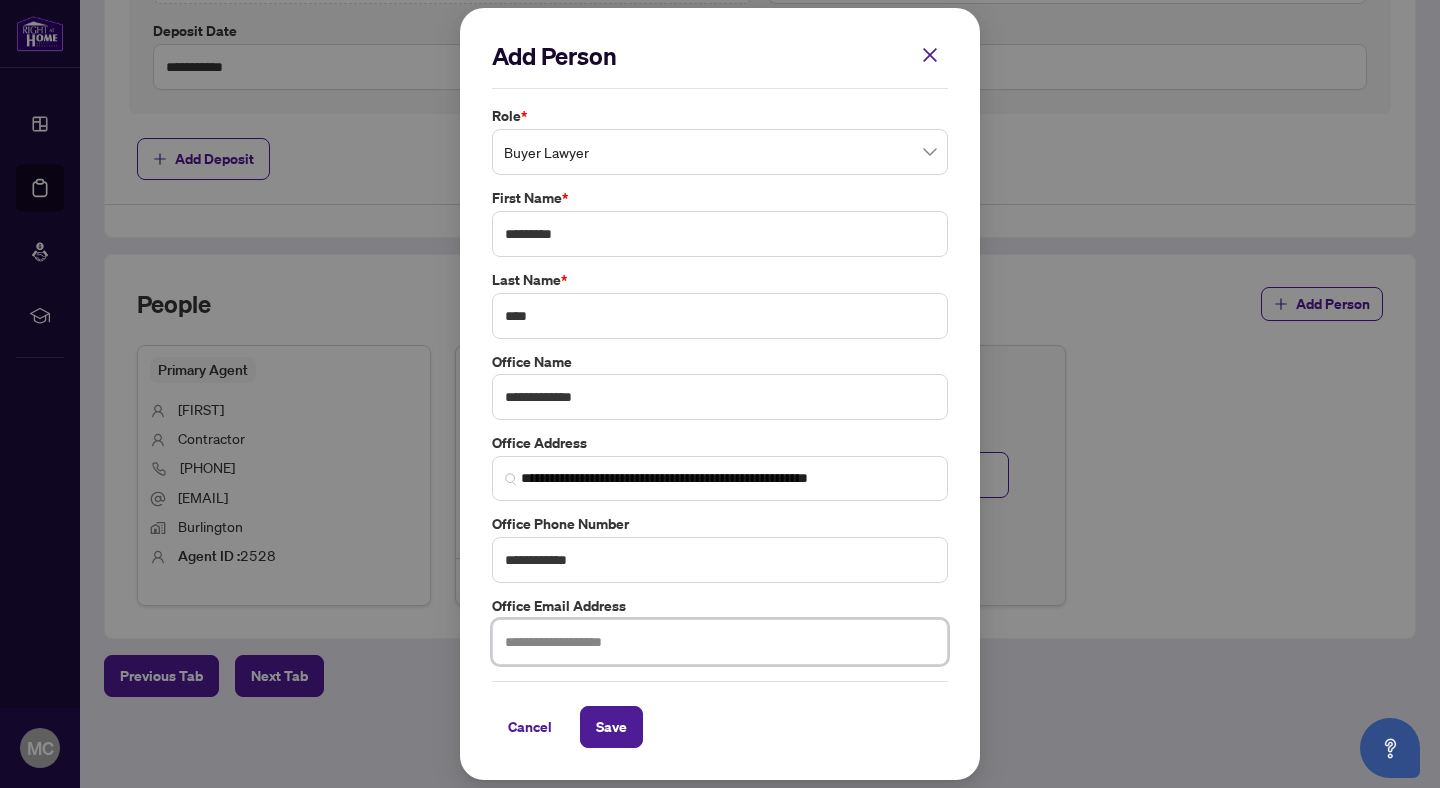 click at bounding box center (720, 642) 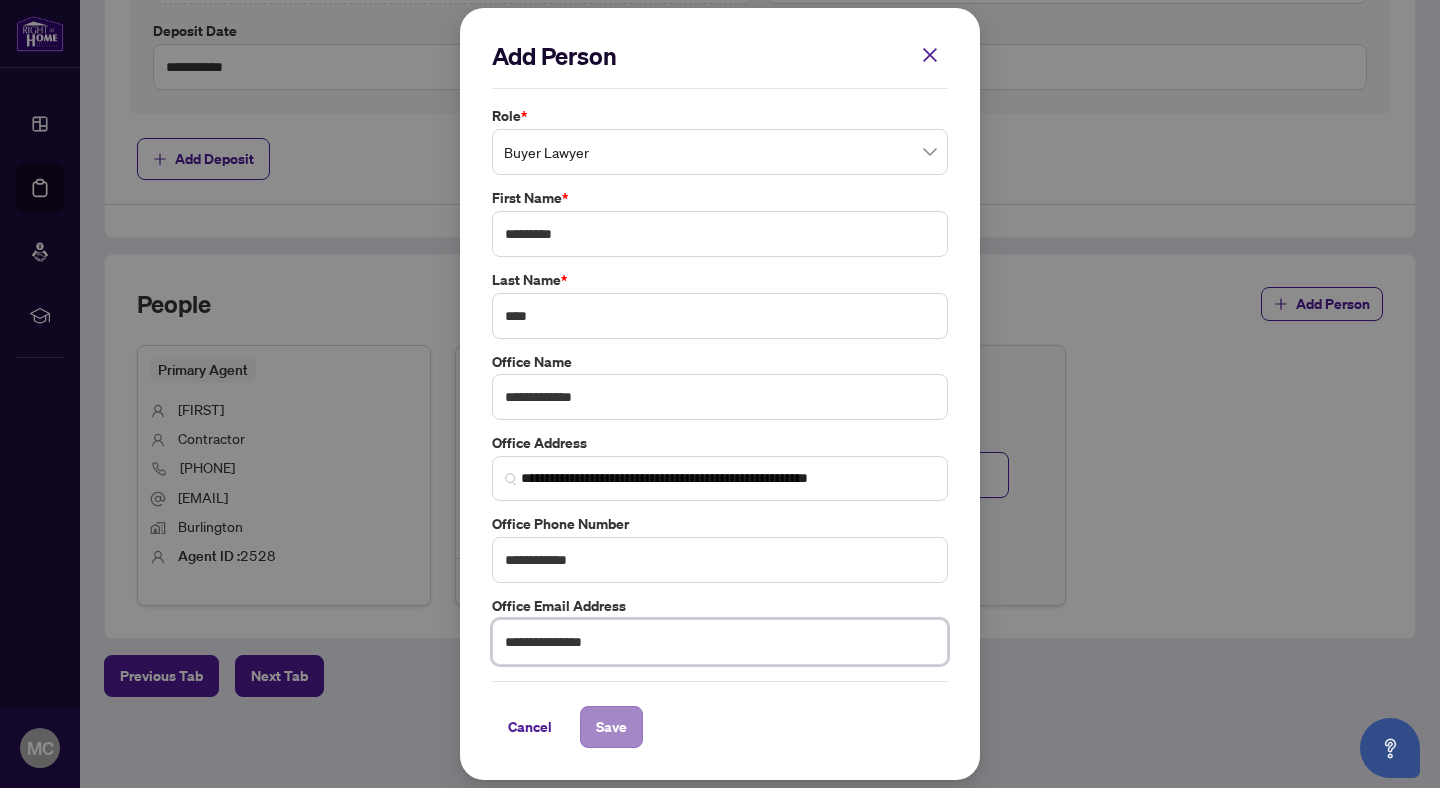 type on "**********" 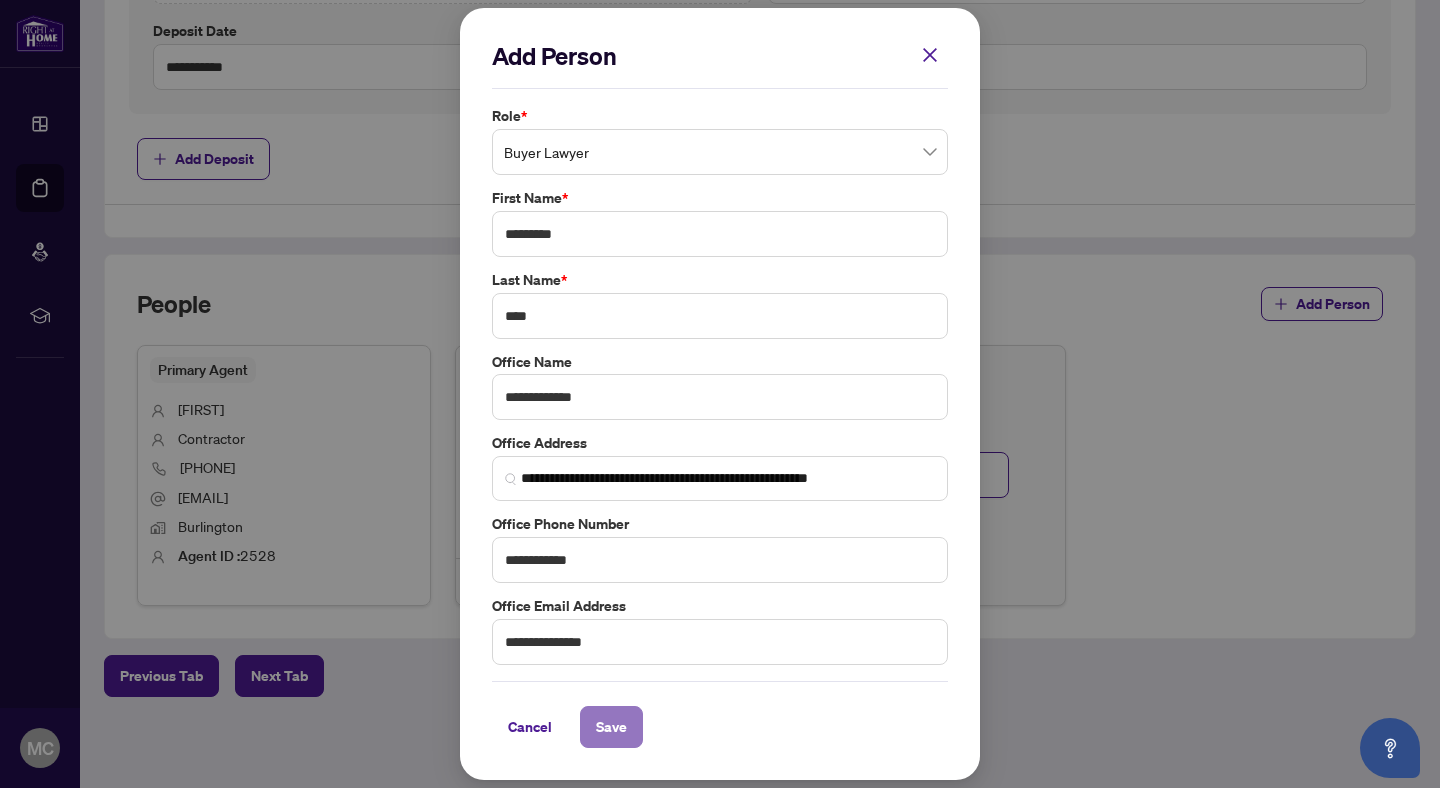 click on "Save" at bounding box center [611, 727] 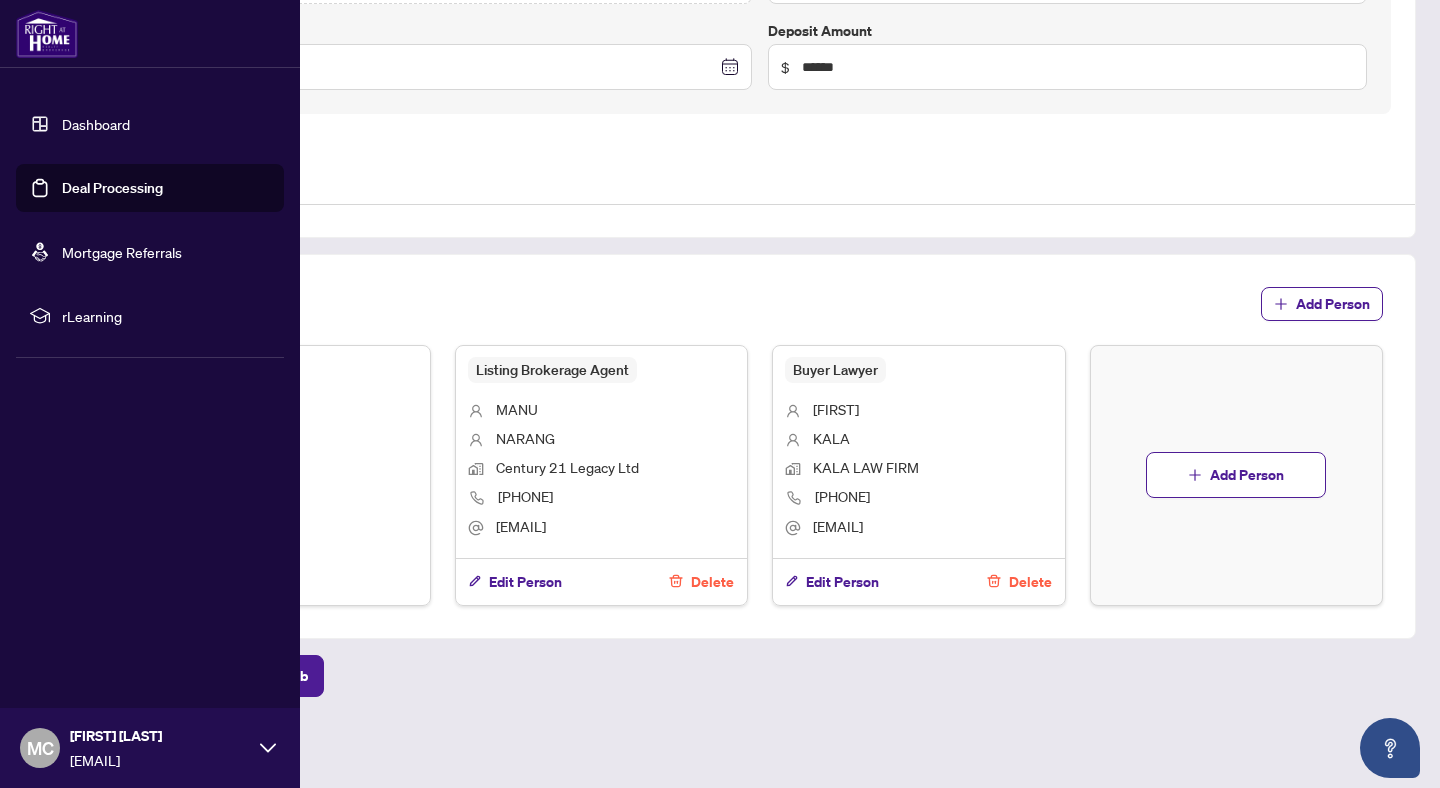 click at bounding box center (47, 34) 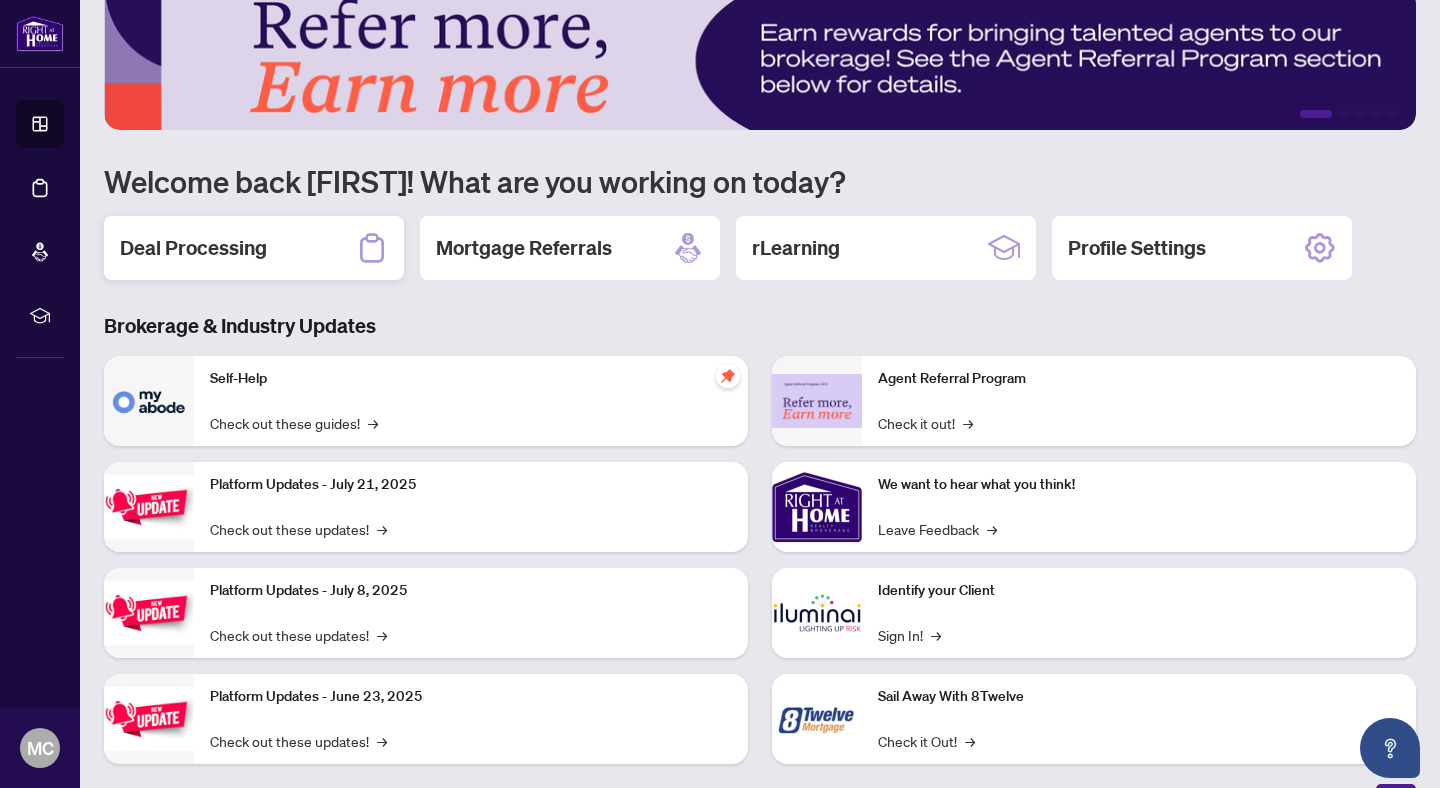 click on "Deal Processing" at bounding box center (254, 248) 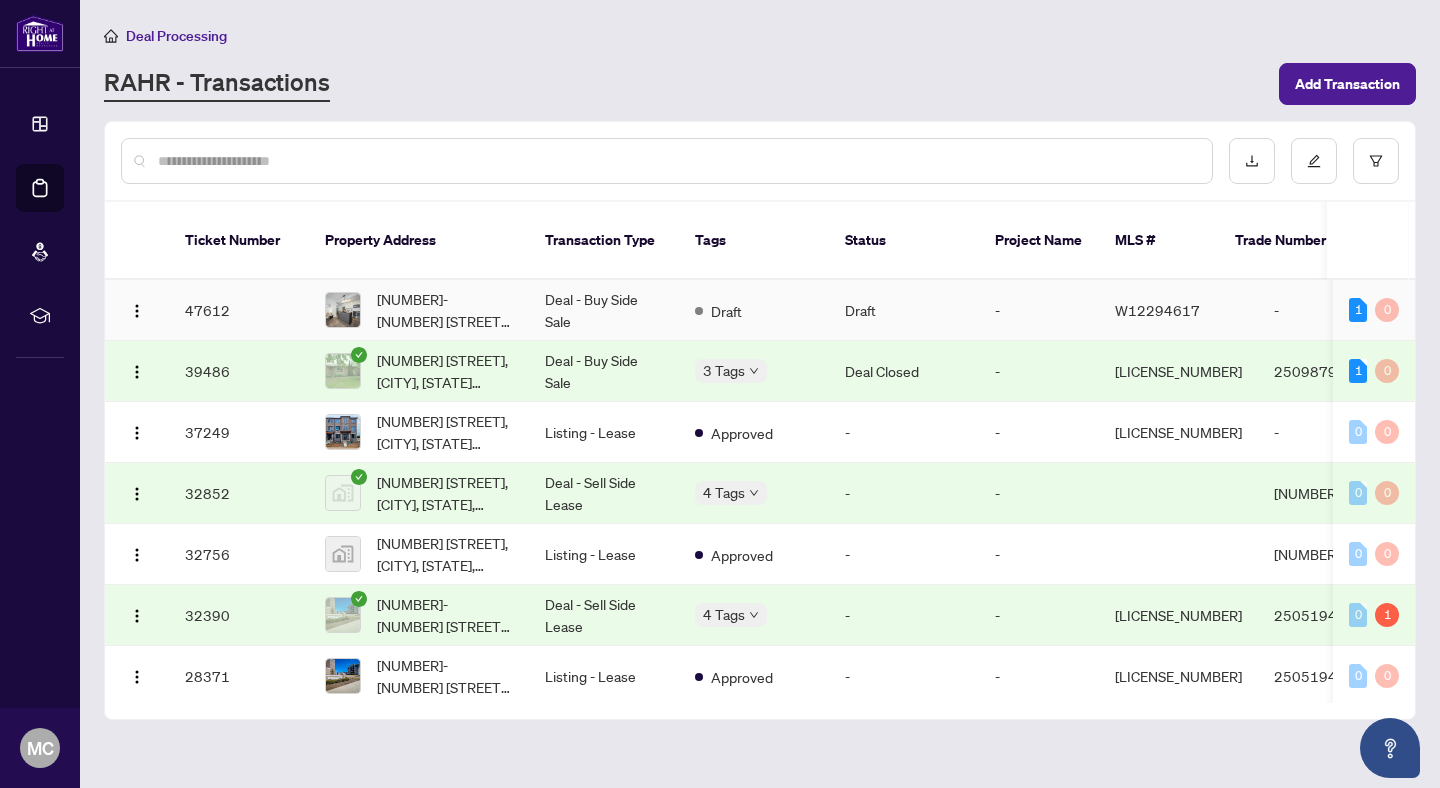 click on "Draft" at bounding box center [904, 310] 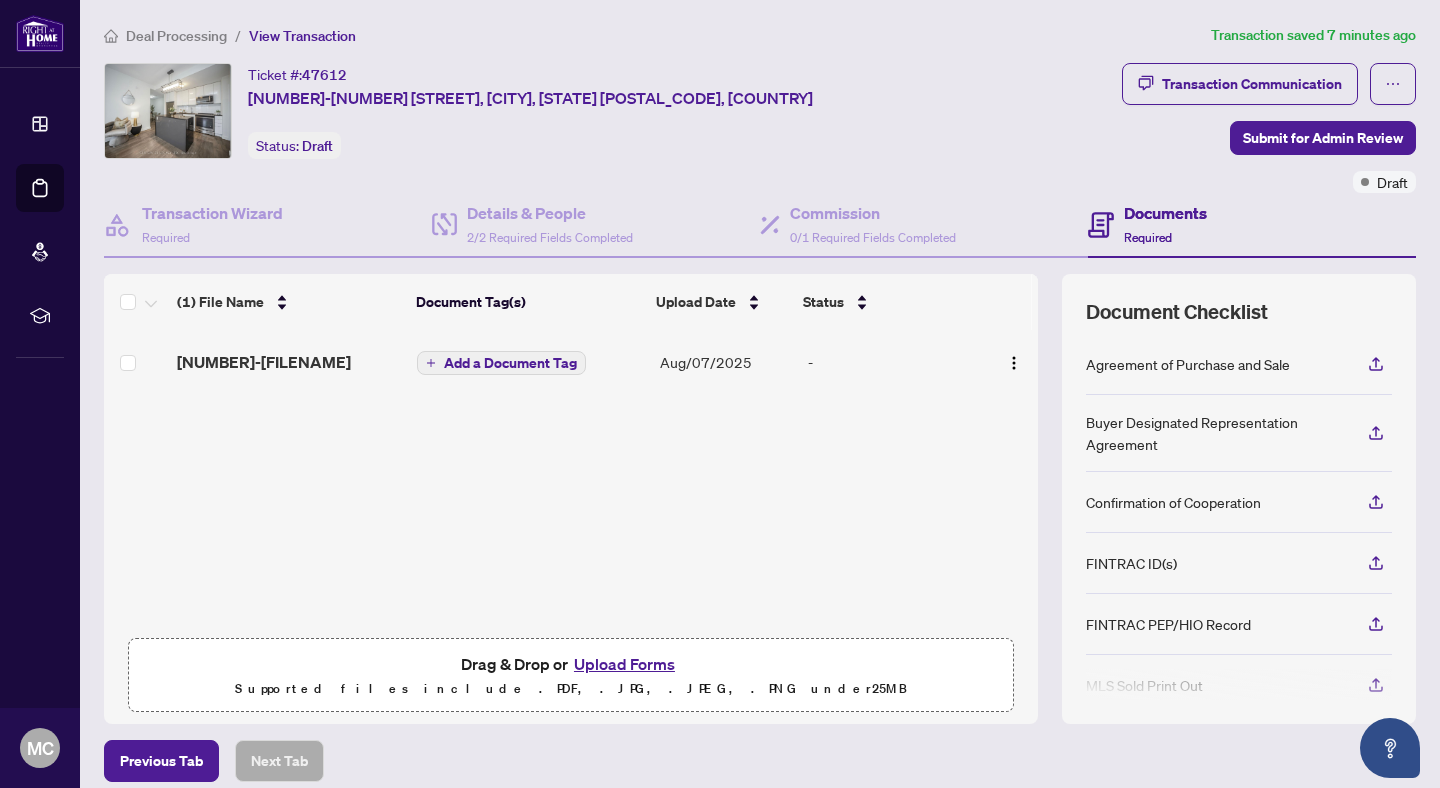 click on "Add a Document Tag" at bounding box center (510, 363) 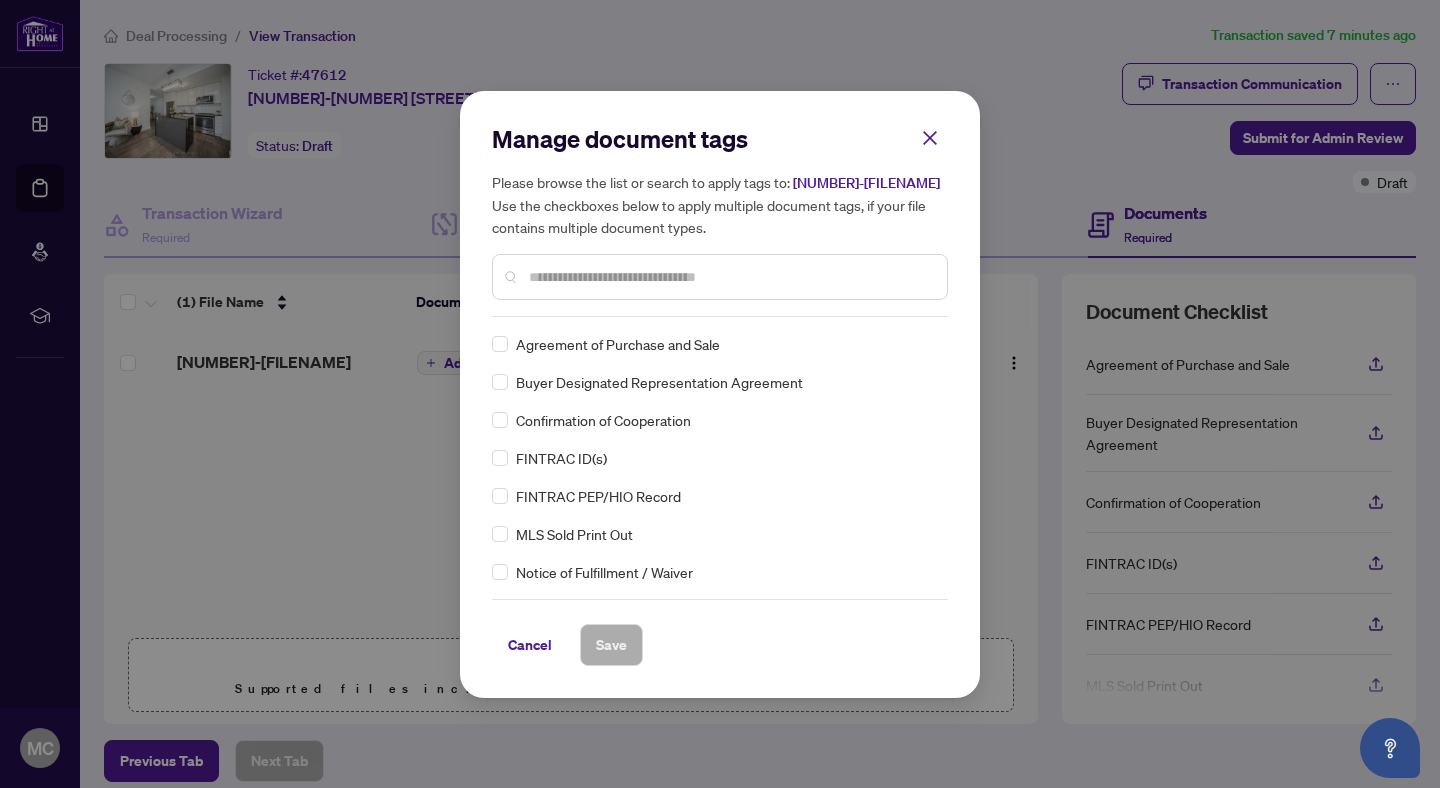 click on "Manage document tags Please browse the list or search to apply tags to:   [FILENAME]   Use the checkboxes below to apply multiple document tags, if your file contains multiple document types." at bounding box center [720, 220] 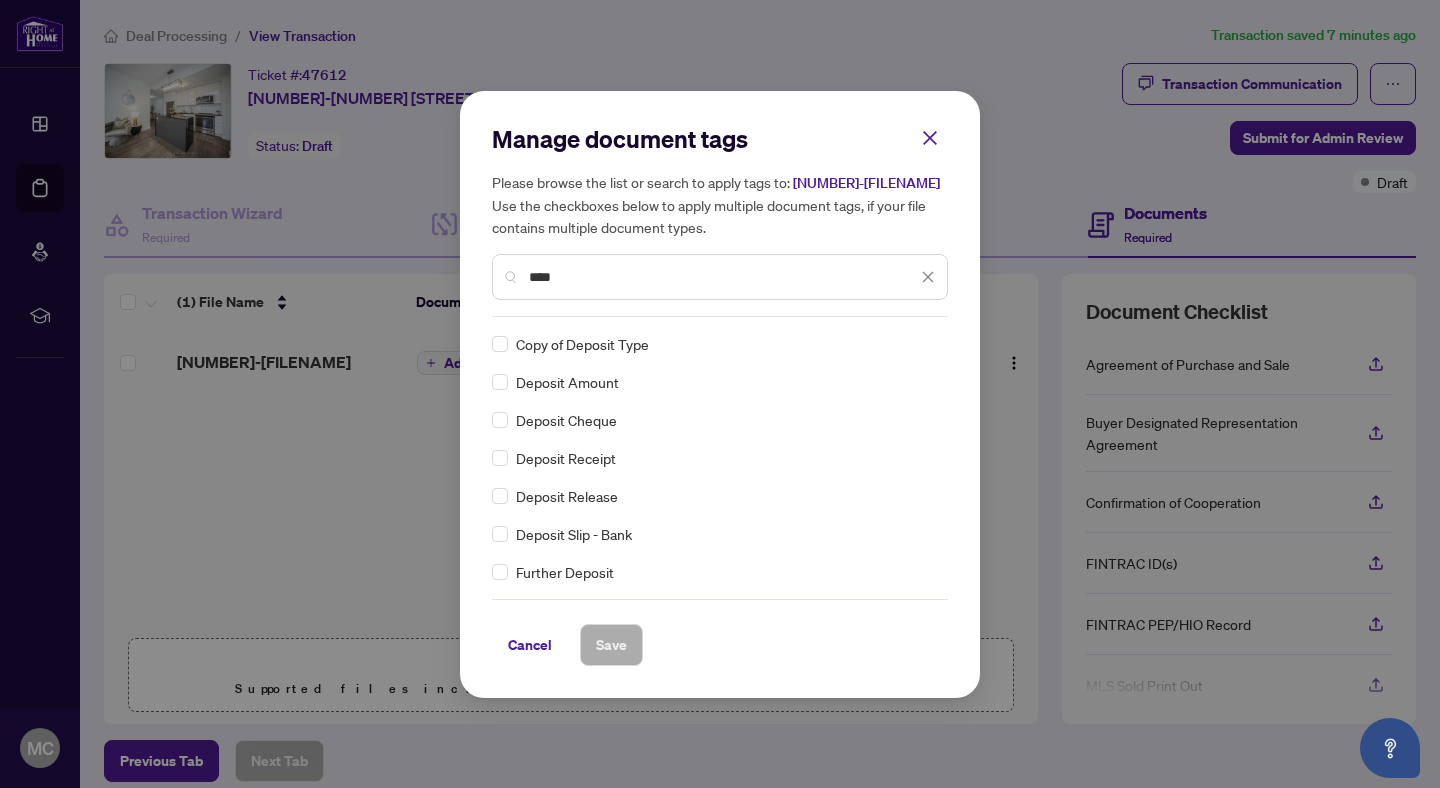 type on "****" 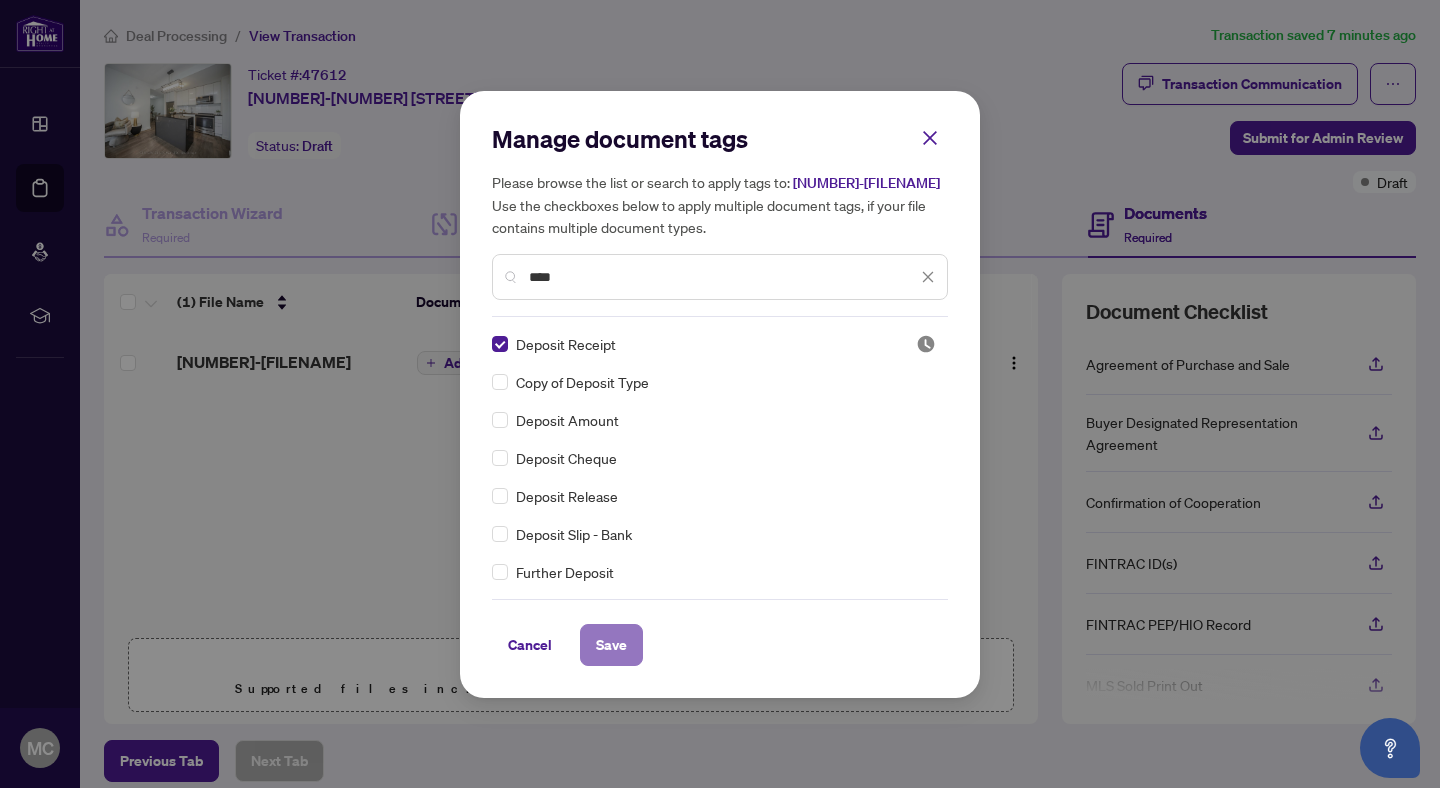 click on "Save" at bounding box center (611, 645) 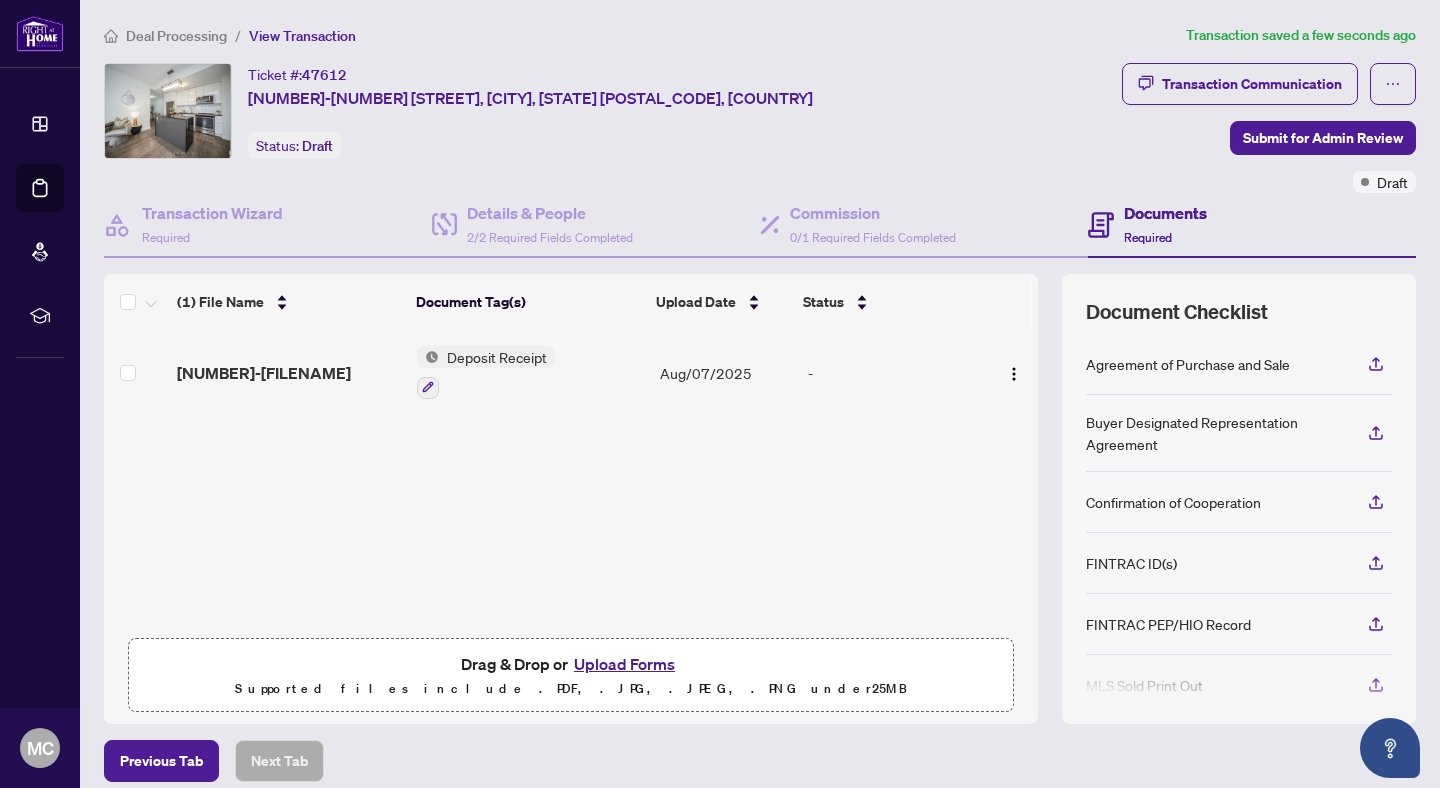 click on "Upload Forms" at bounding box center [624, 664] 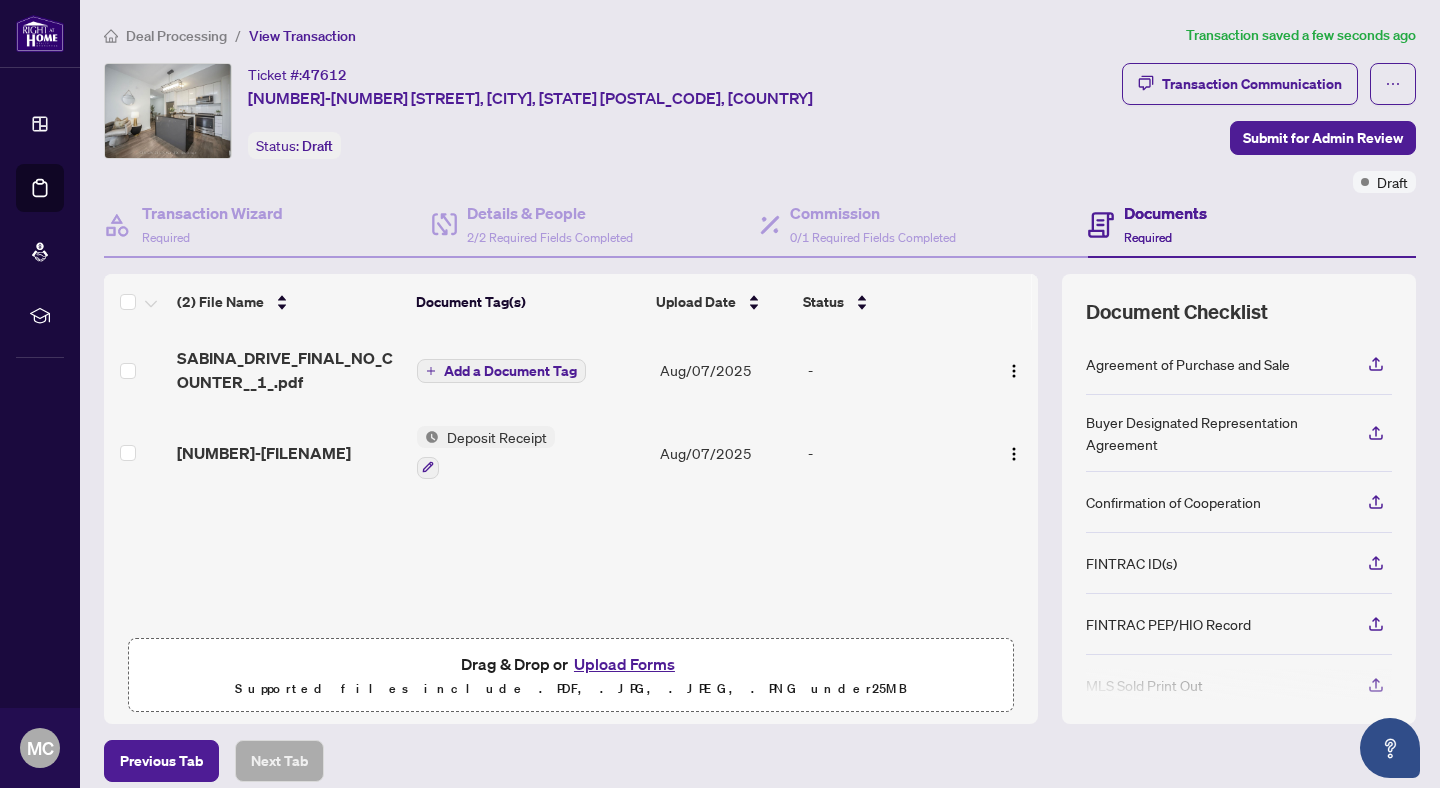 click on "Deposit Receipt" at bounding box center (497, 437) 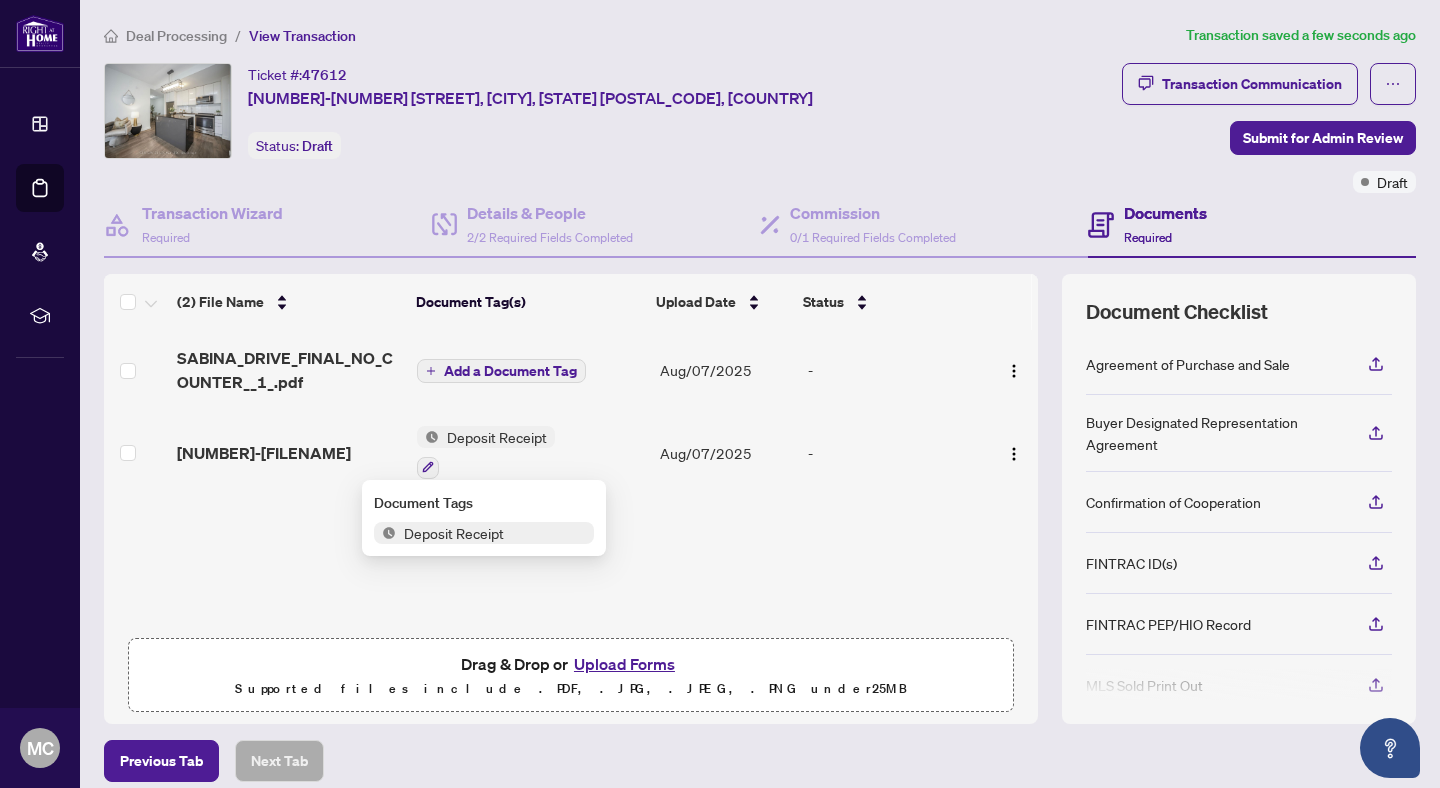 click on "Deposit Receipt" at bounding box center (497, 437) 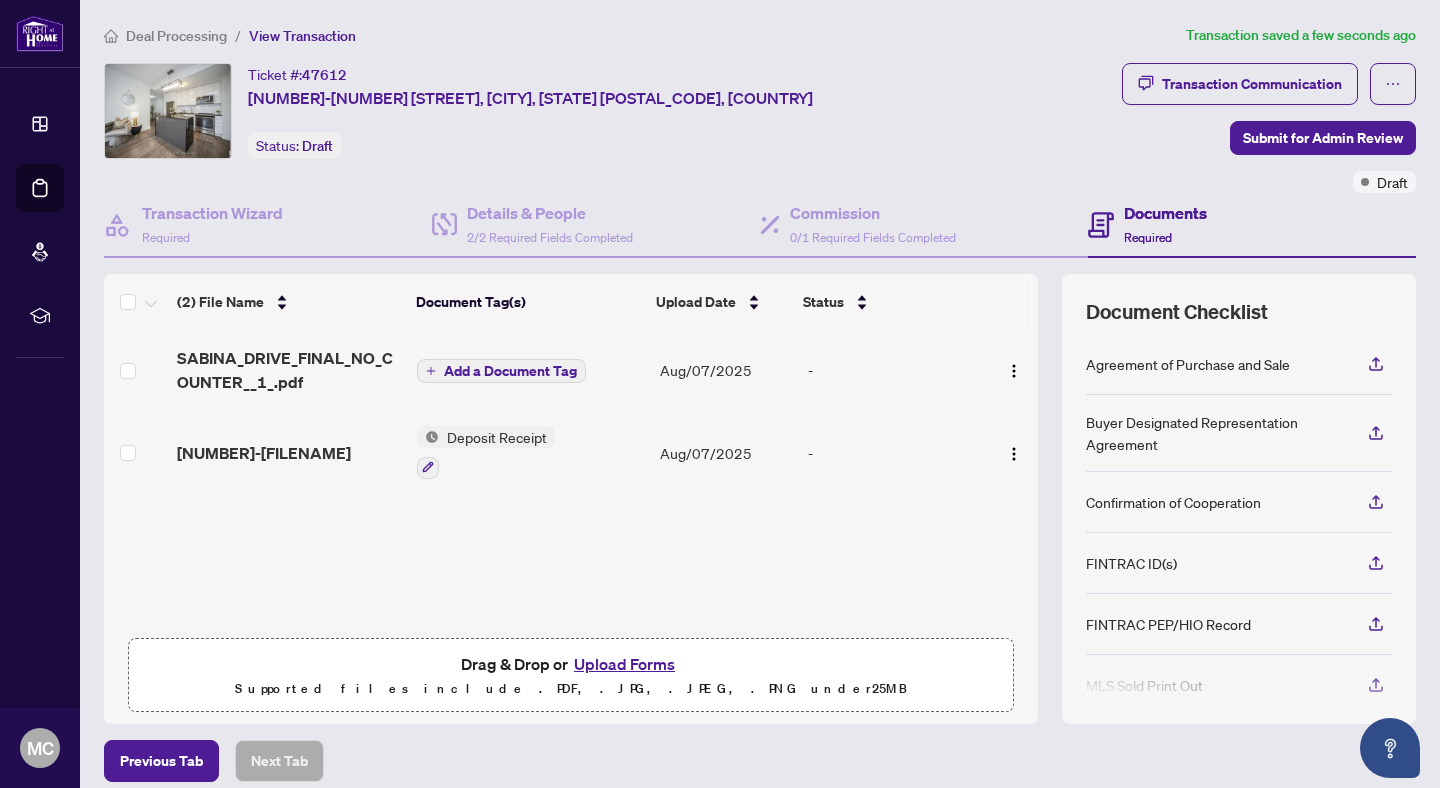 click on "Deposit Receipt" at bounding box center (497, 437) 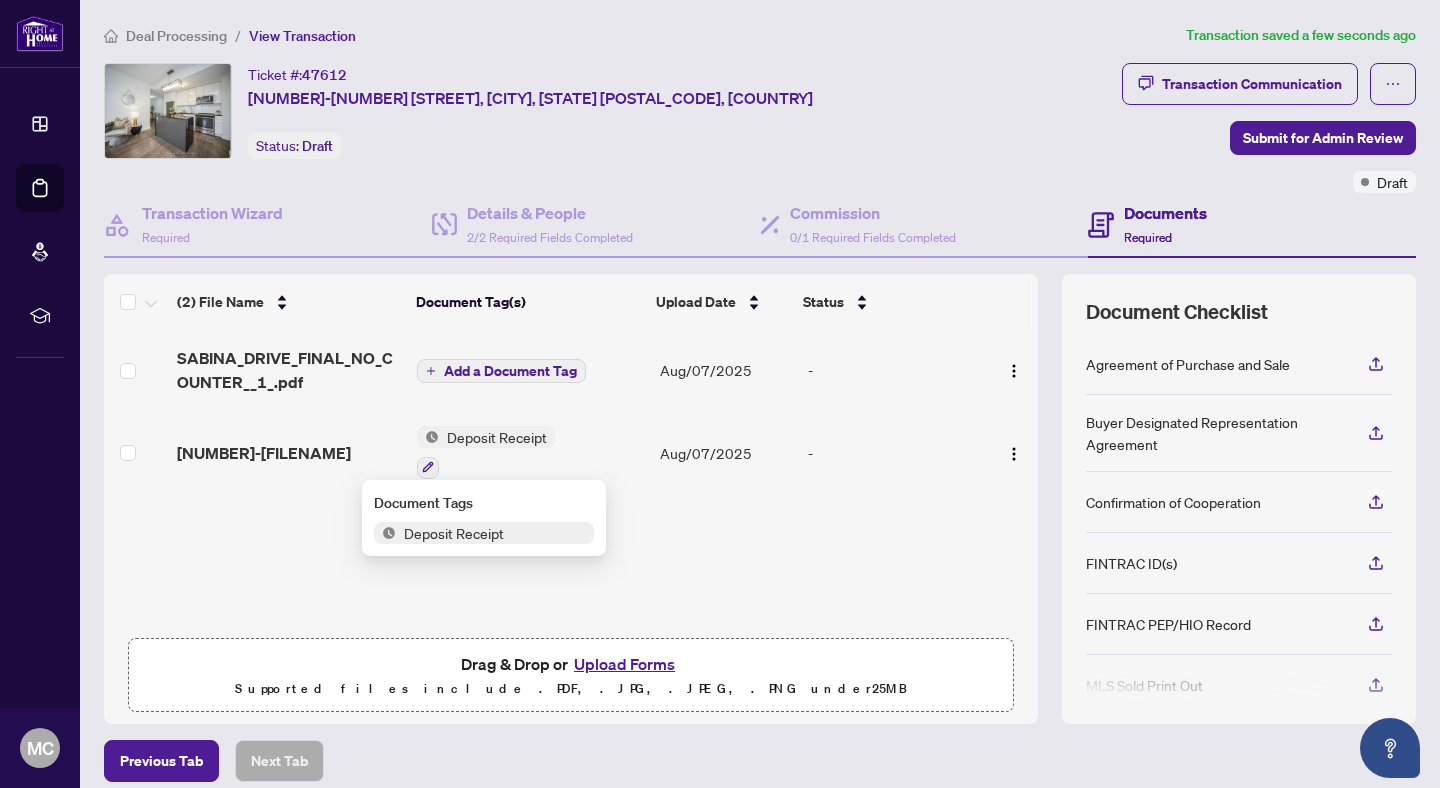 click on "(2) File Name Document Tag(s) Upload Date Status             [FILENAME] Add a Document Tag [DATE] - [FILENAME] Deposit Receipt [DATE] - Drag & Drop or Upload Forms Supported files include   .PDF, .JPG, .JPEG, .PNG   under  25 MB" at bounding box center (571, 499) 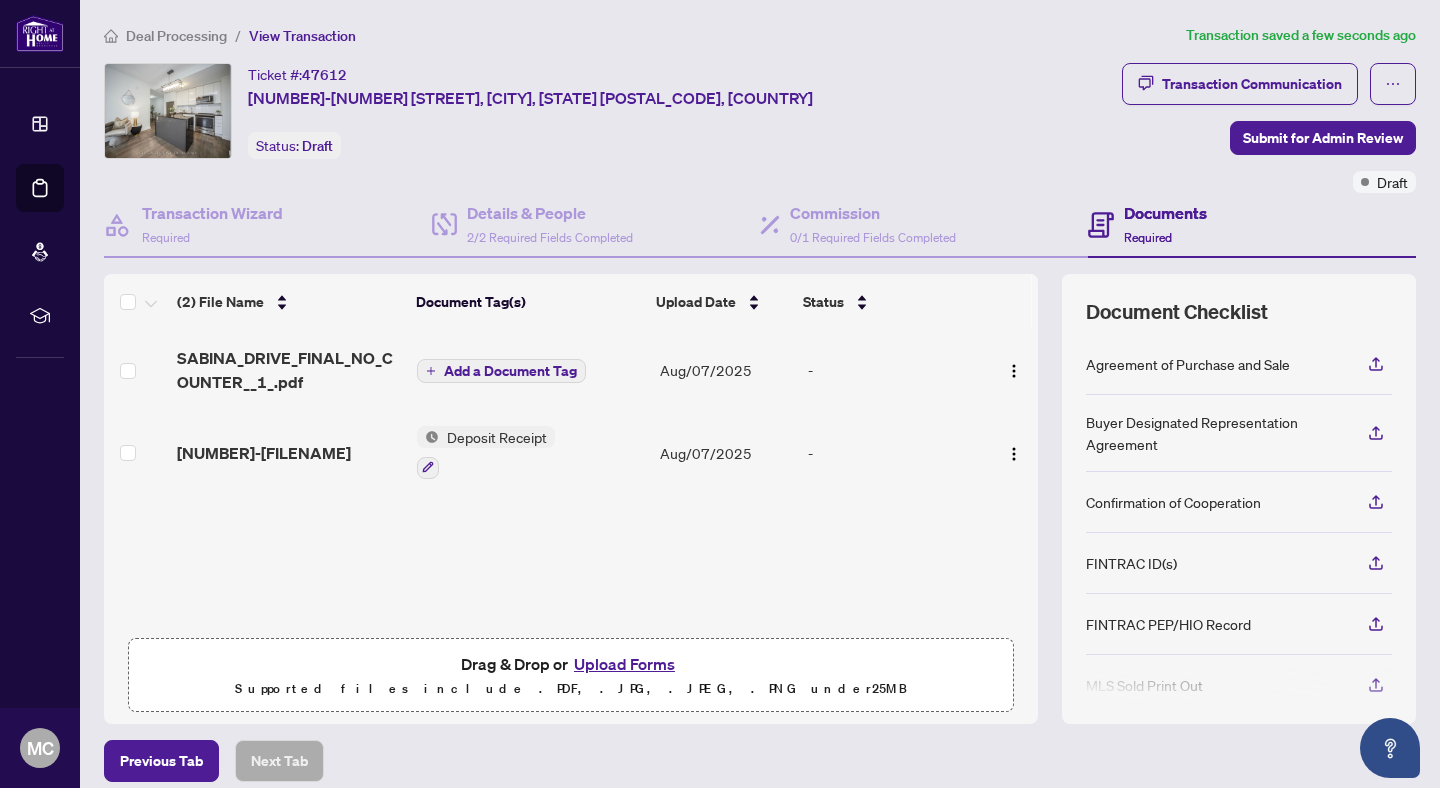 click on "Deposit Receipt" at bounding box center [497, 437] 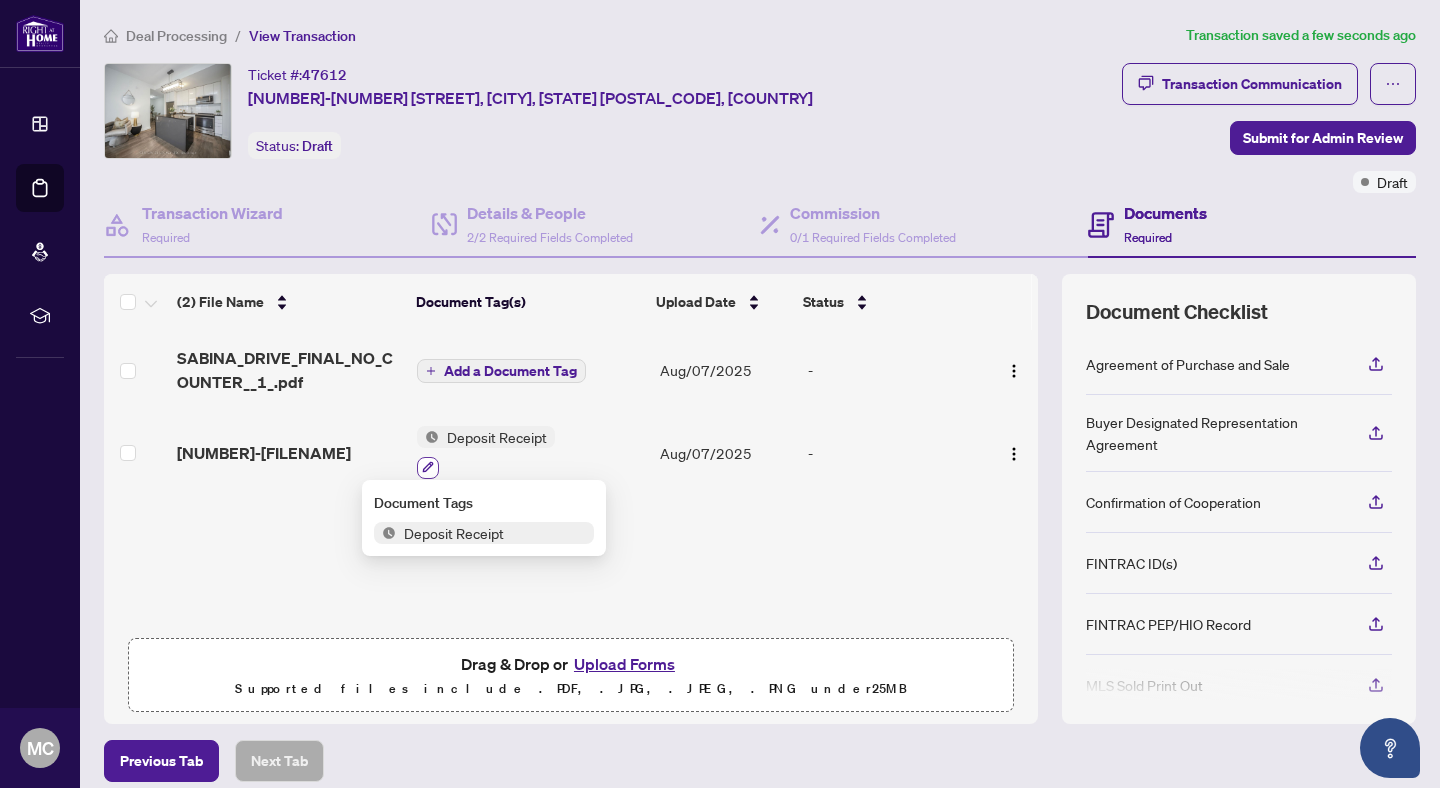 click at bounding box center [428, 468] 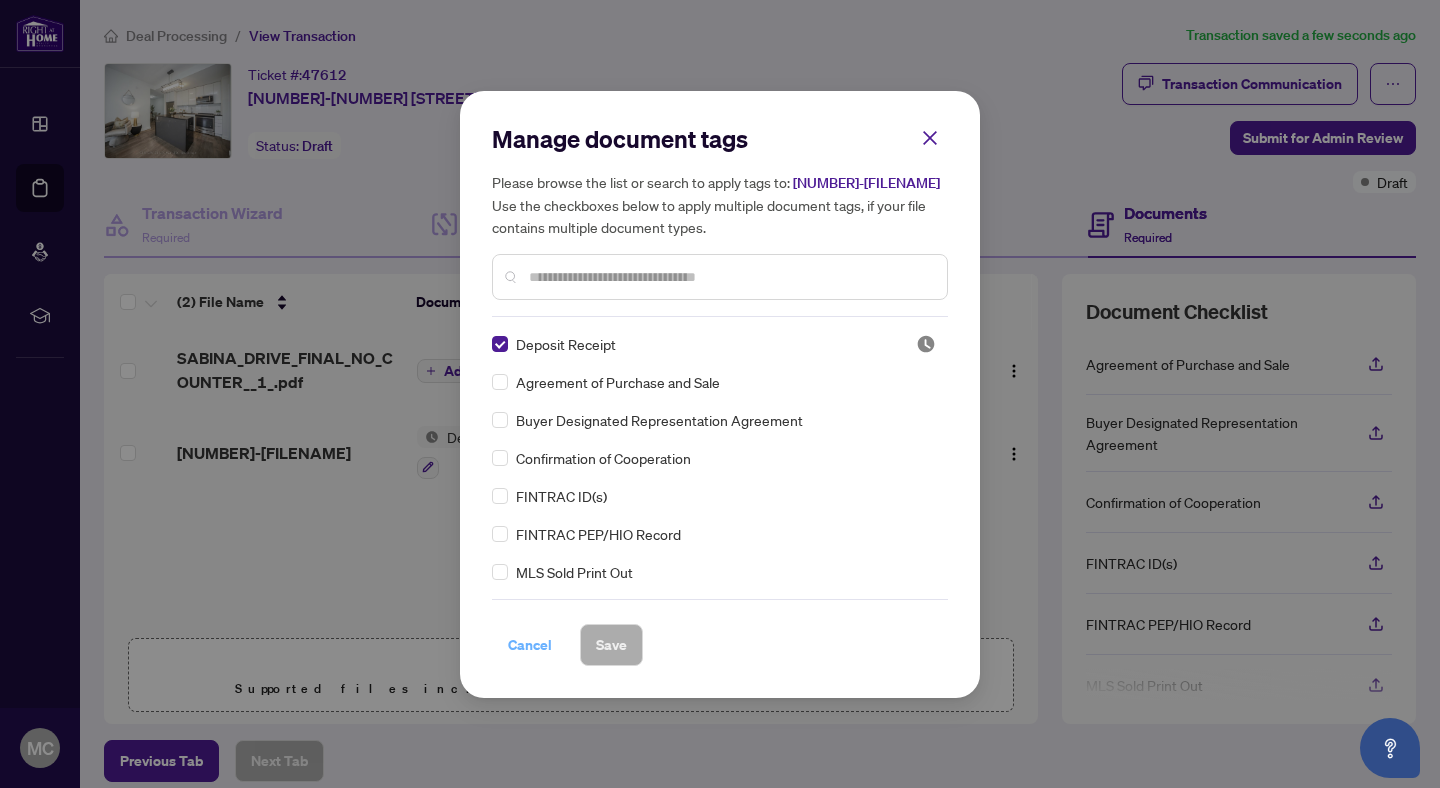 click on "Cancel" at bounding box center (530, 645) 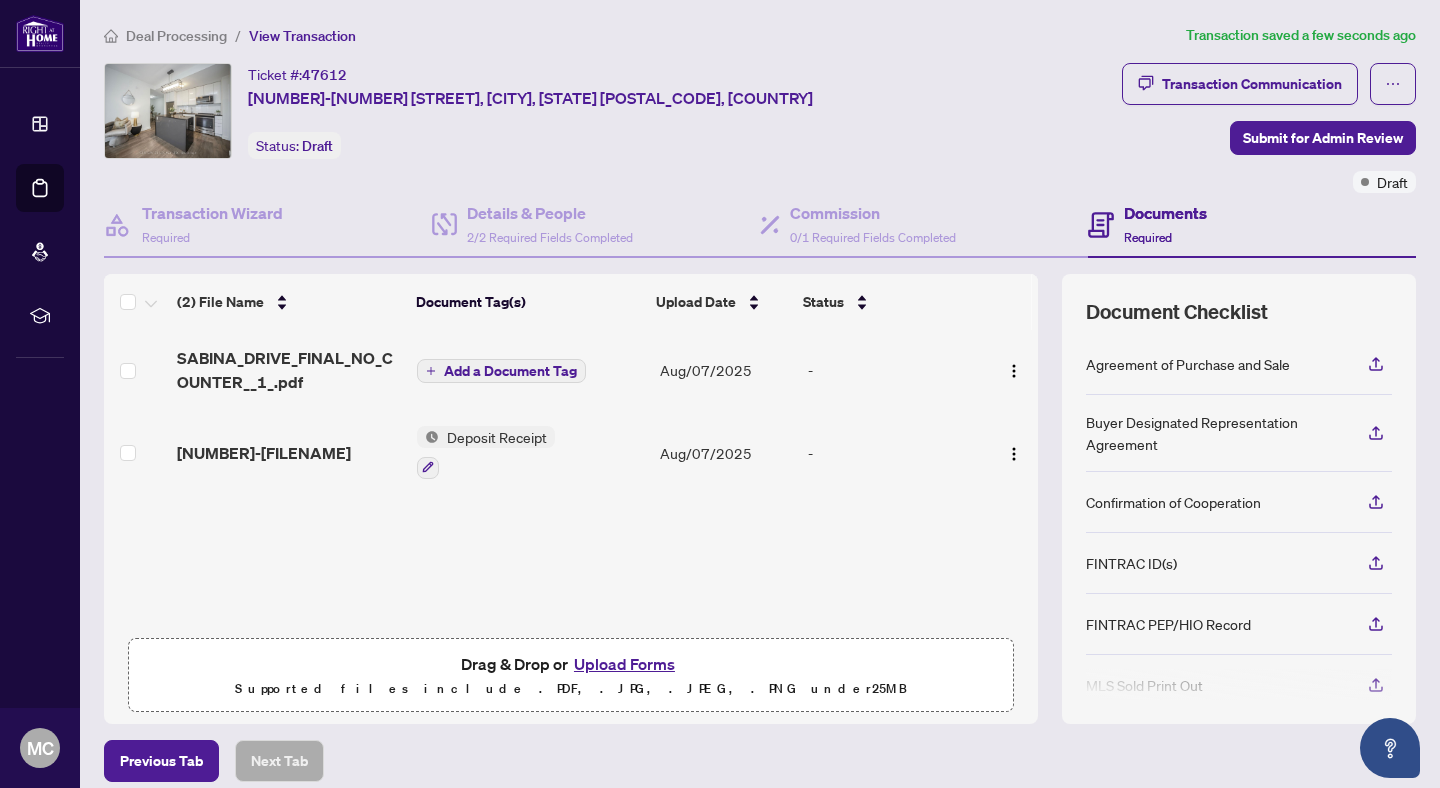 click on "Add a Document Tag" at bounding box center [510, 371] 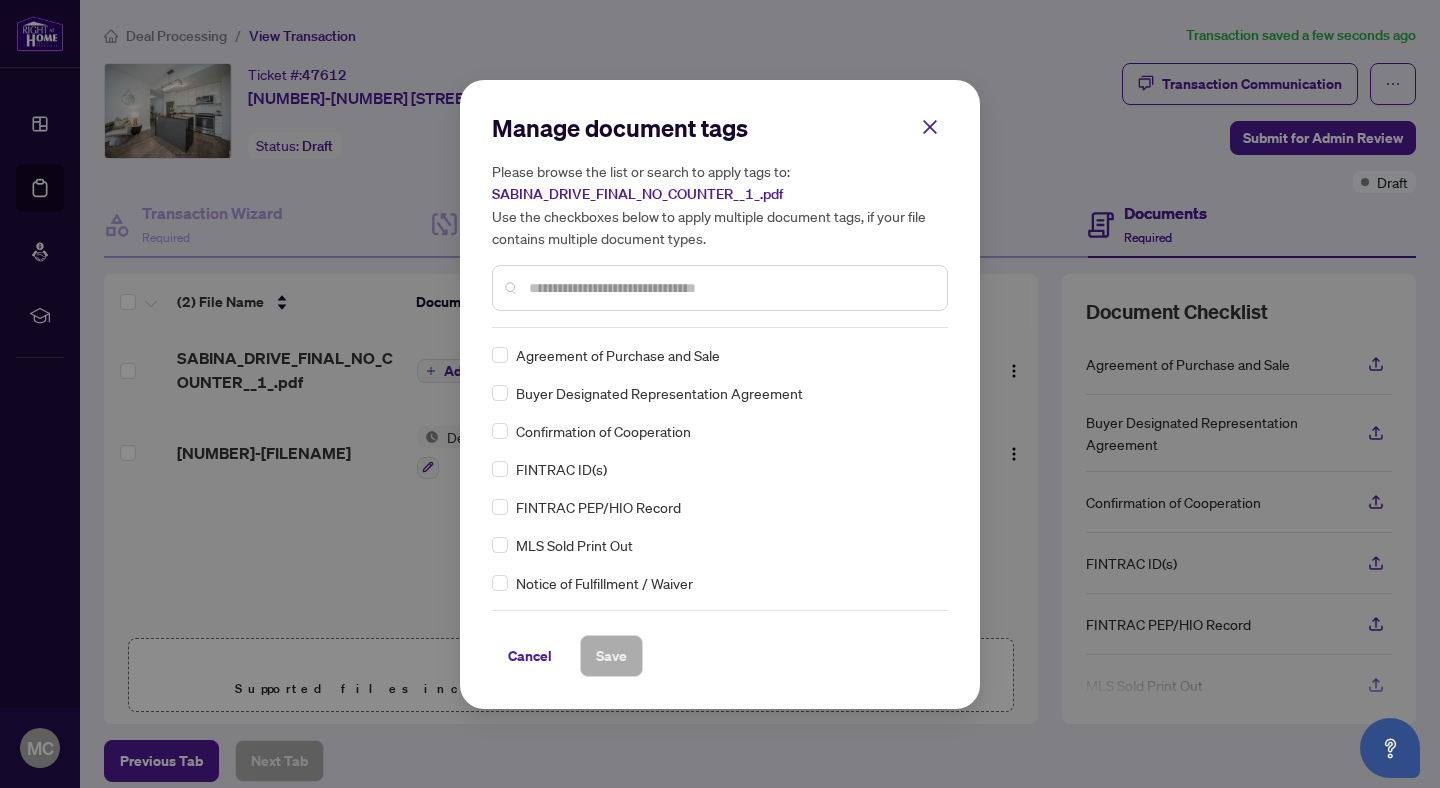 click on "Agreement of Purchase and Sale" at bounding box center (714, 355) 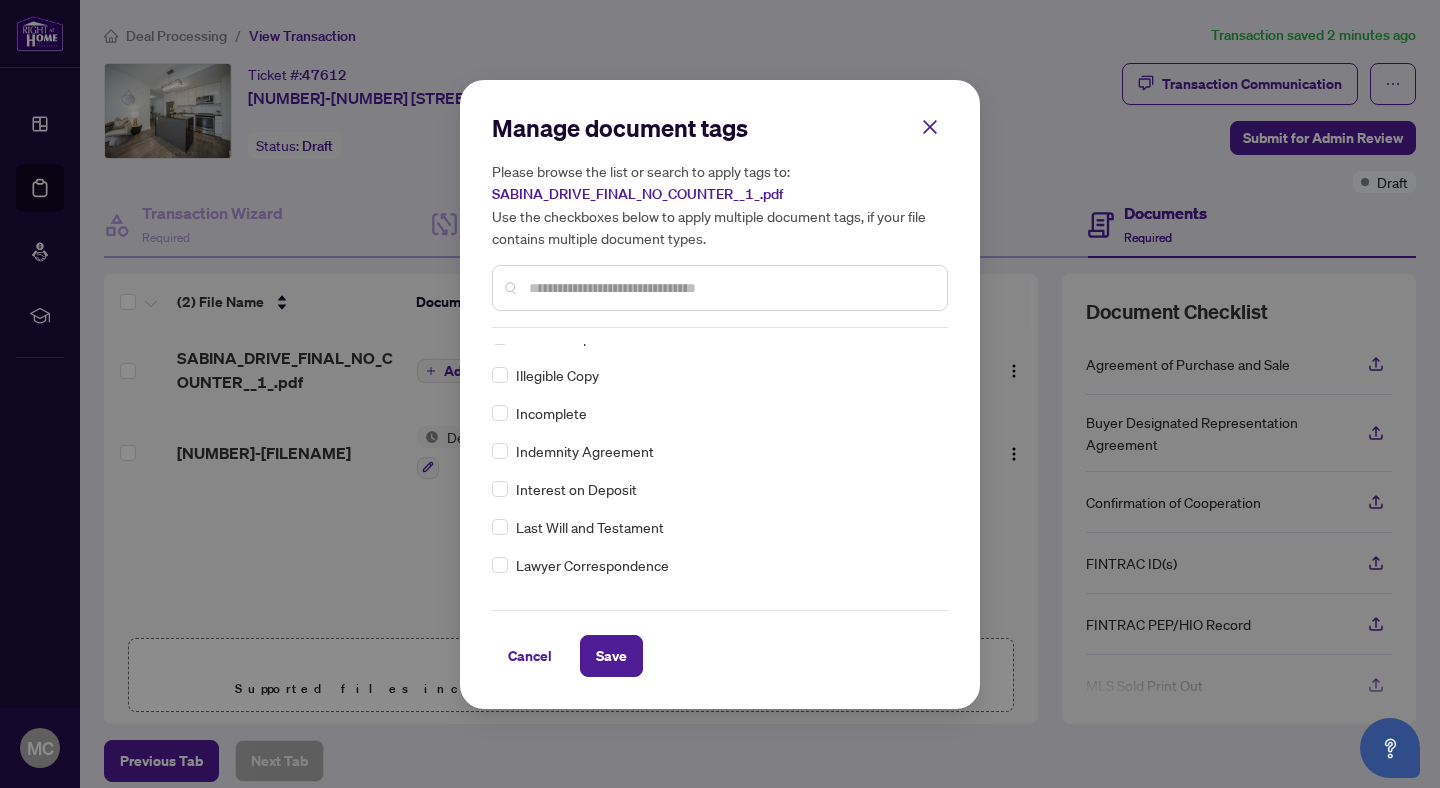 scroll, scrollTop: 2376, scrollLeft: 0, axis: vertical 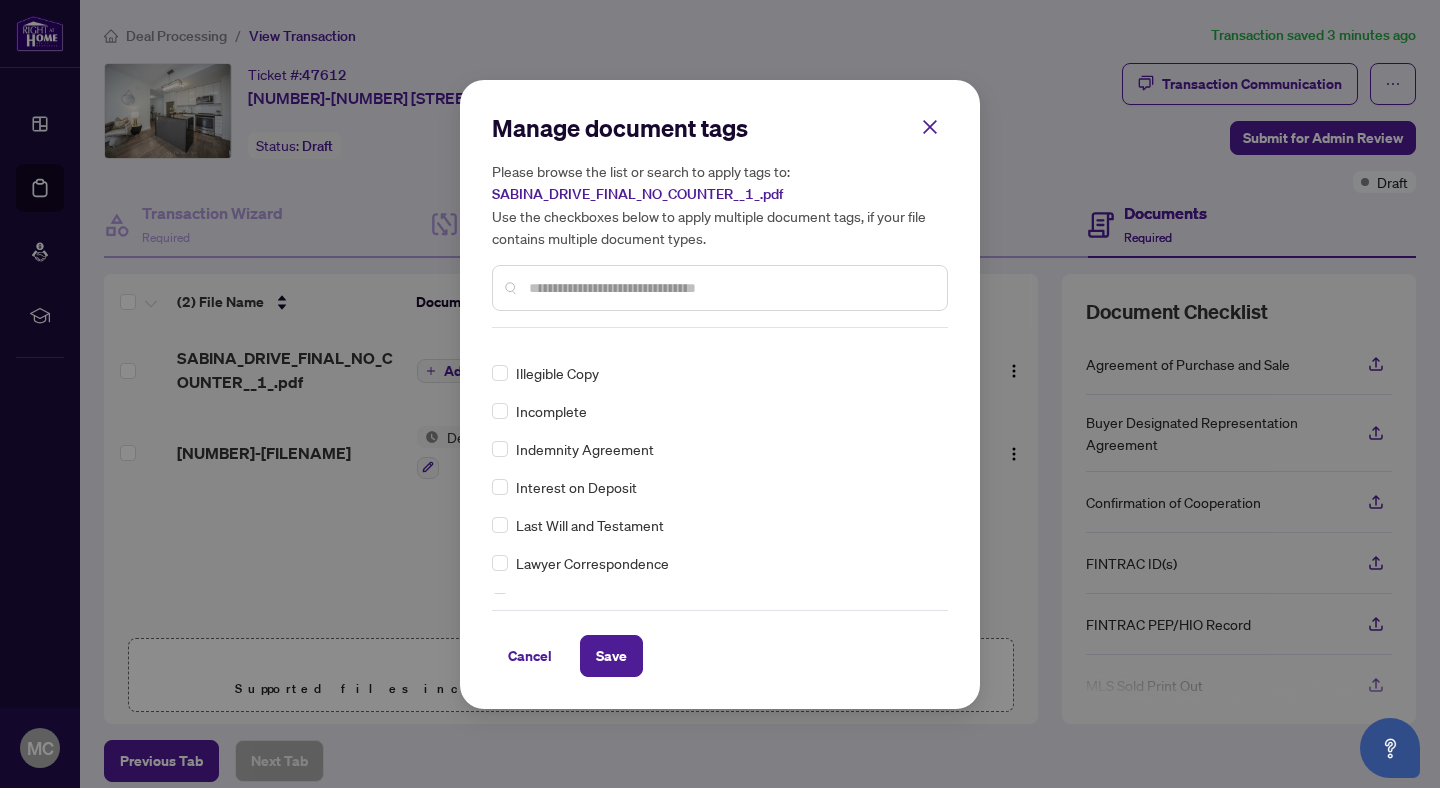 click at bounding box center [730, 288] 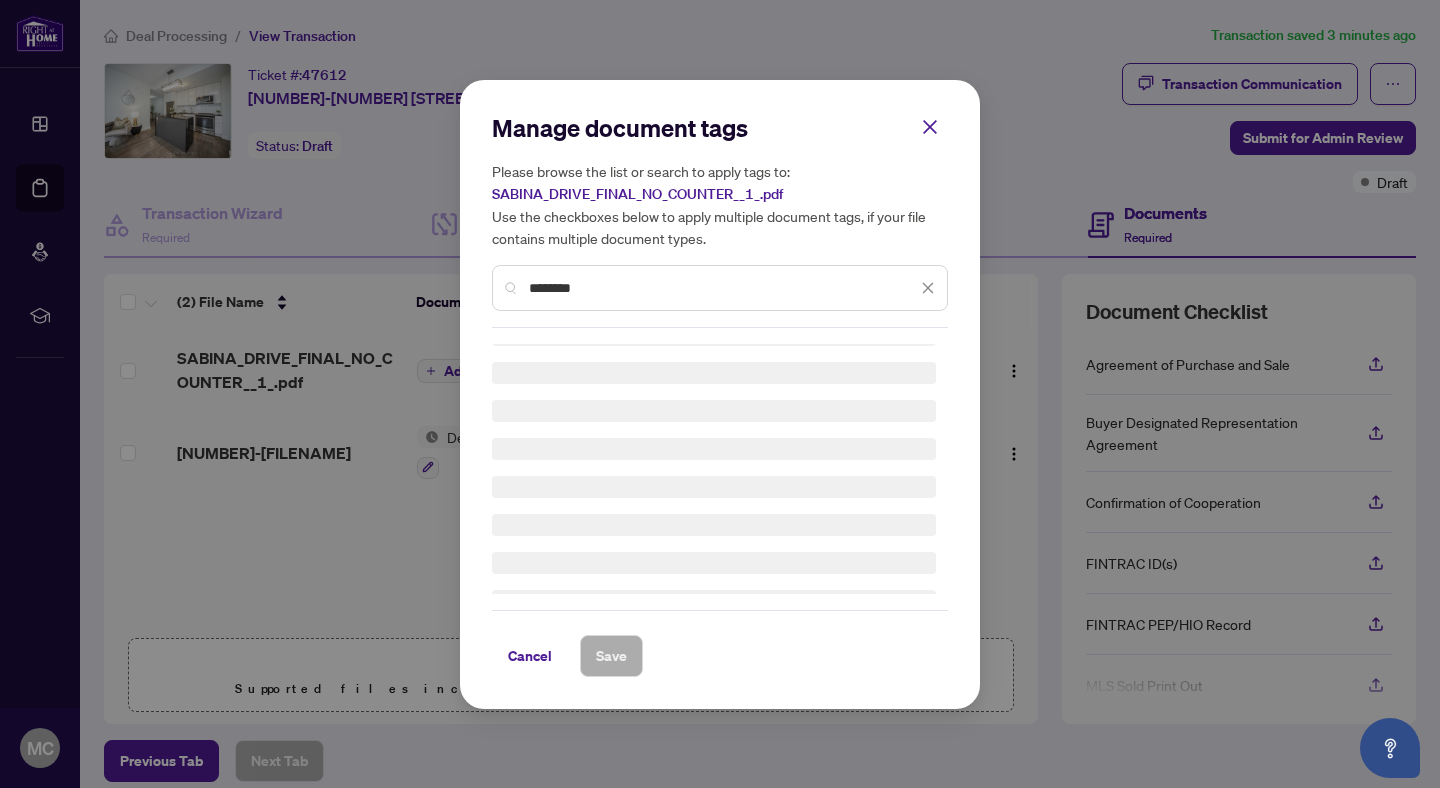 scroll, scrollTop: 0, scrollLeft: 0, axis: both 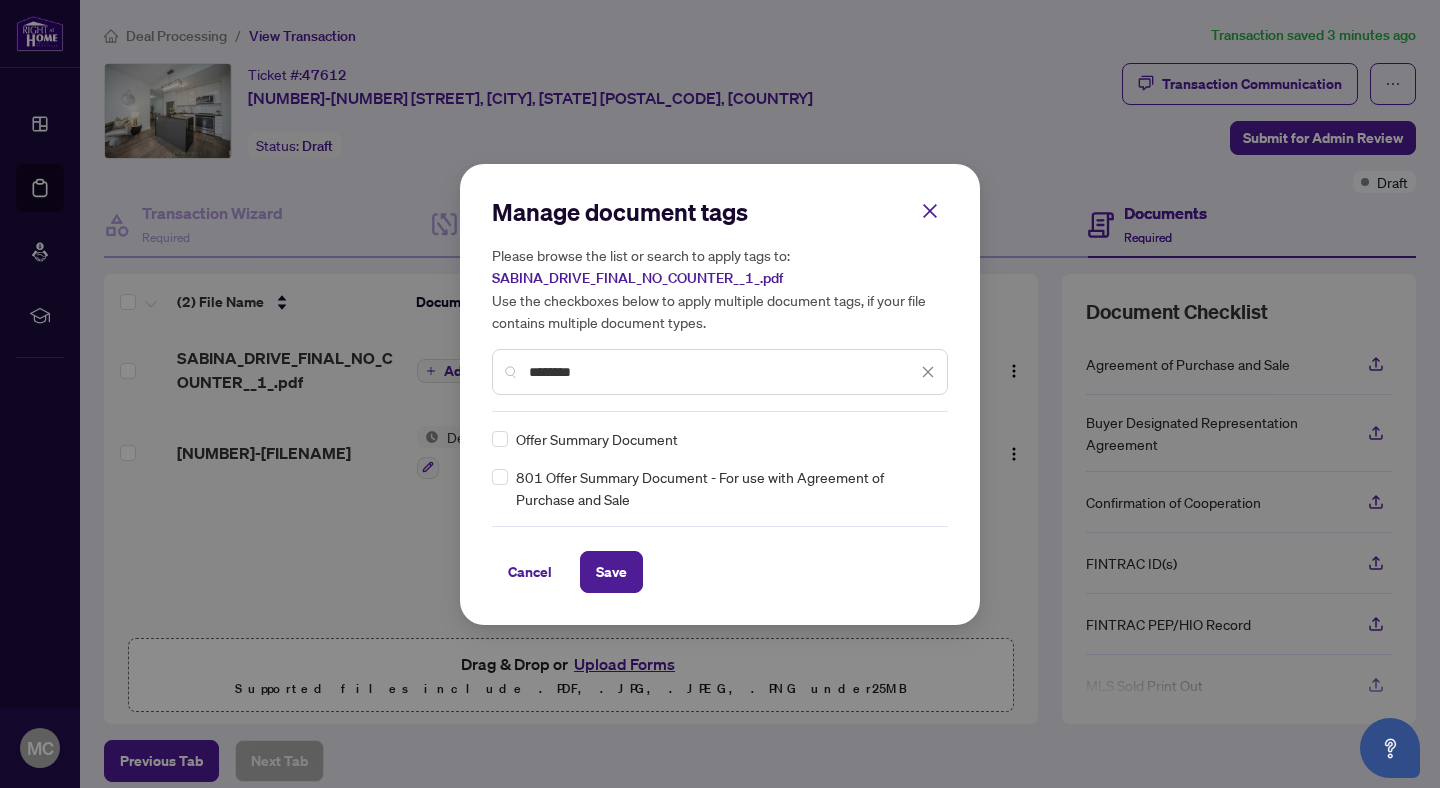 type on "********" 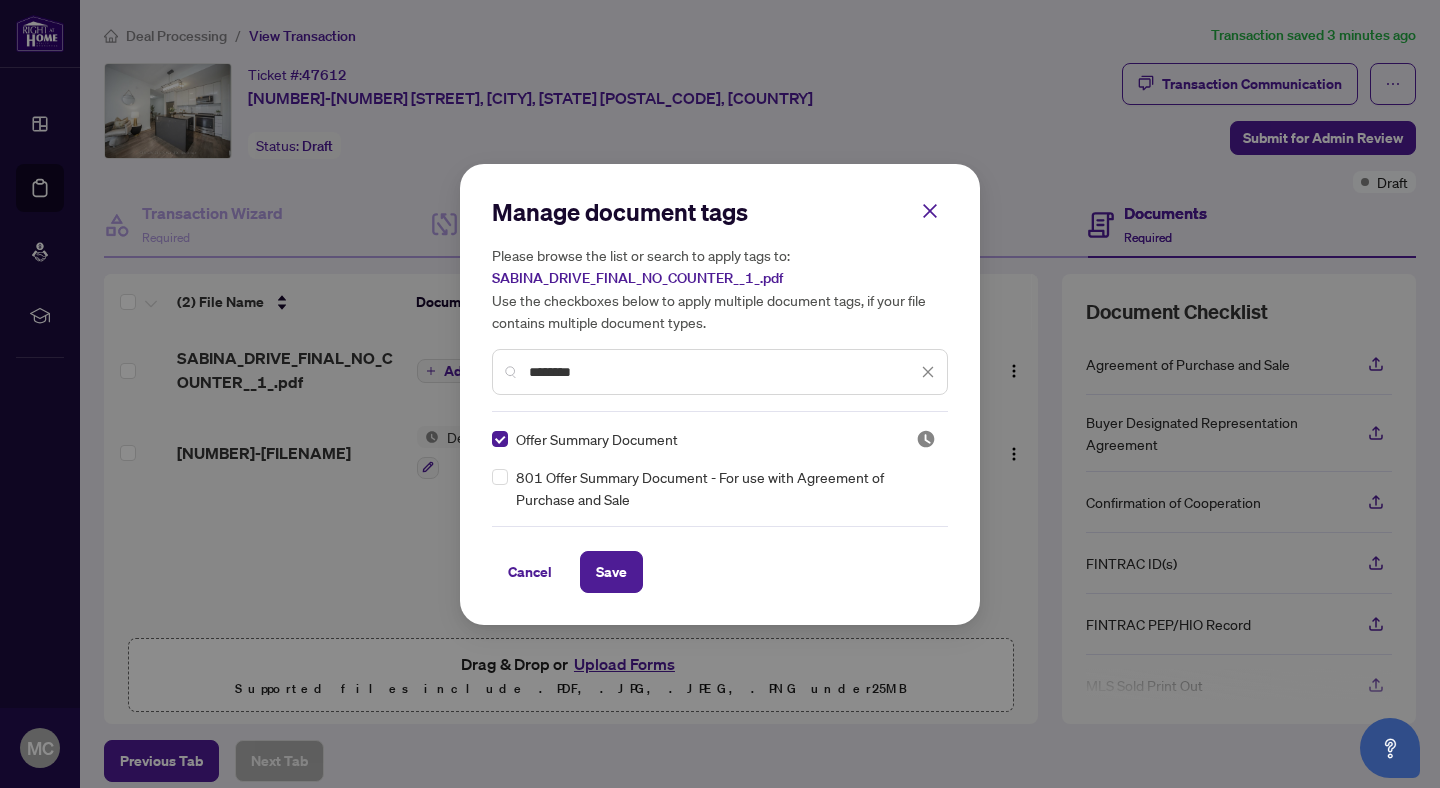 click 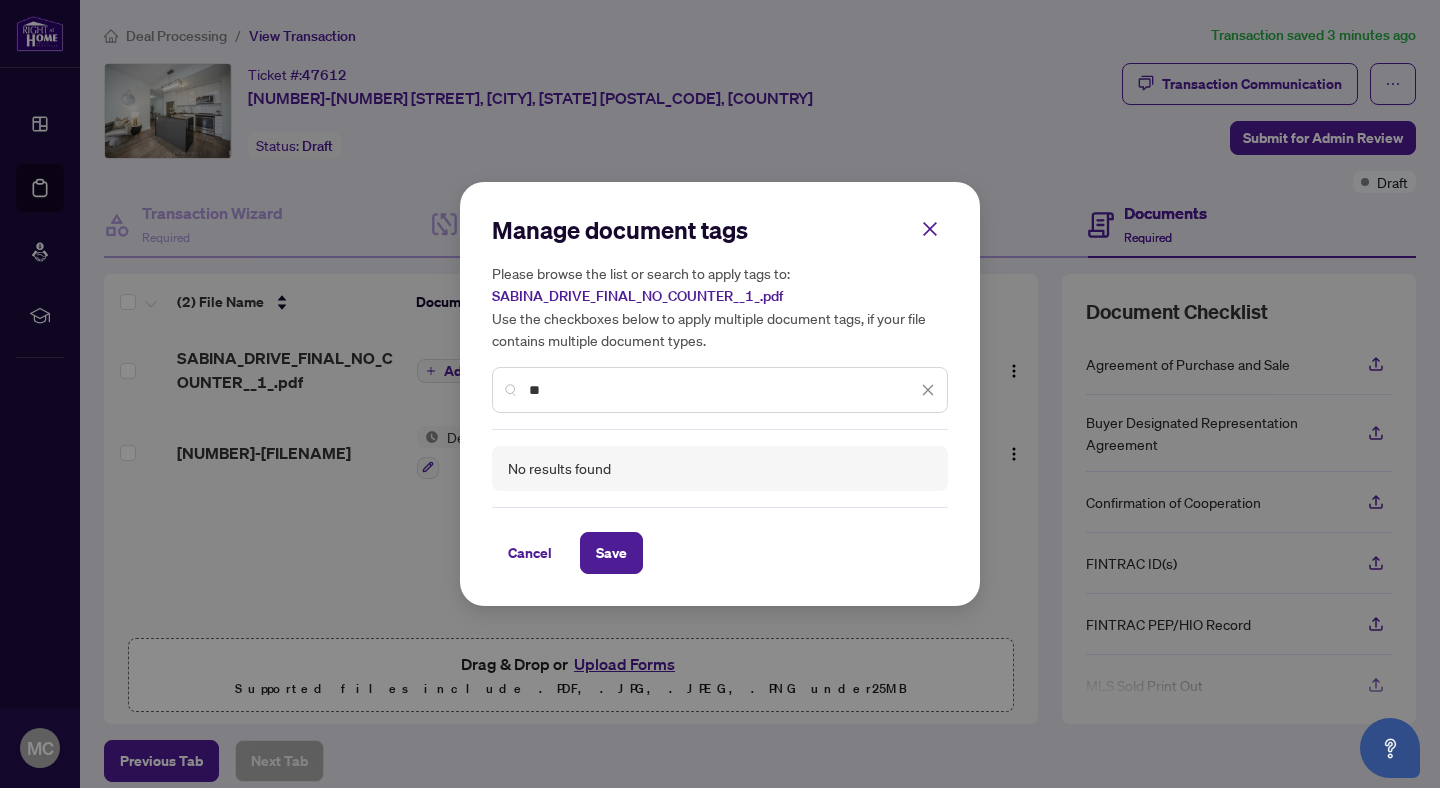 type on "*" 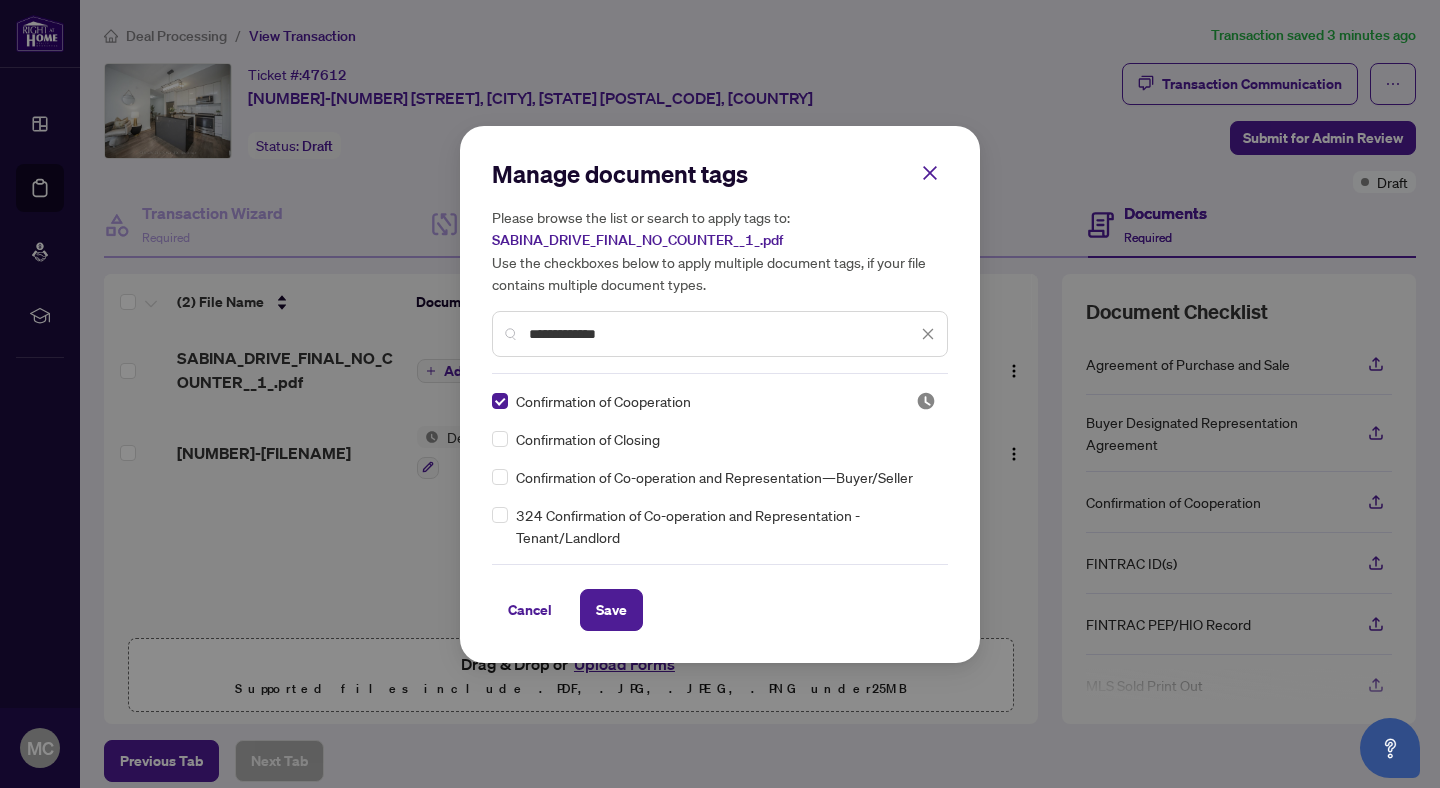 type on "**********" 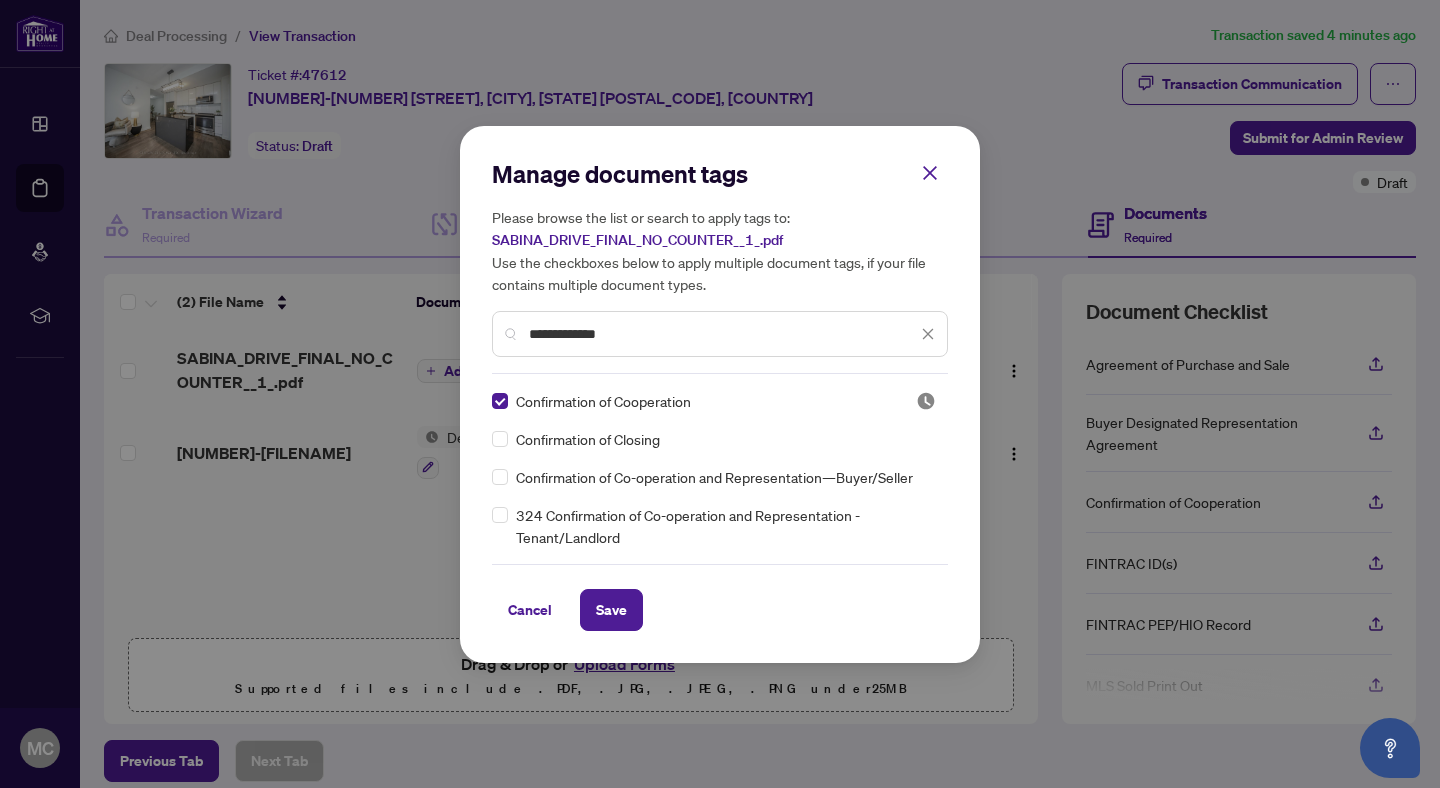 click 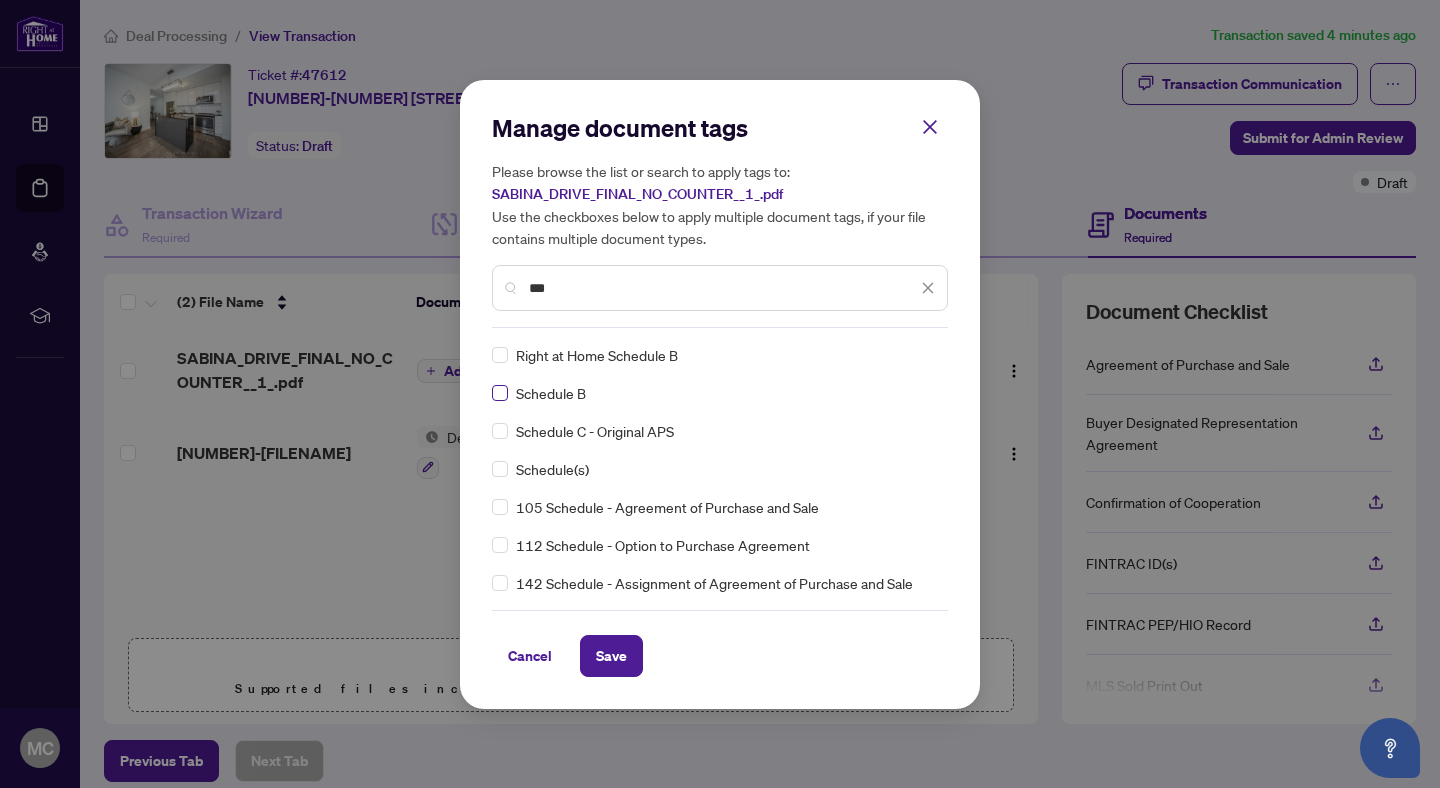 type on "***" 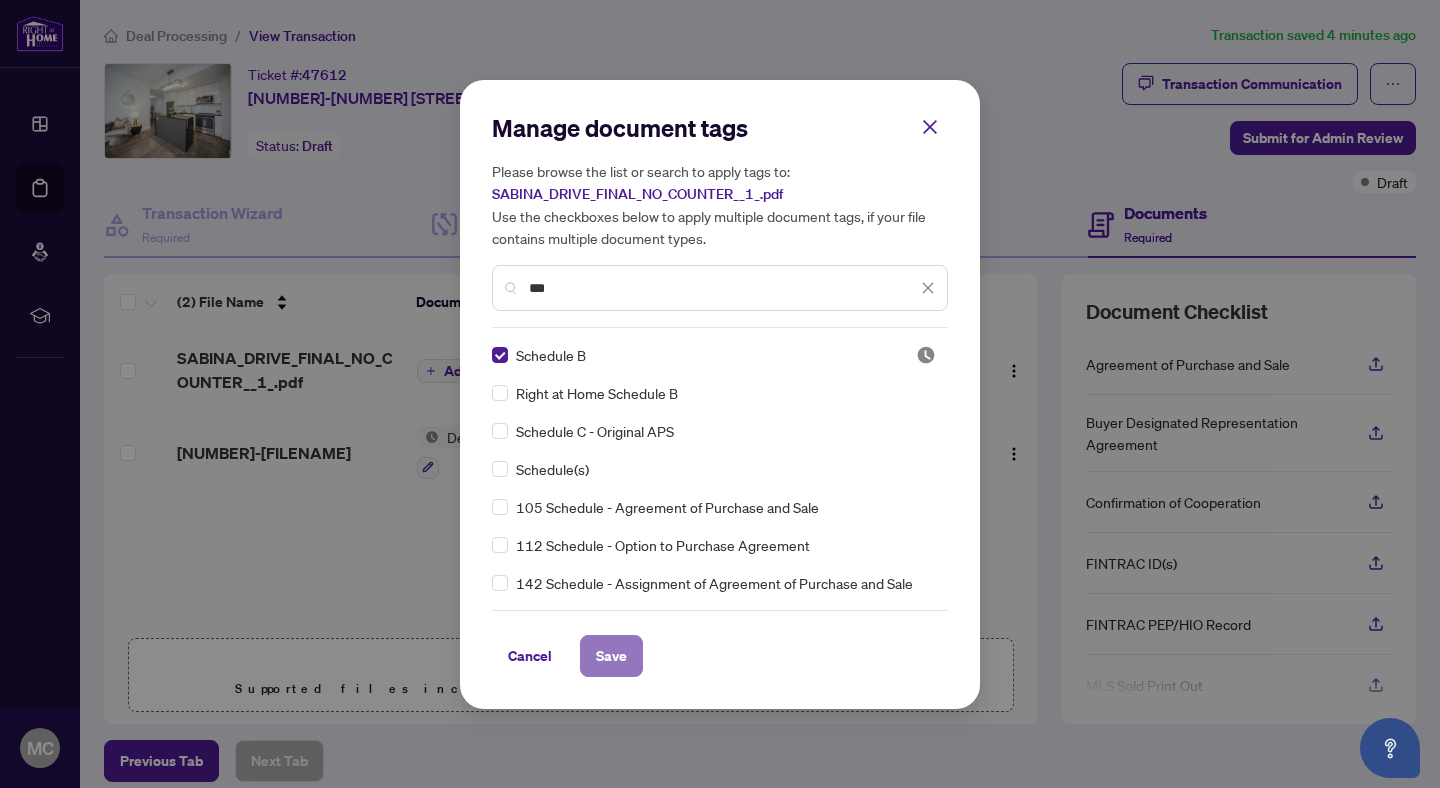 click on "Save" at bounding box center (611, 656) 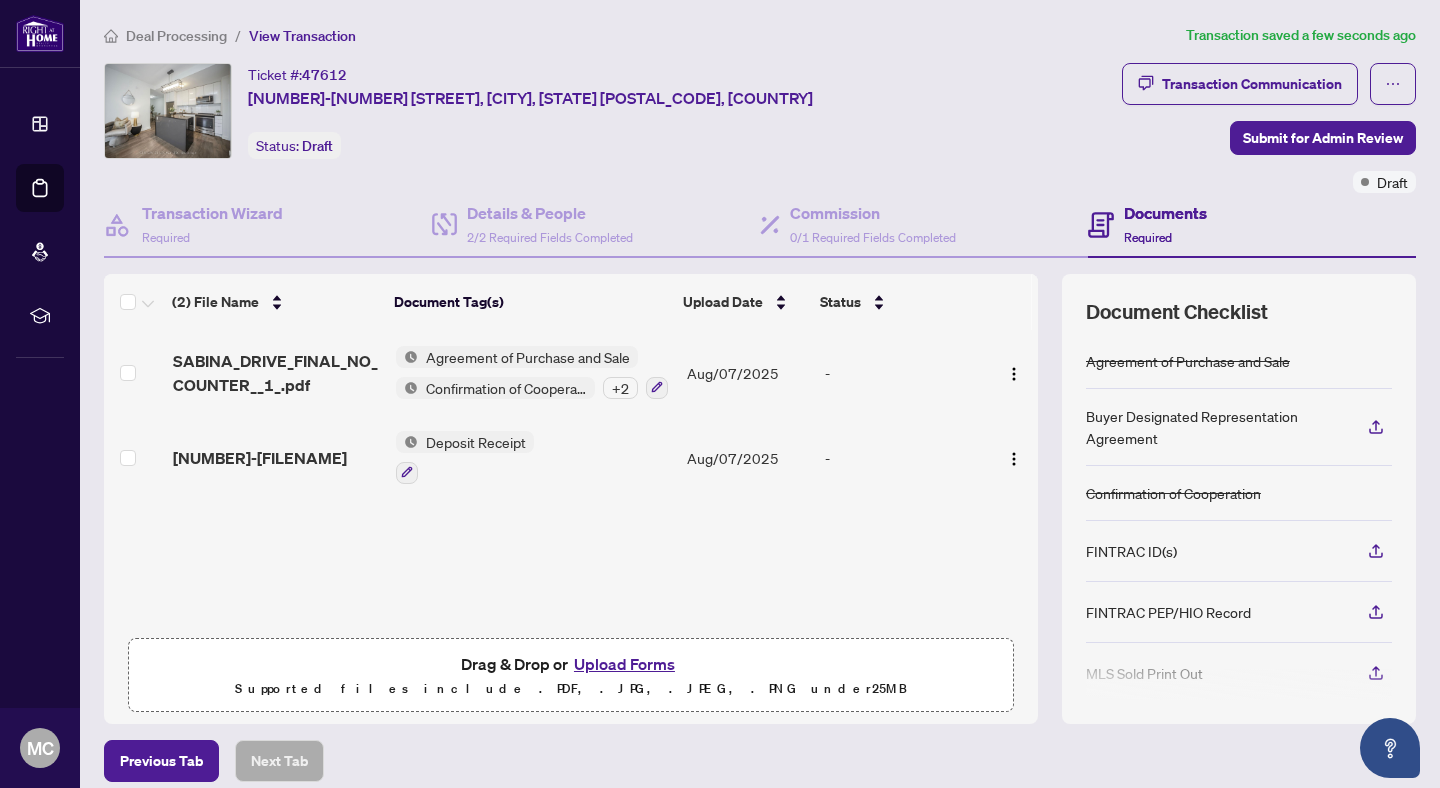 scroll, scrollTop: 1, scrollLeft: 0, axis: vertical 